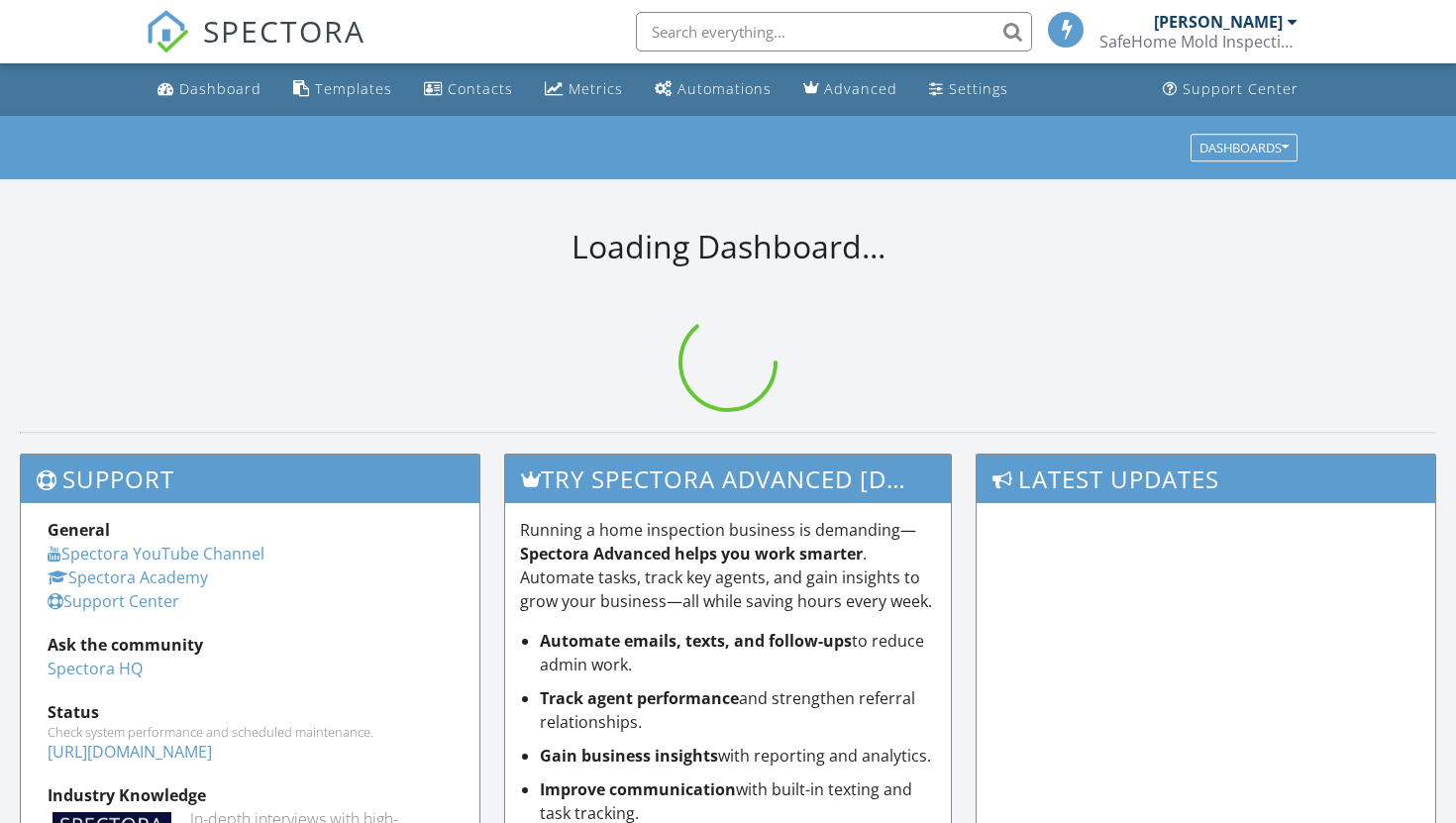 scroll, scrollTop: 0, scrollLeft: 0, axis: both 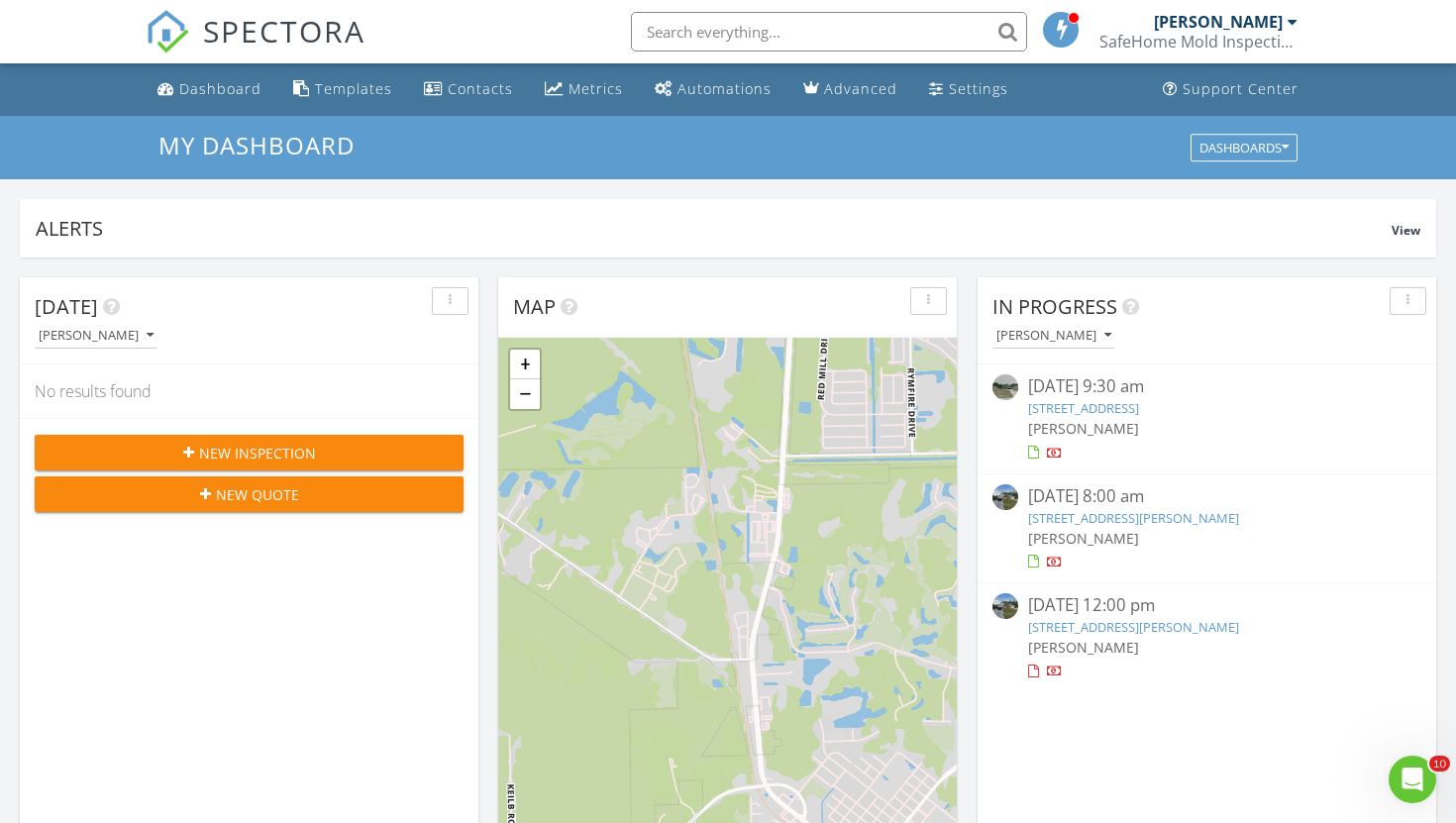 click on "52 Emerson Dr, Palm Coast, FL 32164" at bounding box center (1133, 627) 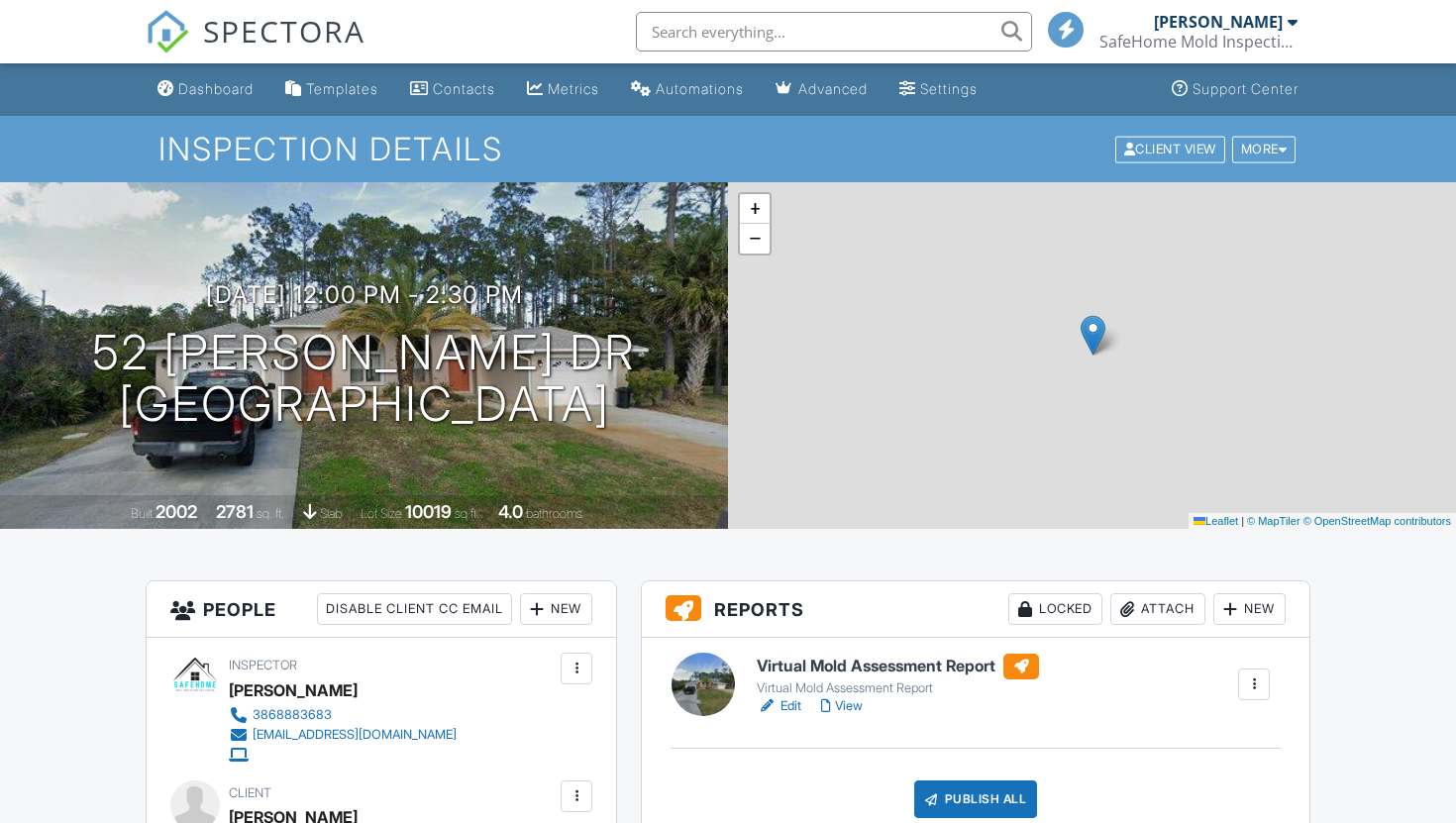 scroll, scrollTop: 0, scrollLeft: 0, axis: both 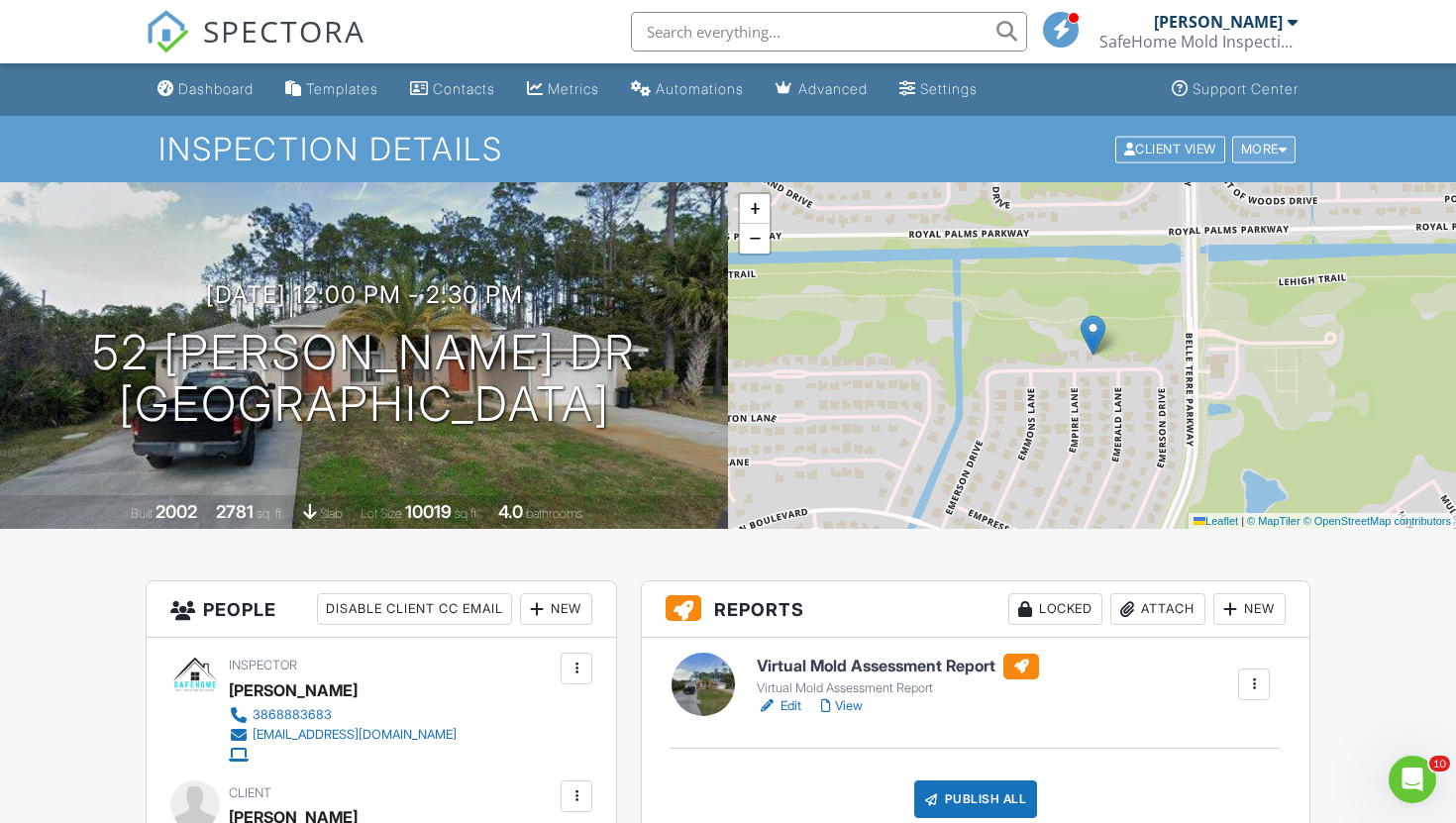 click on "More" at bounding box center (1264, 149) 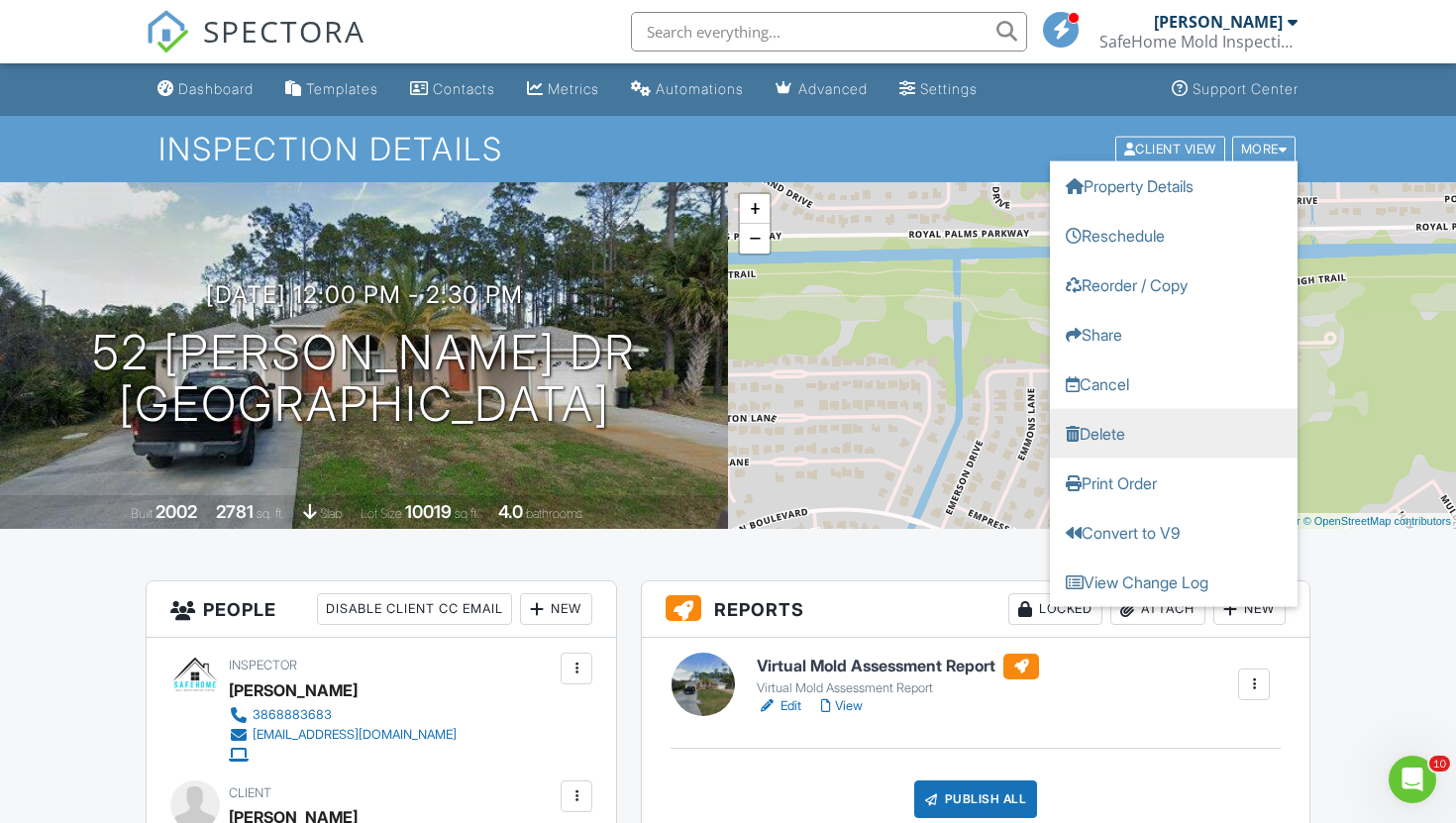 click on "Delete" at bounding box center (1174, 433) 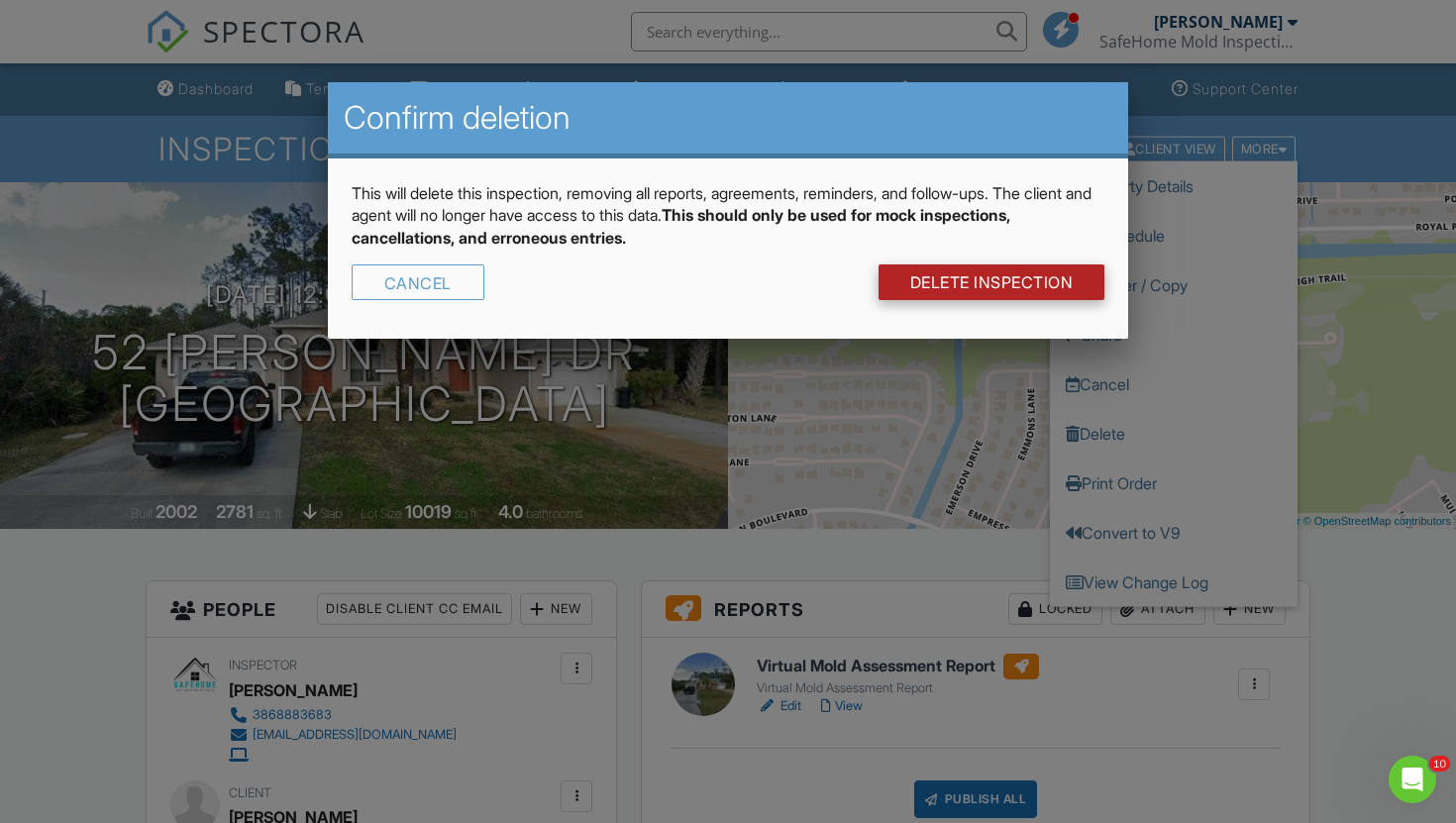 click on "DELETE Inspection" at bounding box center (991, 282) 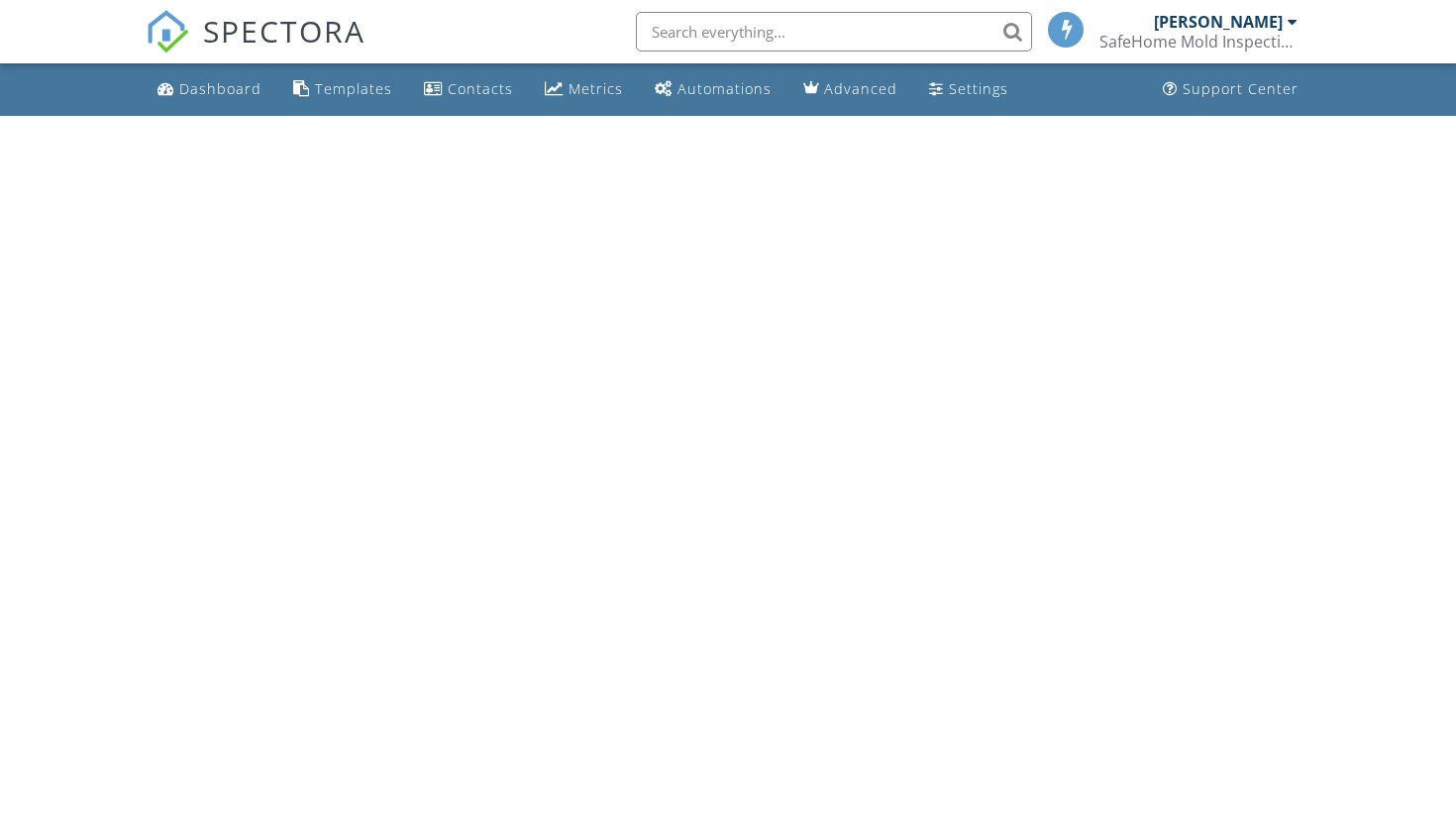 scroll, scrollTop: 0, scrollLeft: 0, axis: both 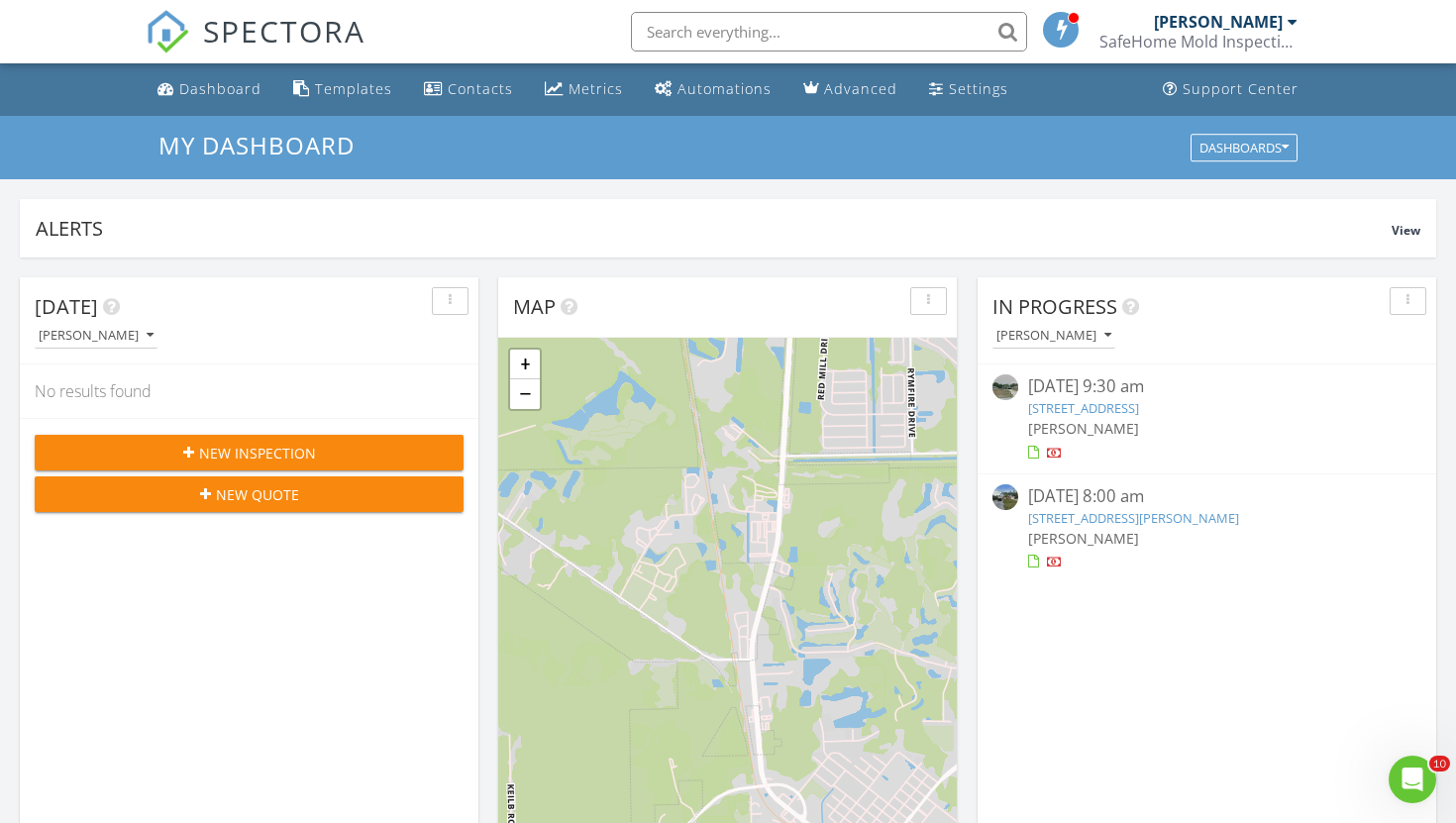 click on "52 Emerson Dr, Palm Coast, FL 32164" at bounding box center (1133, 518) 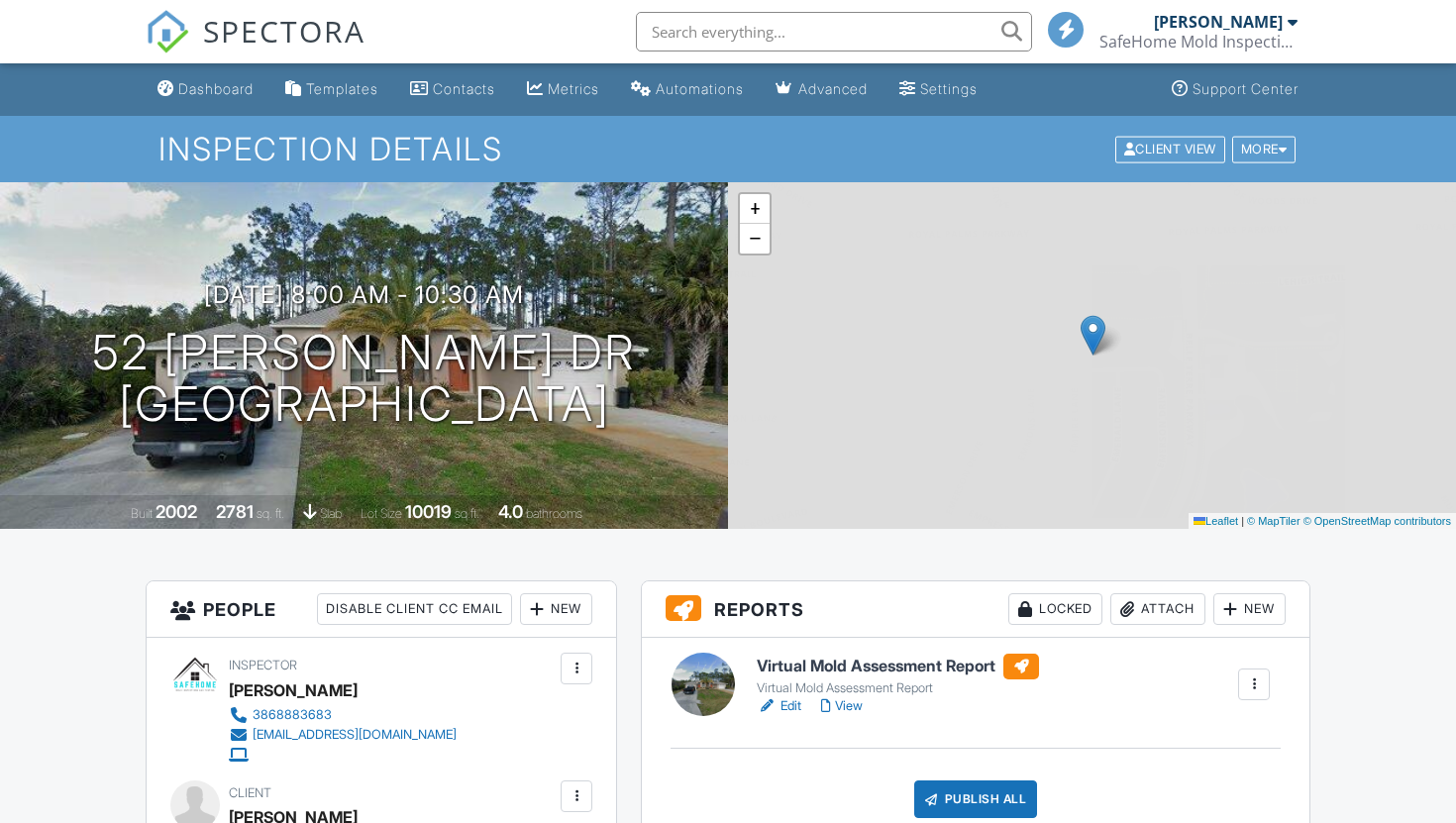 scroll, scrollTop: 0, scrollLeft: 0, axis: both 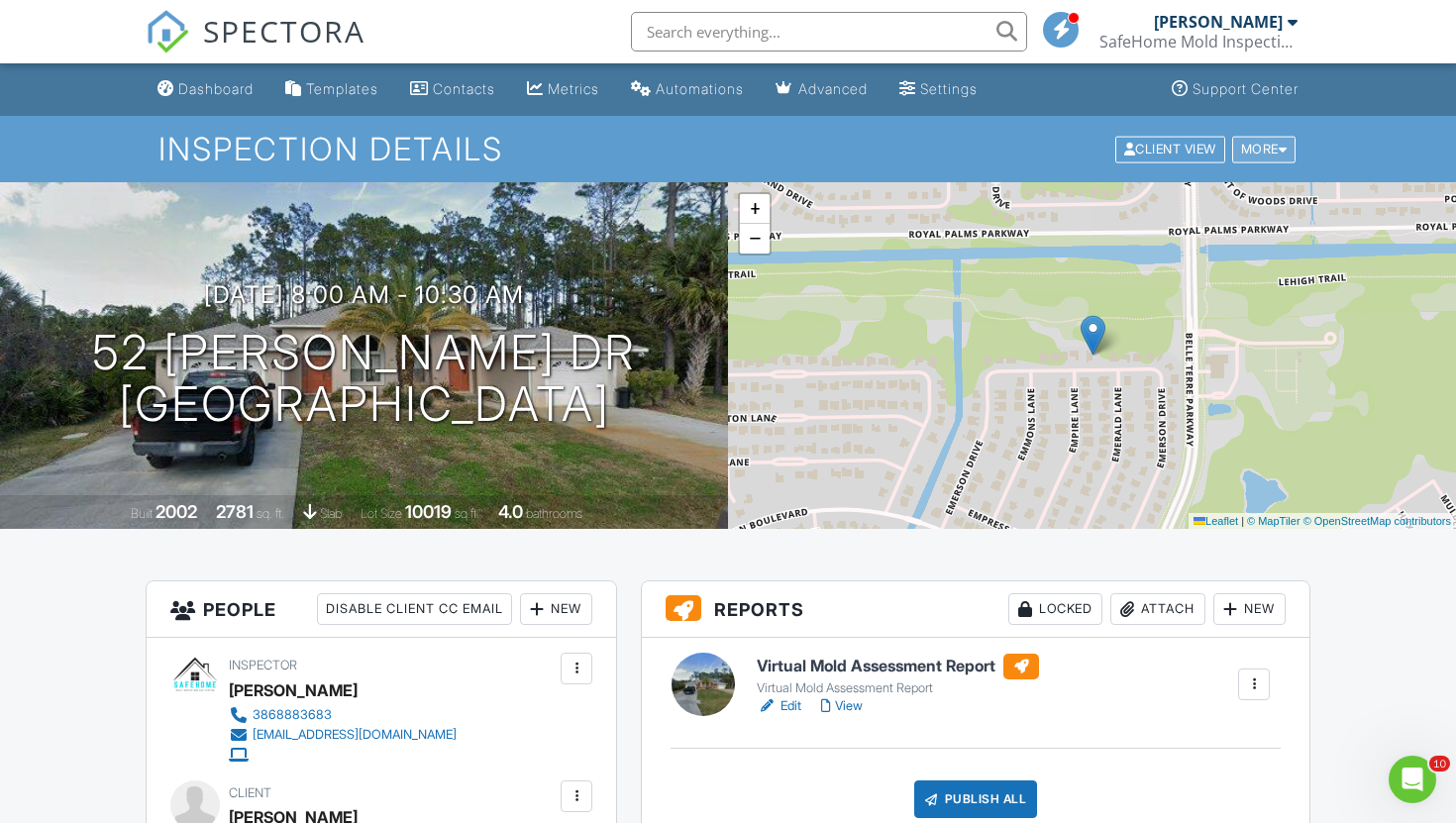click on "More" at bounding box center [1264, 149] 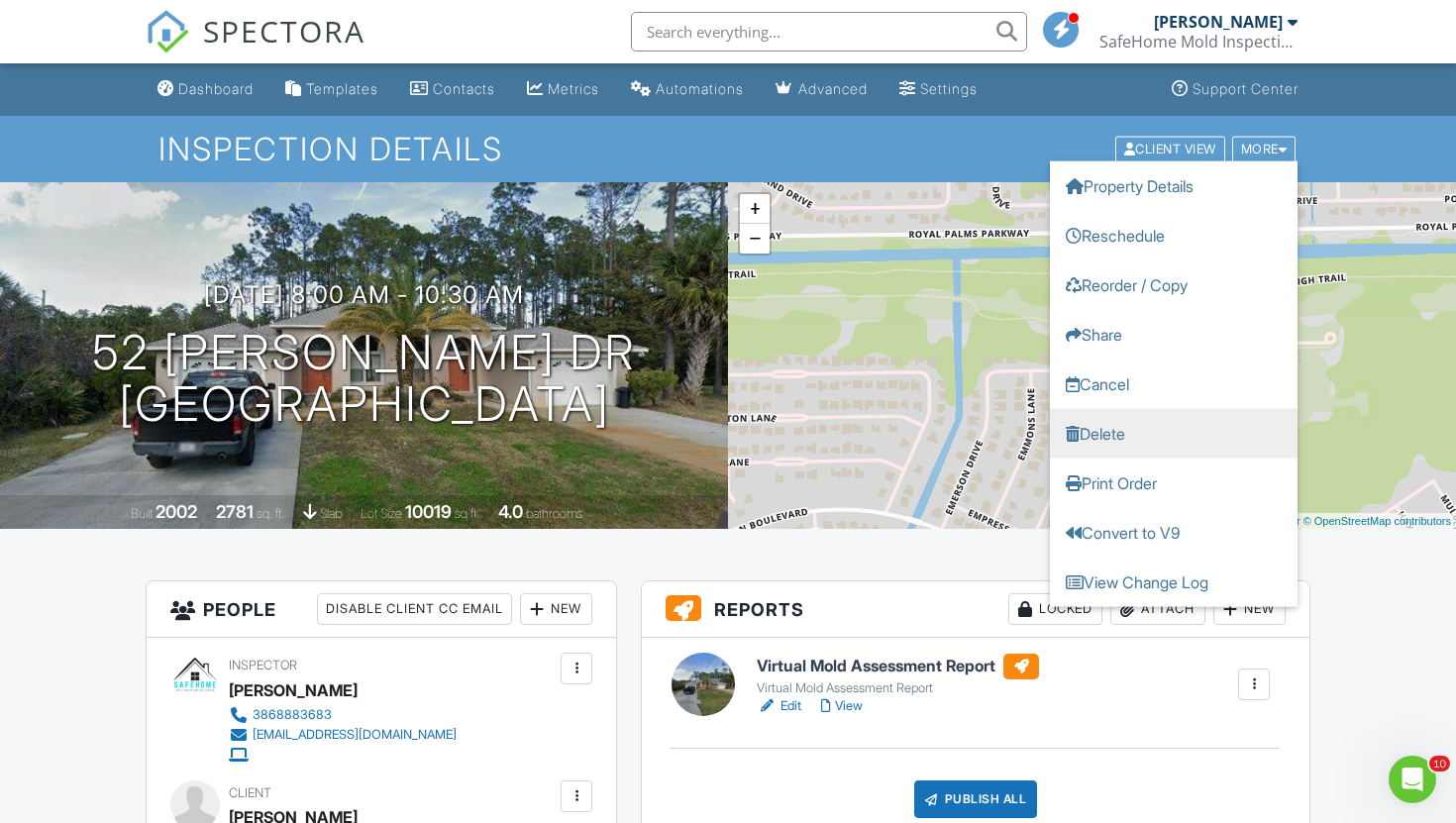 click on "Delete" at bounding box center [1174, 433] 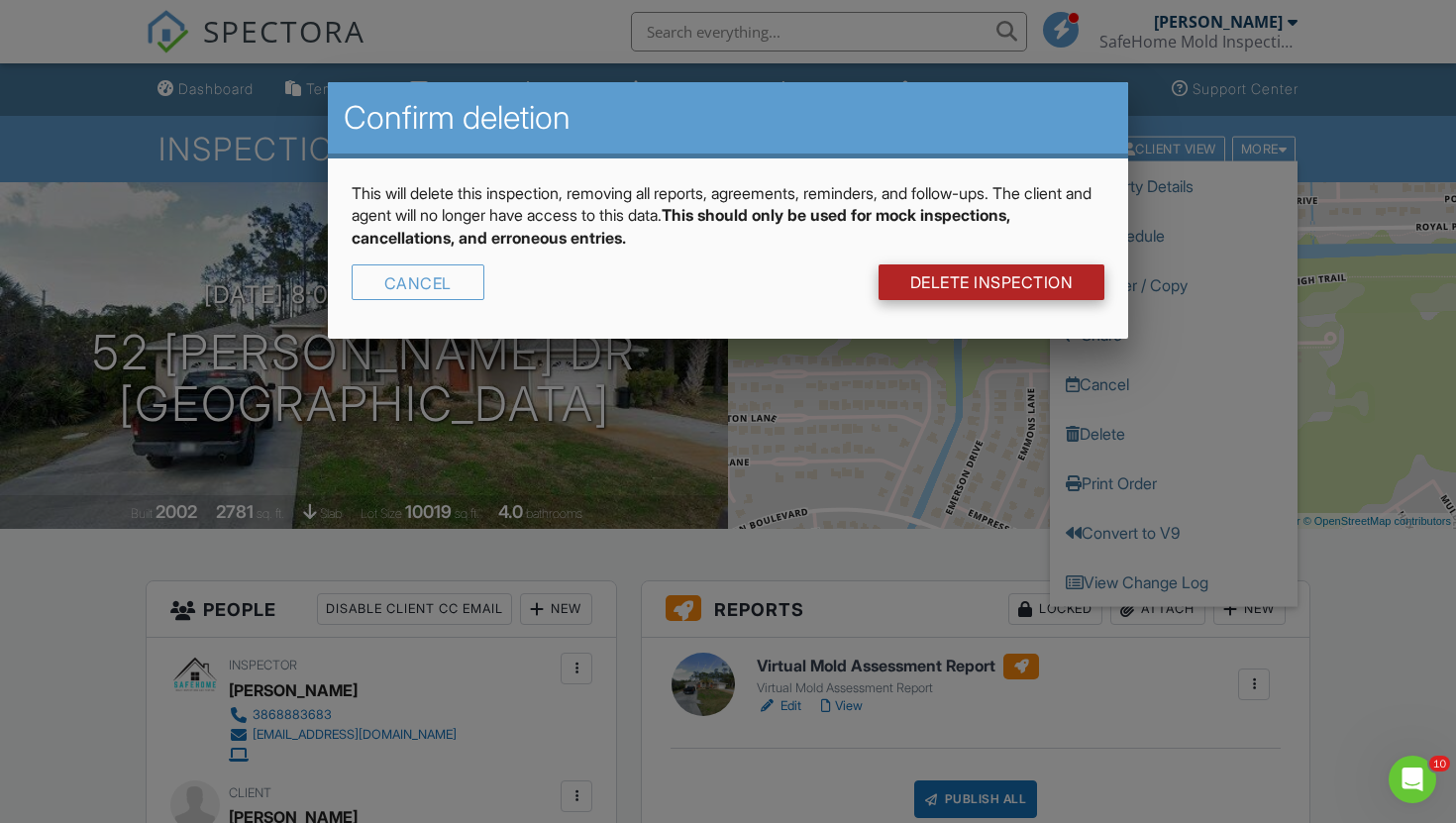 click on "DELETE Inspection" at bounding box center (991, 282) 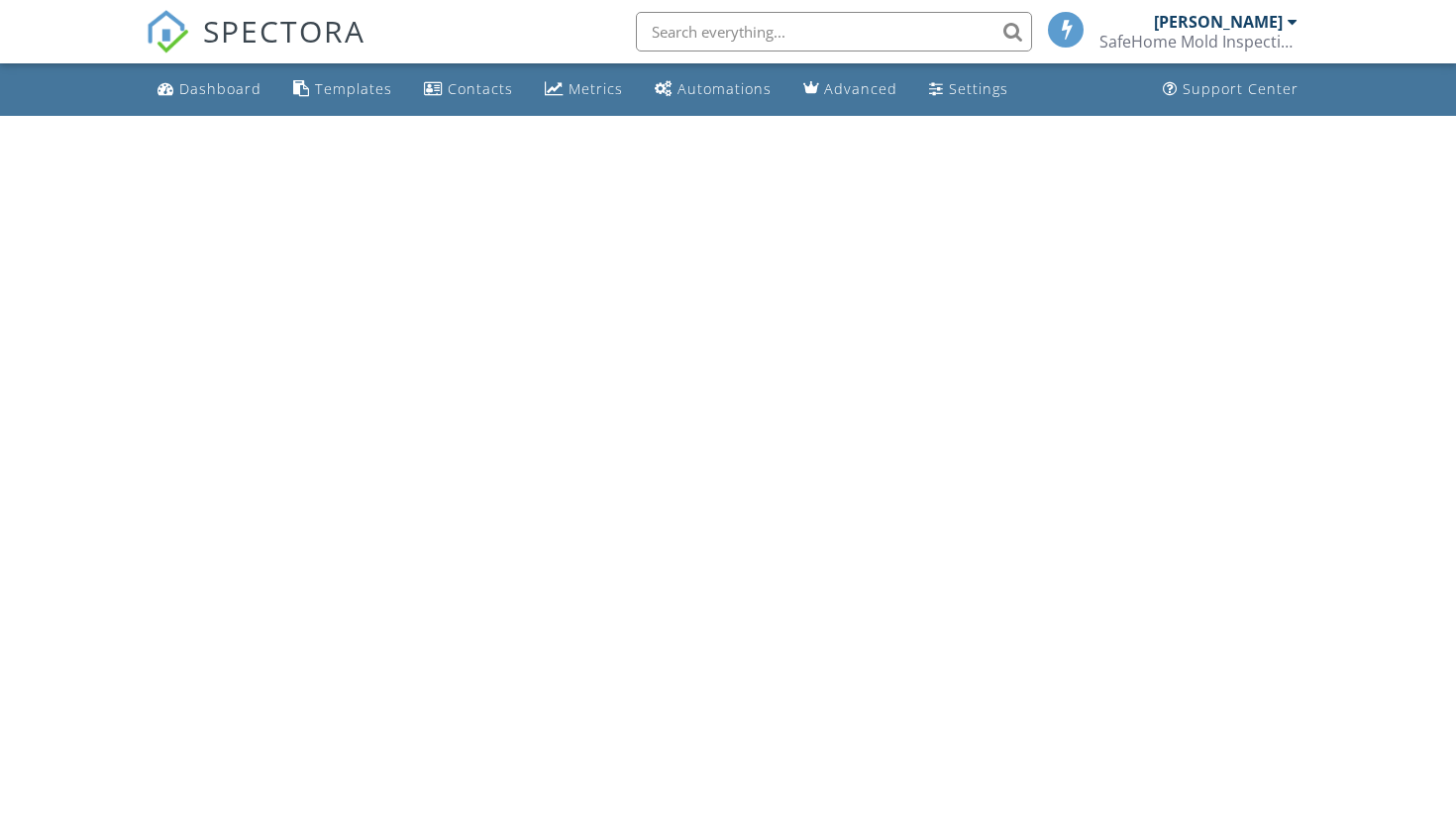 scroll, scrollTop: 0, scrollLeft: 0, axis: both 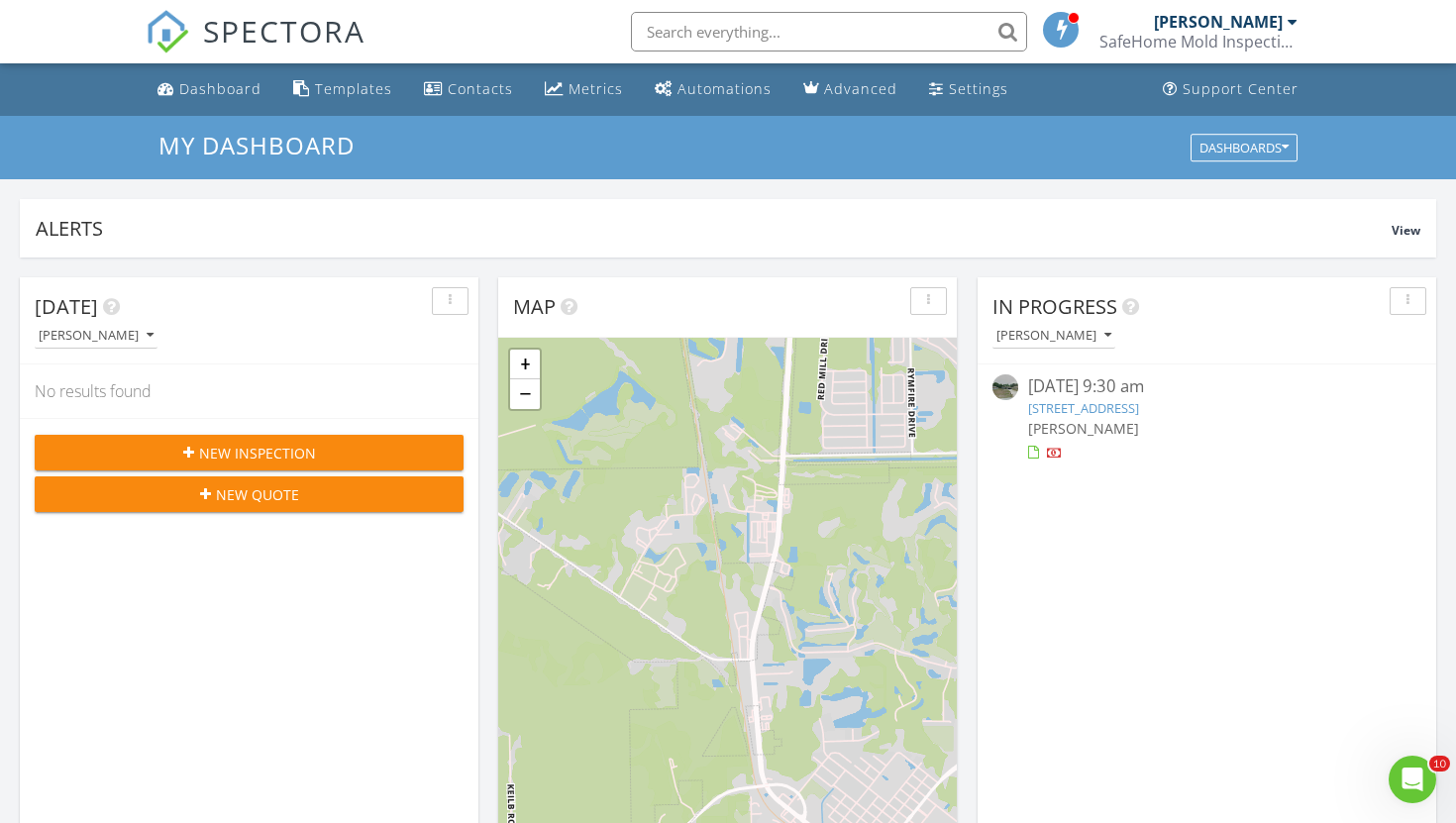 click on "12 Pine Cedar Dr, Palm Coast, FL 32164" at bounding box center (1084, 408) 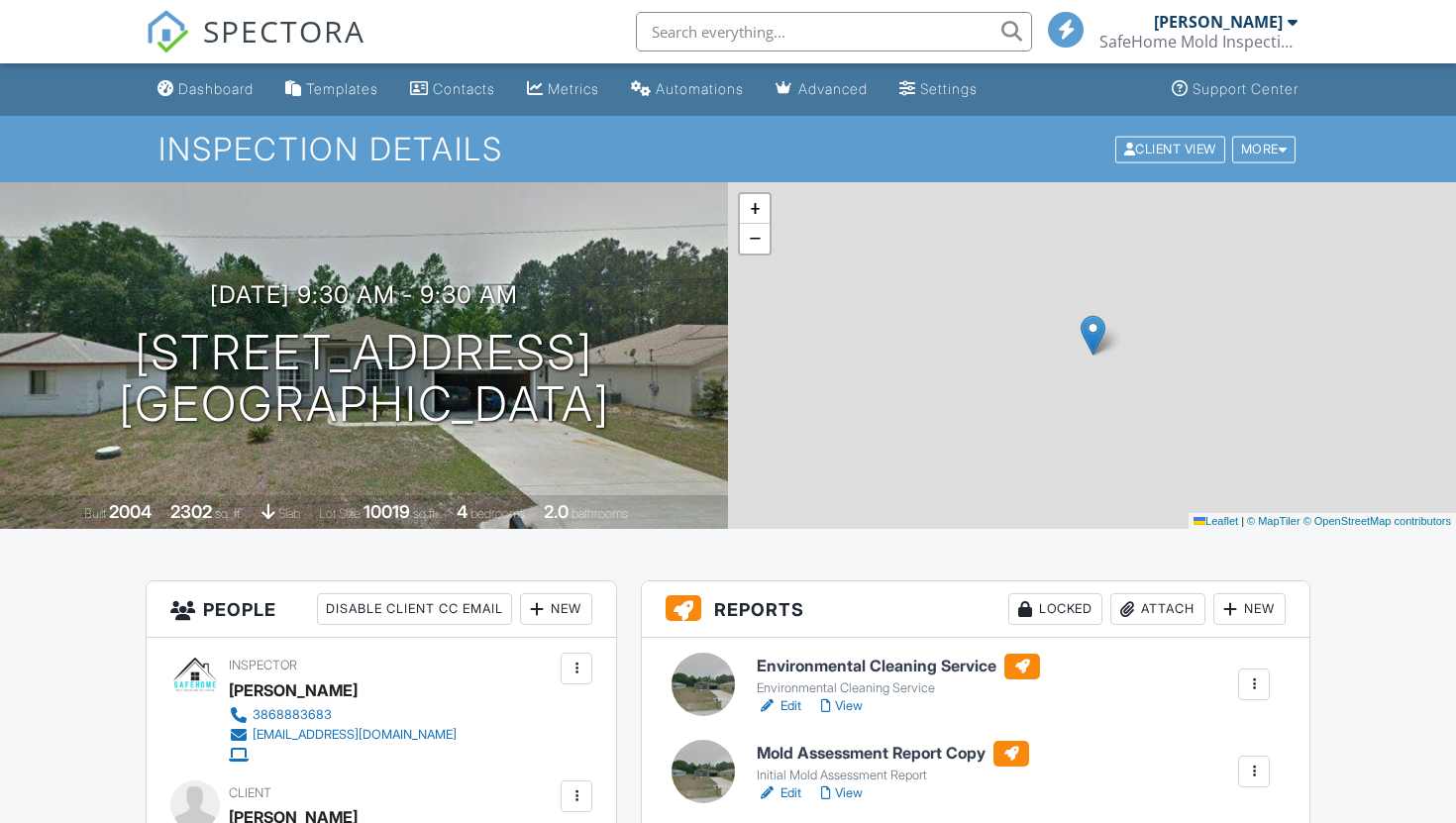 scroll, scrollTop: 0, scrollLeft: 0, axis: both 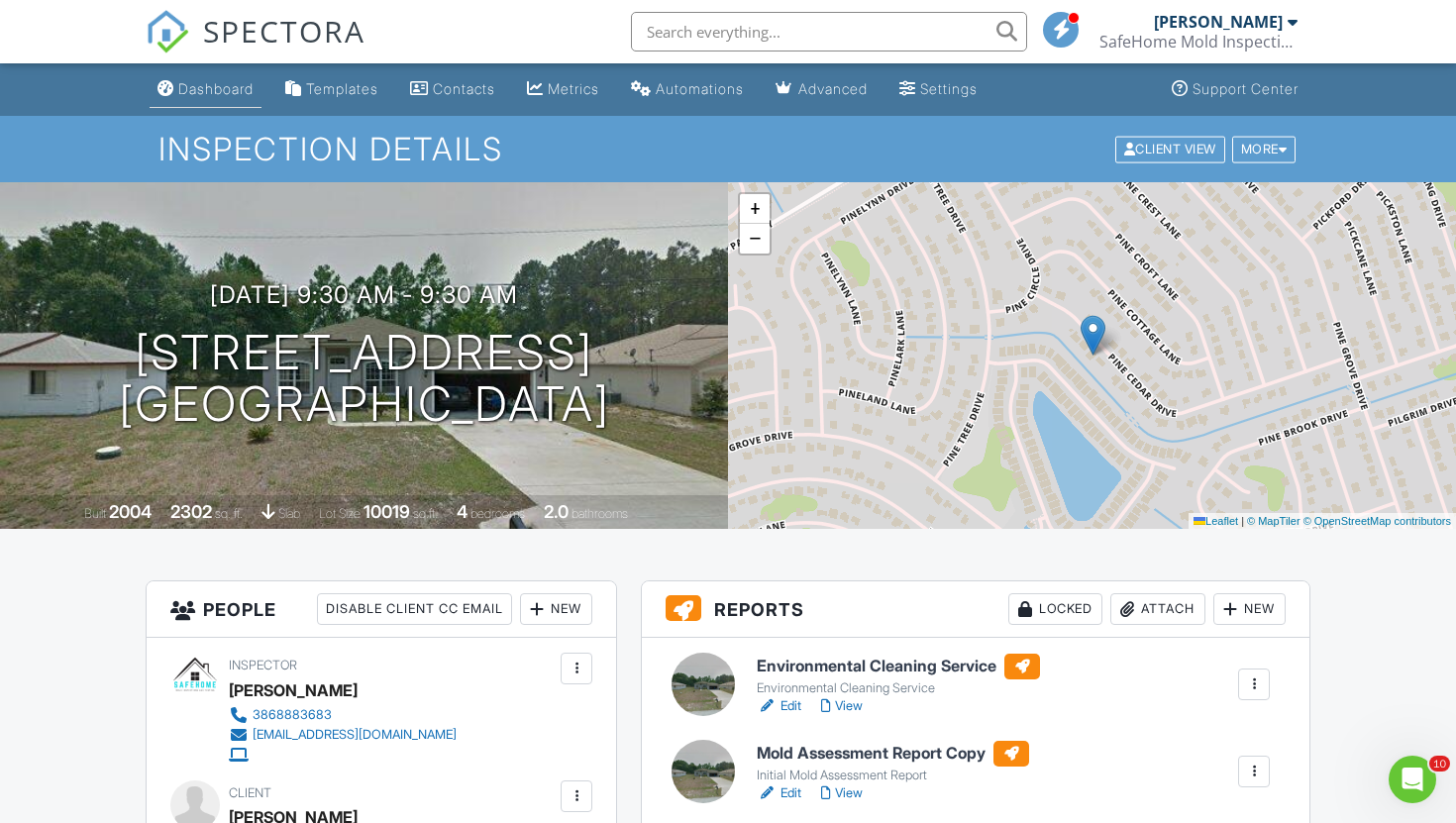 click on "Dashboard" at bounding box center [216, 88] 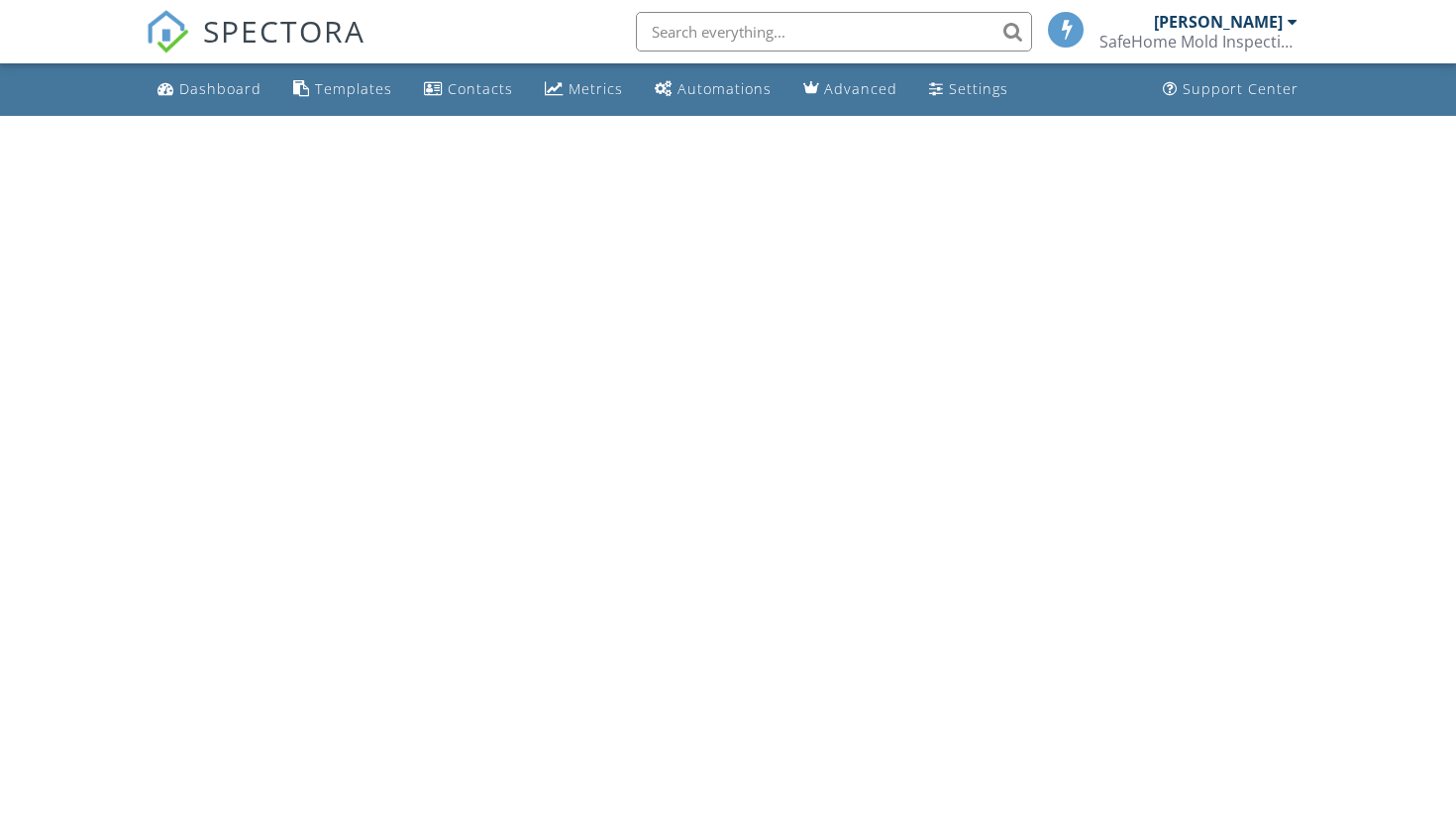 scroll, scrollTop: 0, scrollLeft: 0, axis: both 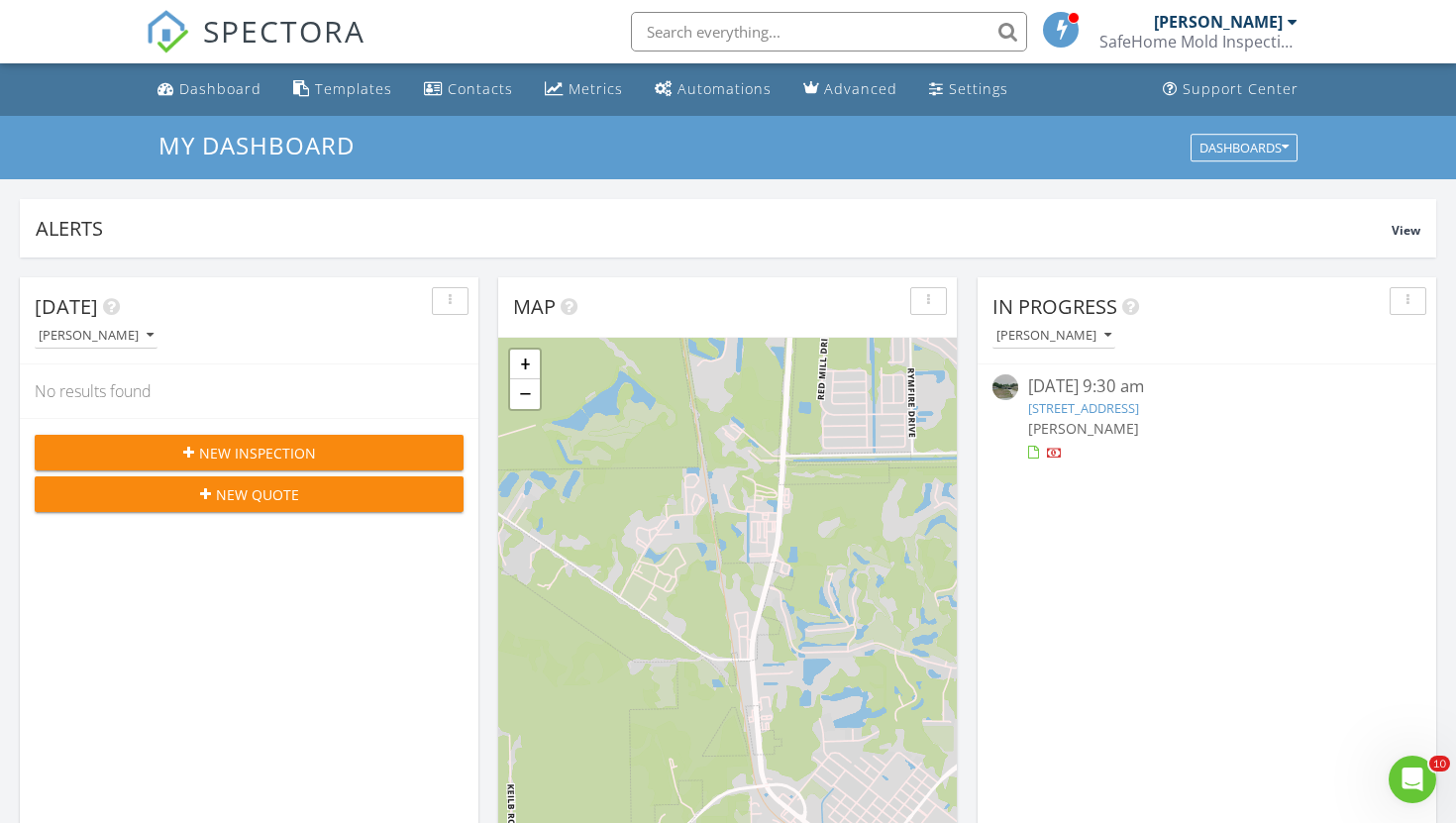 click at bounding box center [1293, 22] 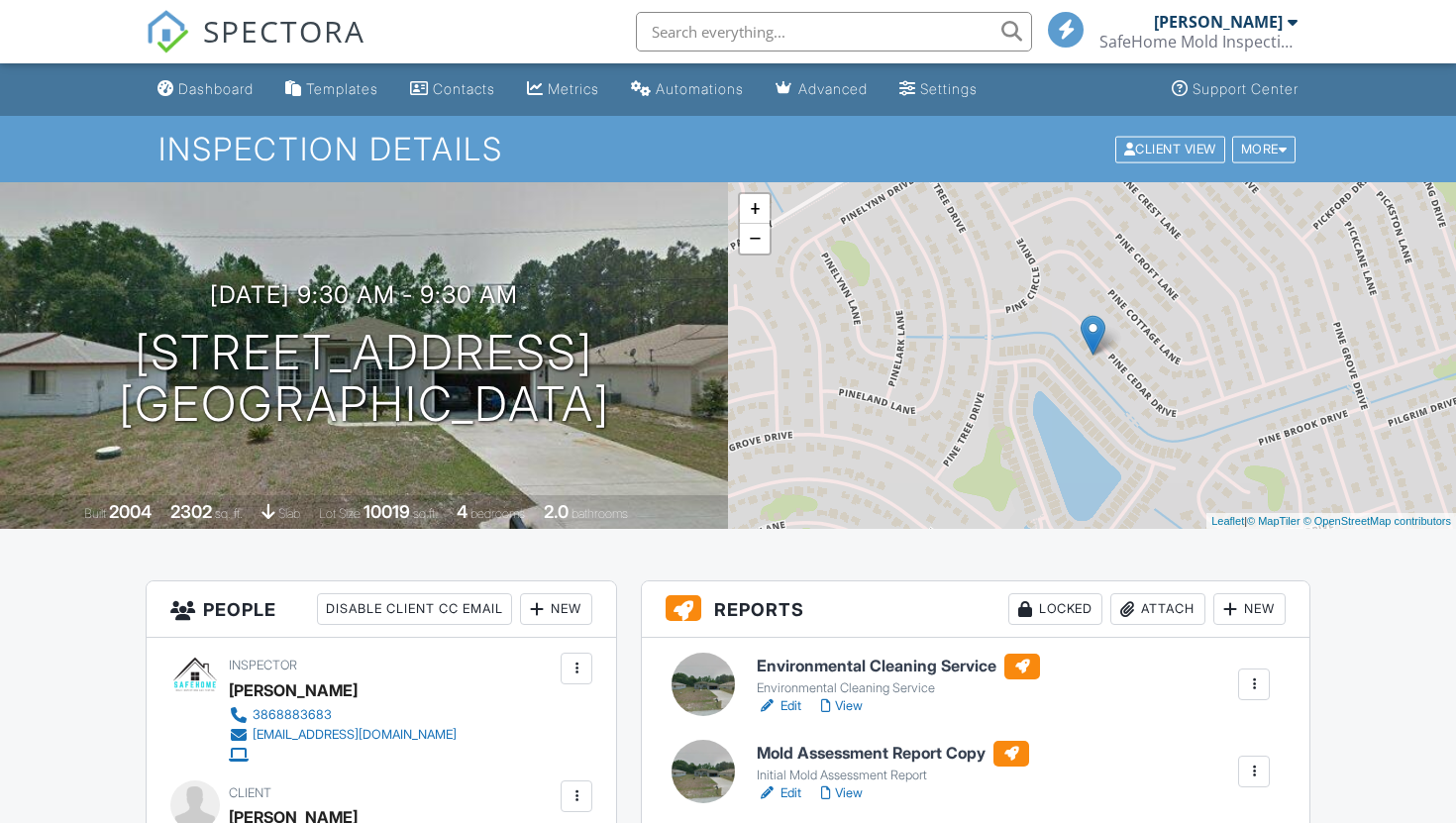 scroll, scrollTop: 0, scrollLeft: 0, axis: both 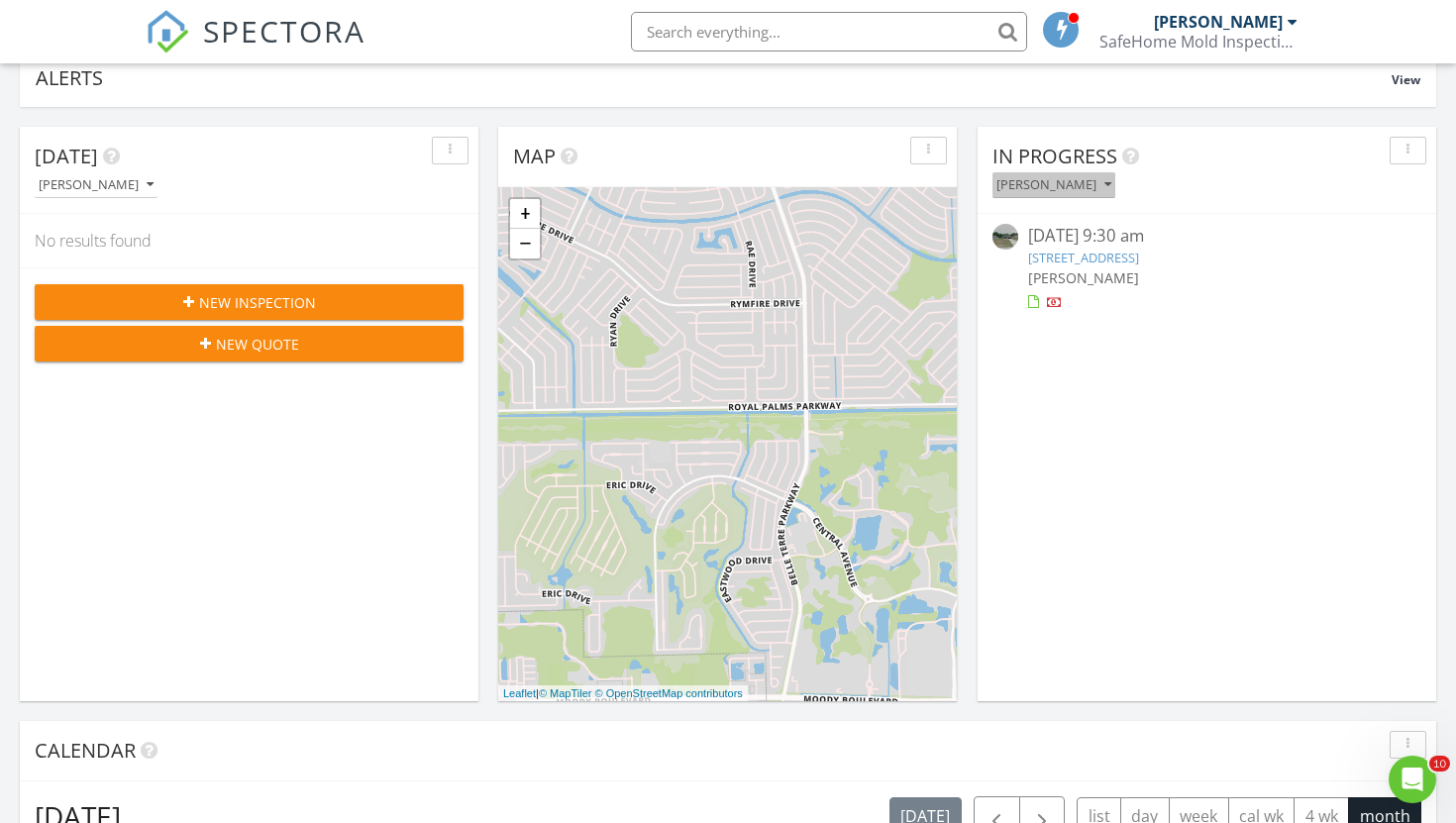 click on "[PERSON_NAME]" at bounding box center (1054, 185) 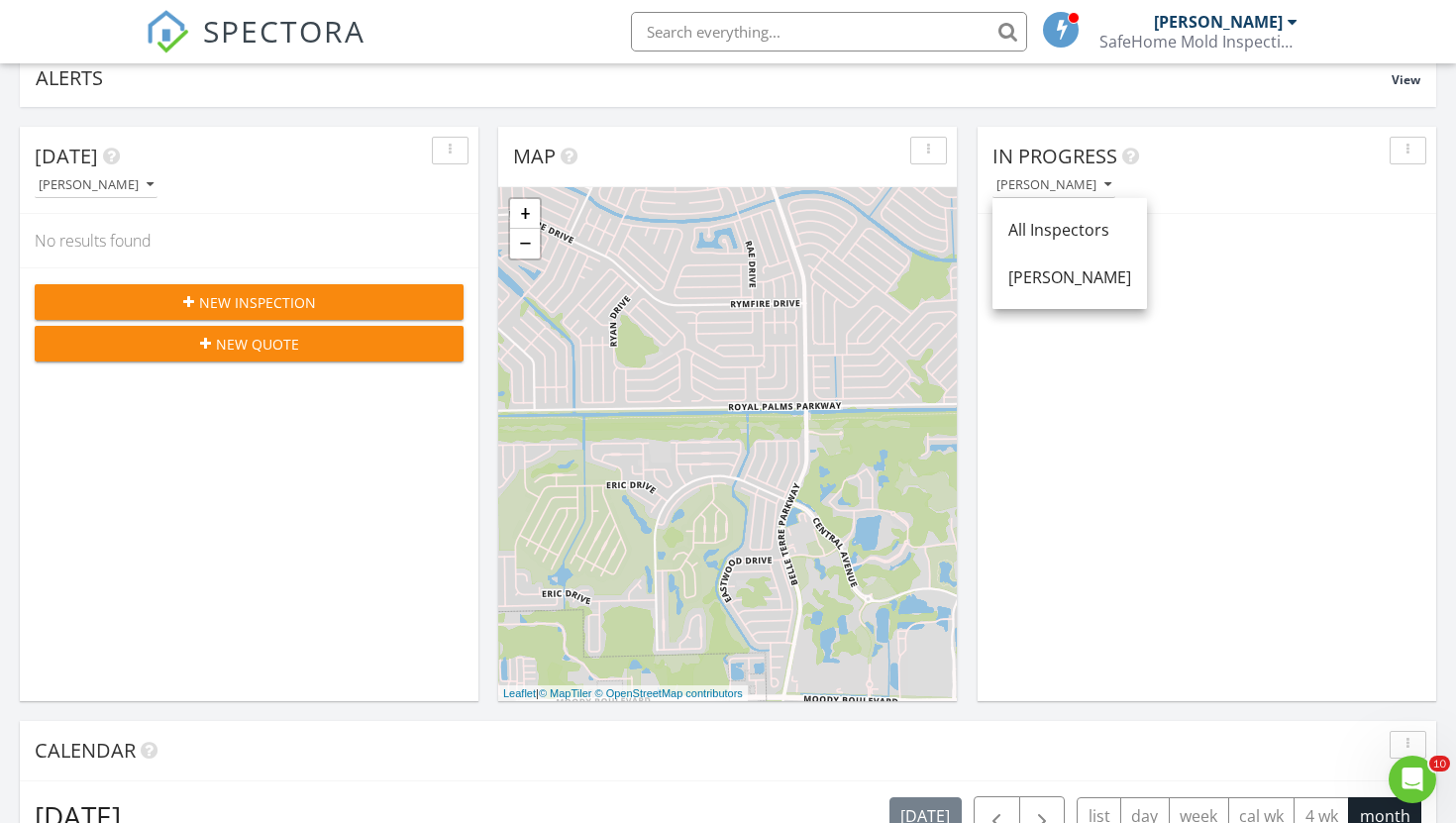 click on "[PERSON_NAME]" at bounding box center [1214, 184] 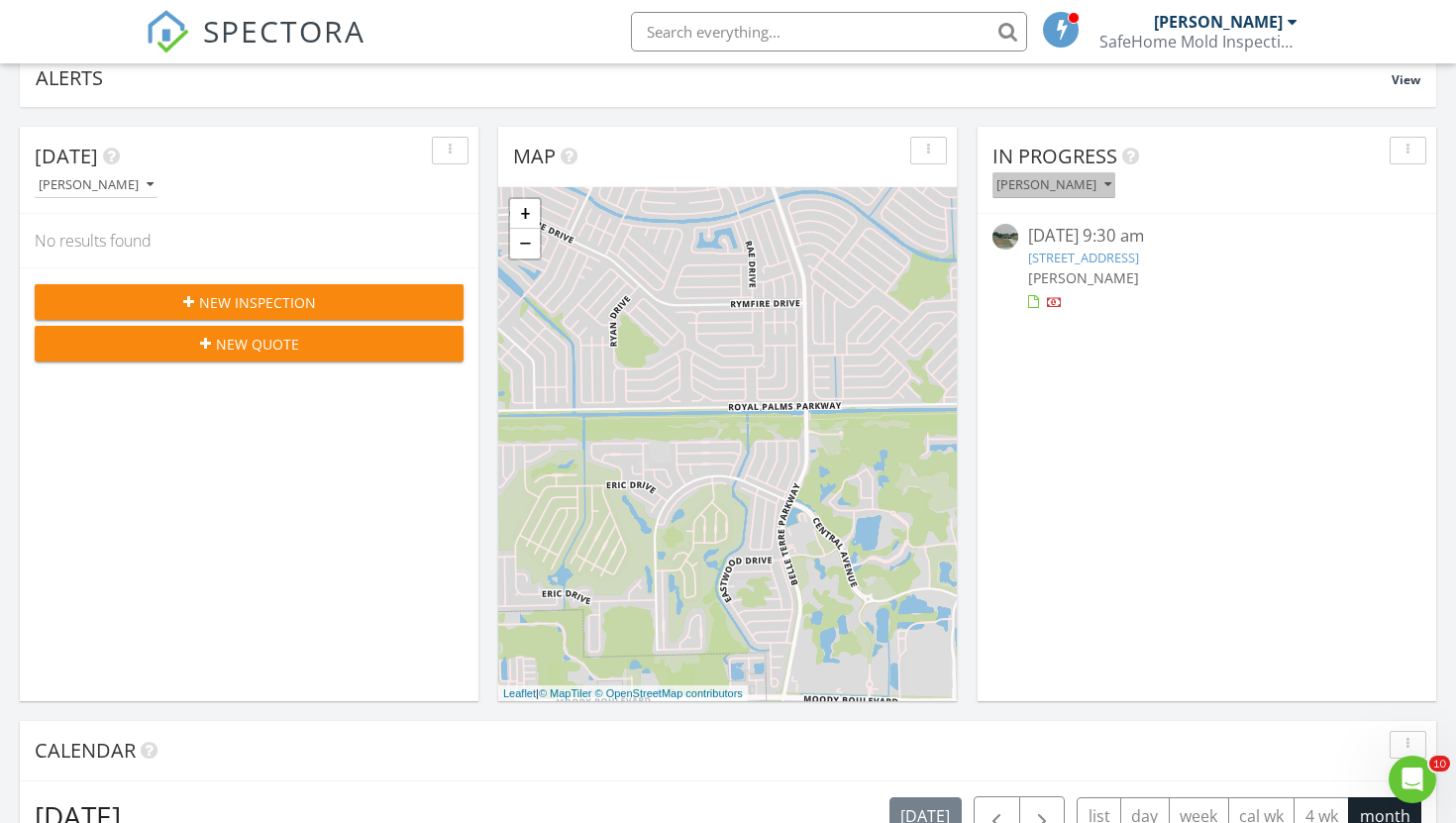 click on "[PERSON_NAME]" at bounding box center (1054, 185) 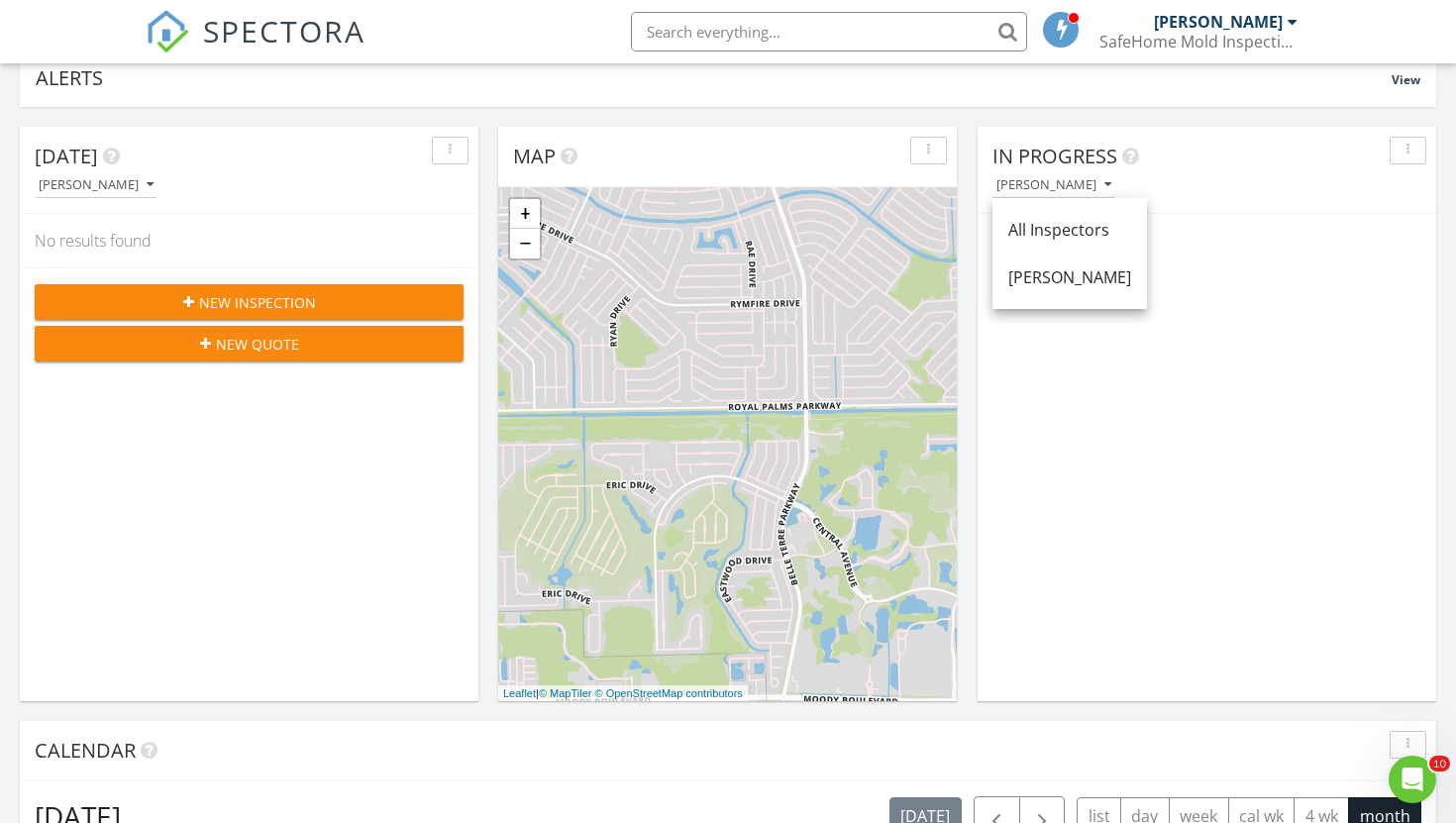 click on "[PERSON_NAME]" at bounding box center (1214, 184) 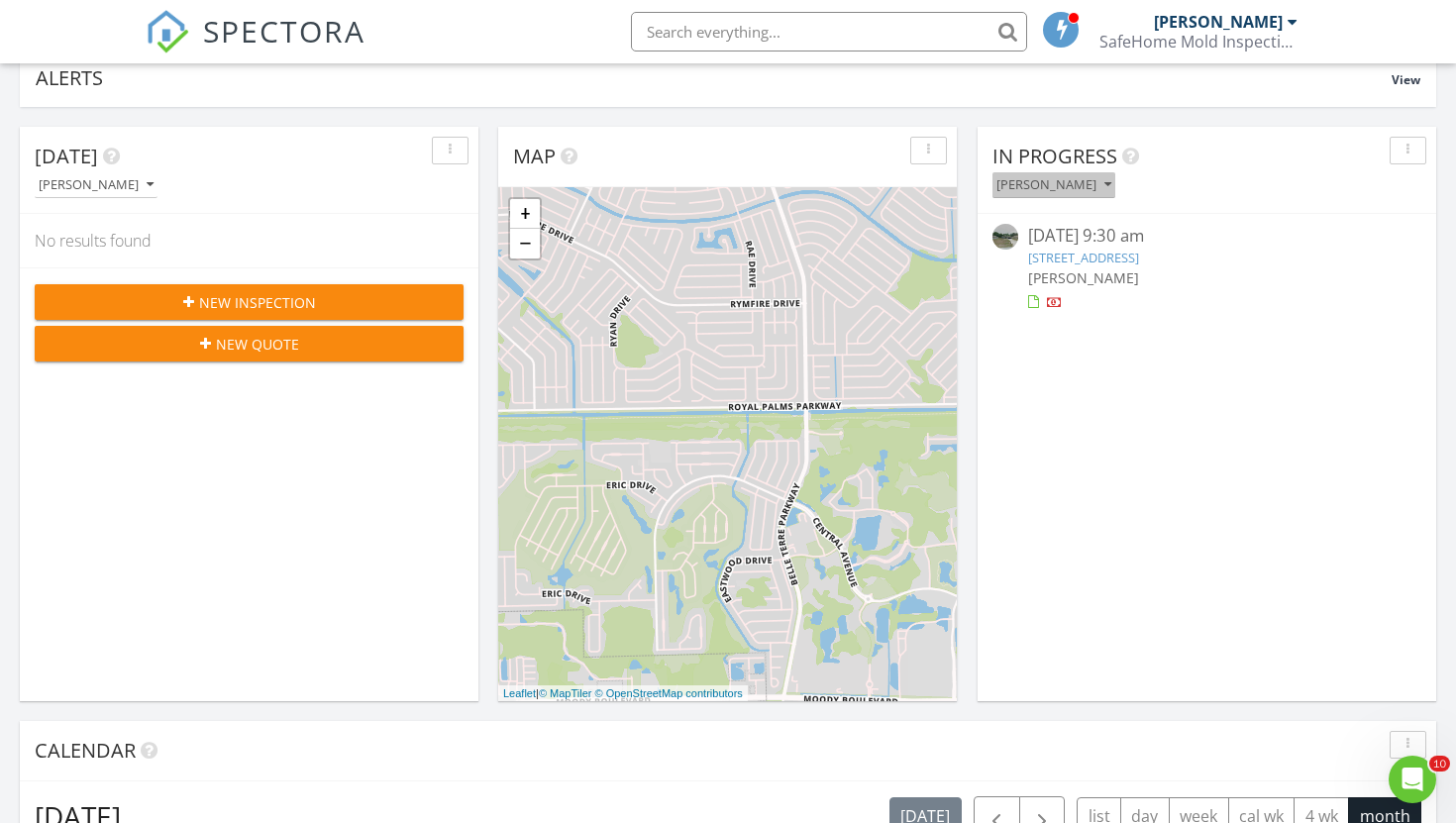 click on "[PERSON_NAME]" at bounding box center (1054, 185) 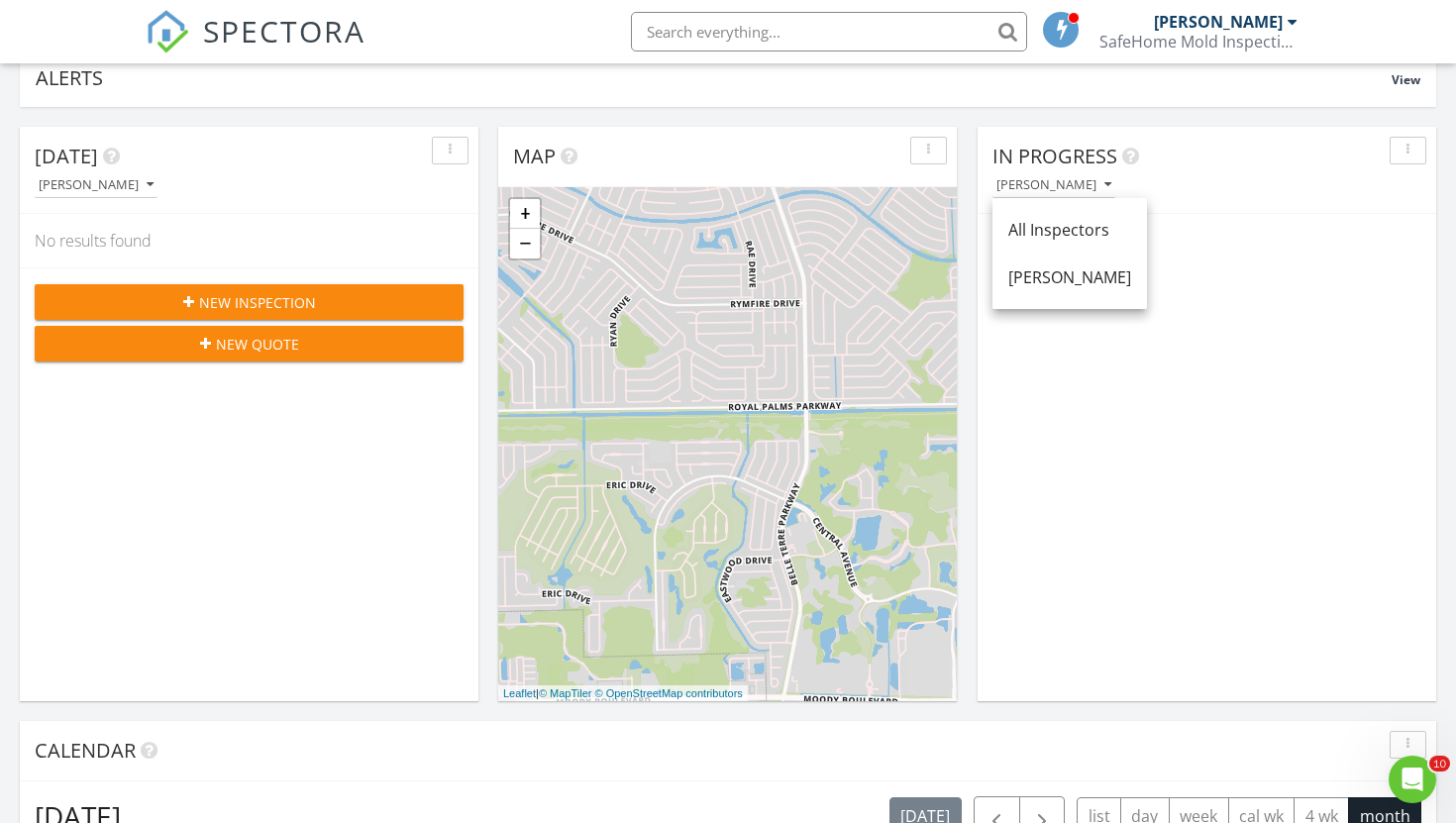 click on "[PERSON_NAME]" at bounding box center [1214, 184] 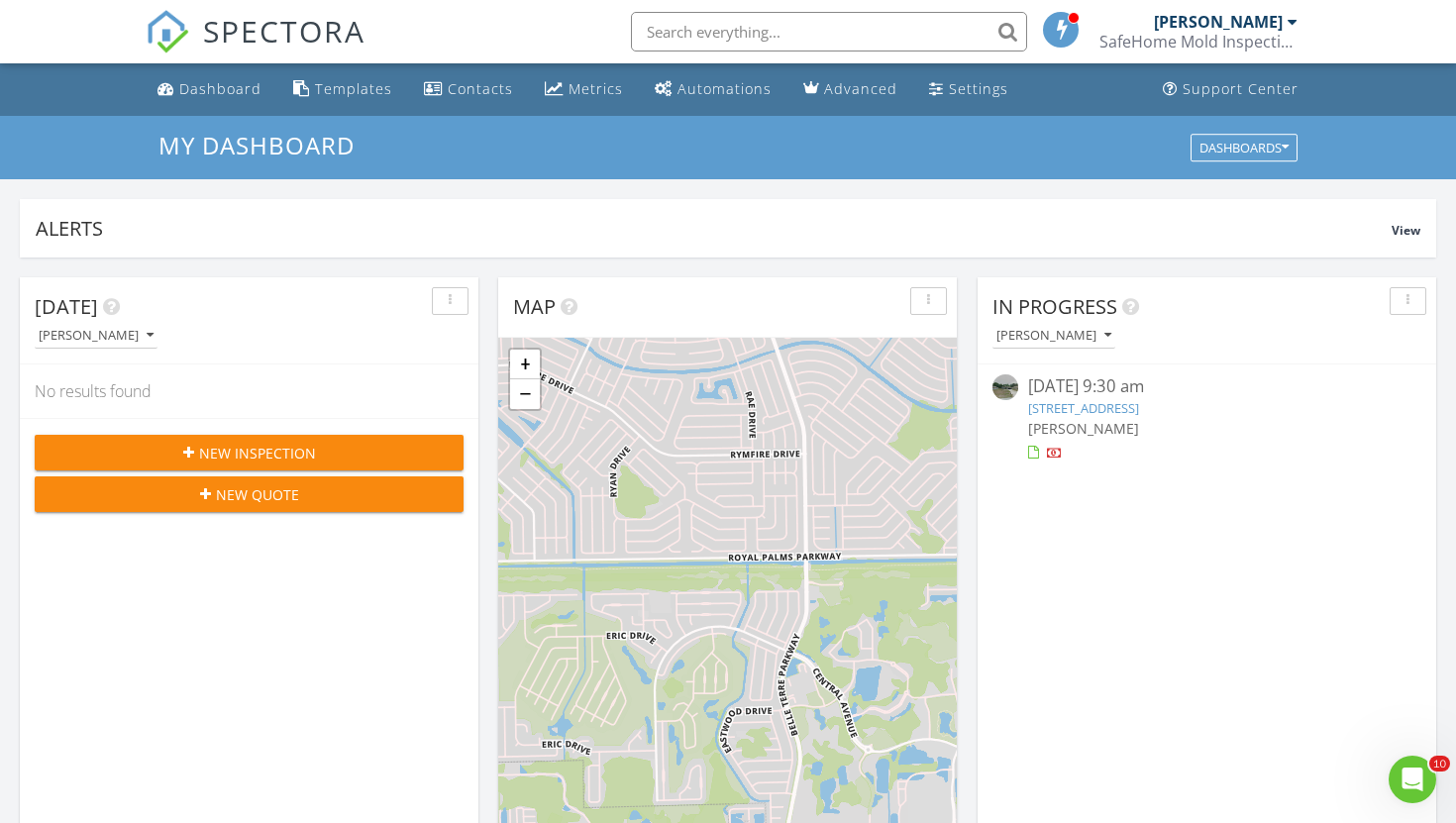scroll, scrollTop: 3, scrollLeft: 0, axis: vertical 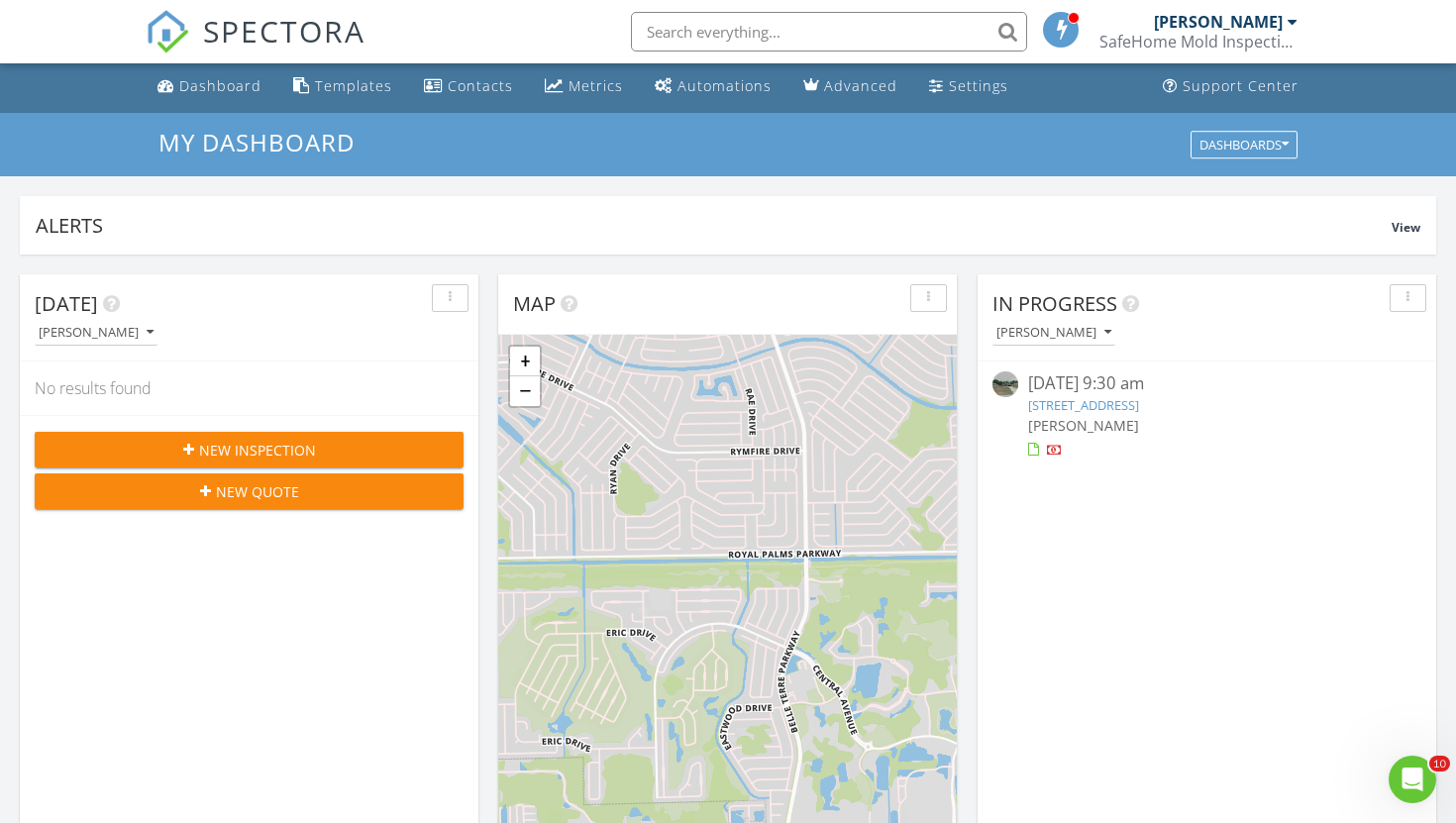 click on "New Inspection" at bounding box center [249, 450] 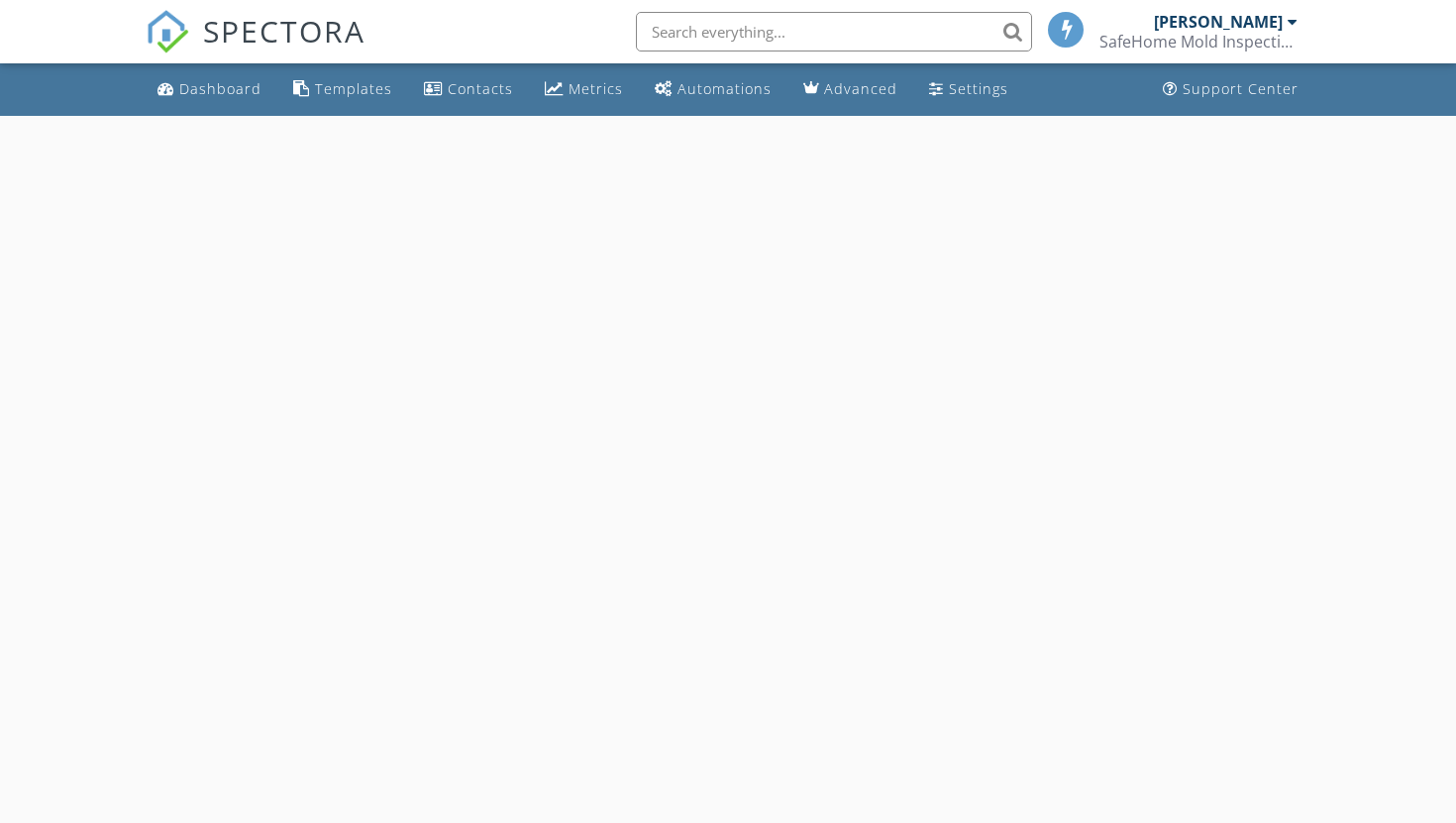scroll, scrollTop: 0, scrollLeft: 0, axis: both 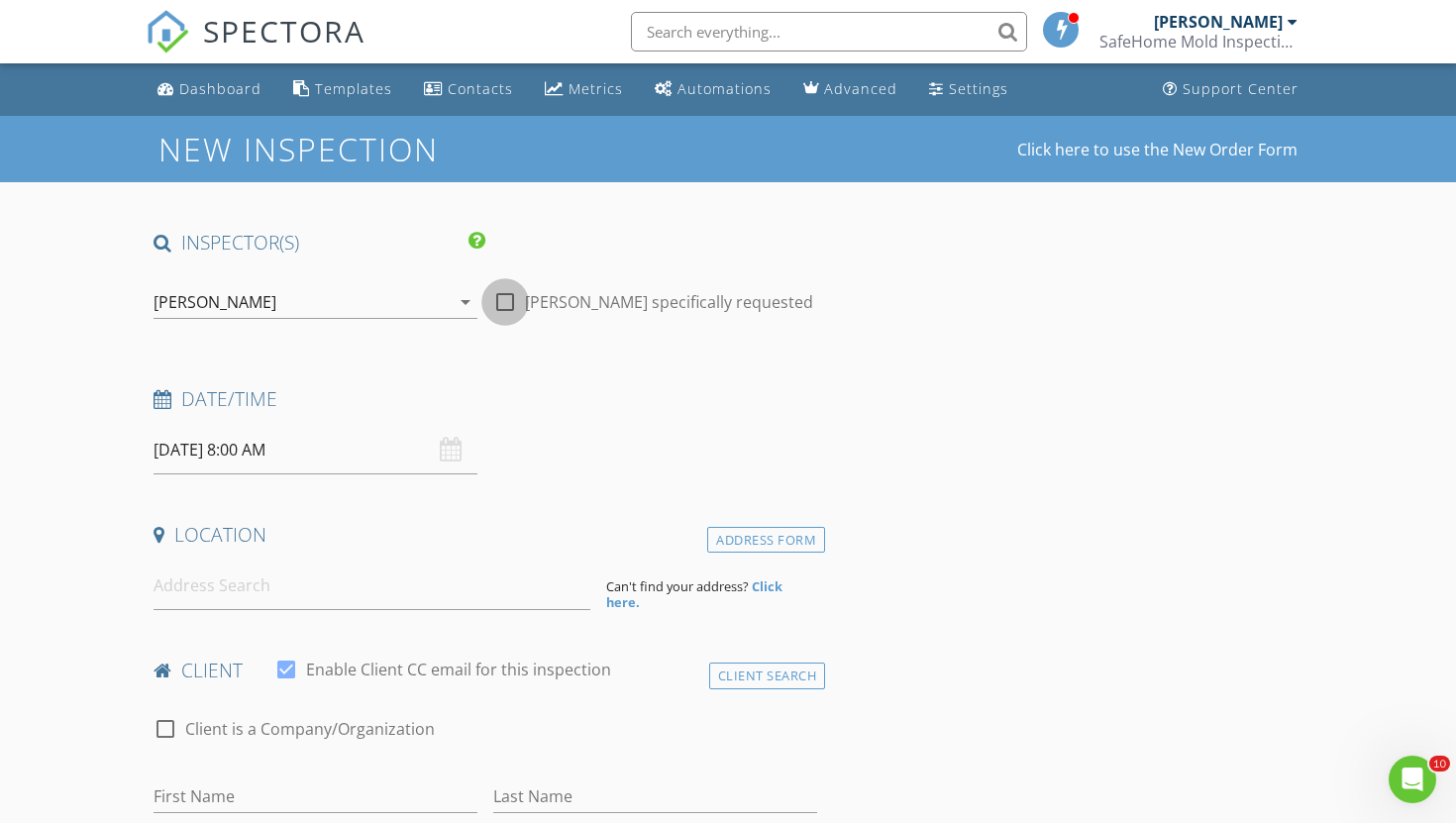 click at bounding box center [505, 302] 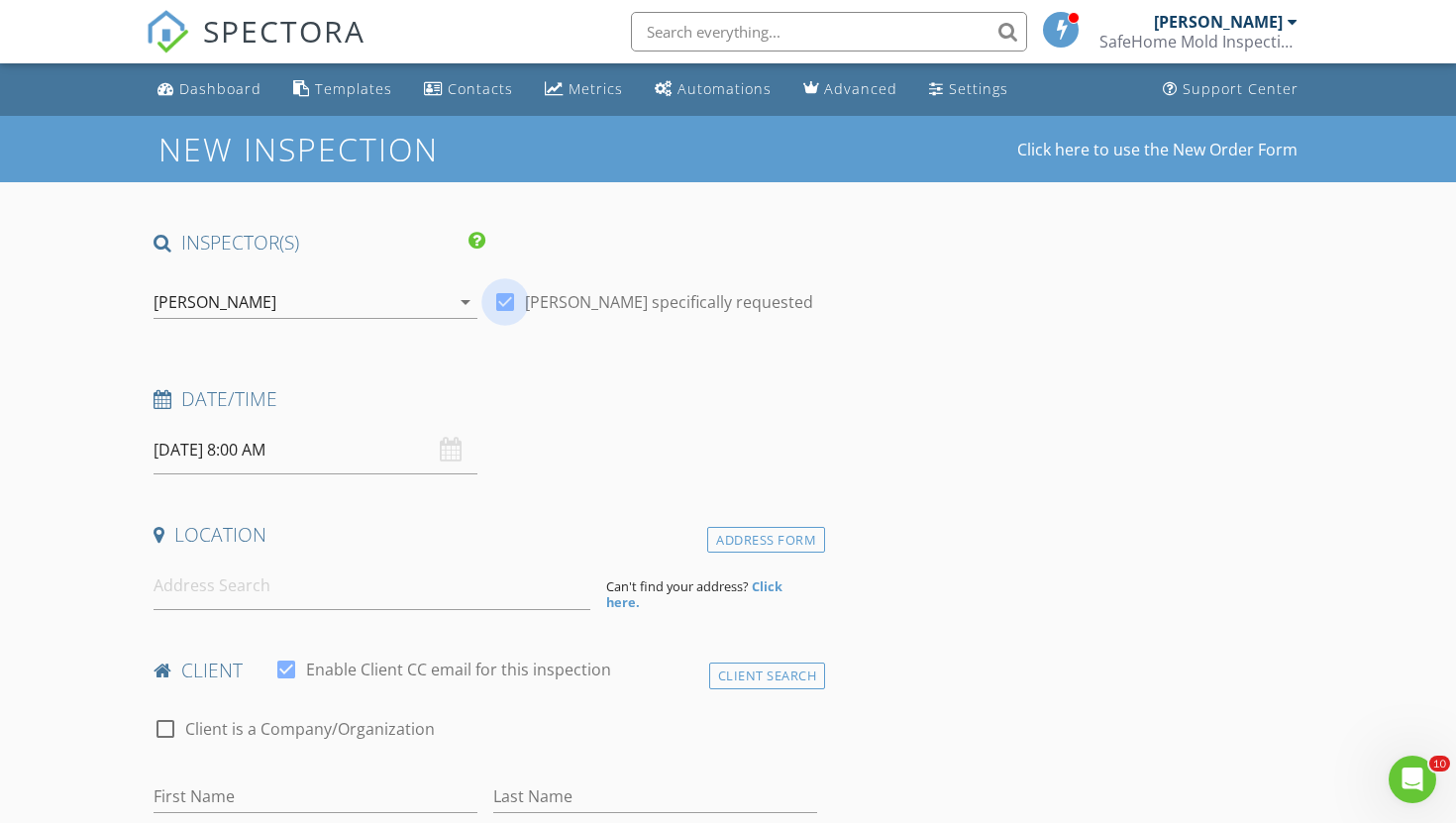 click at bounding box center (505, 302) 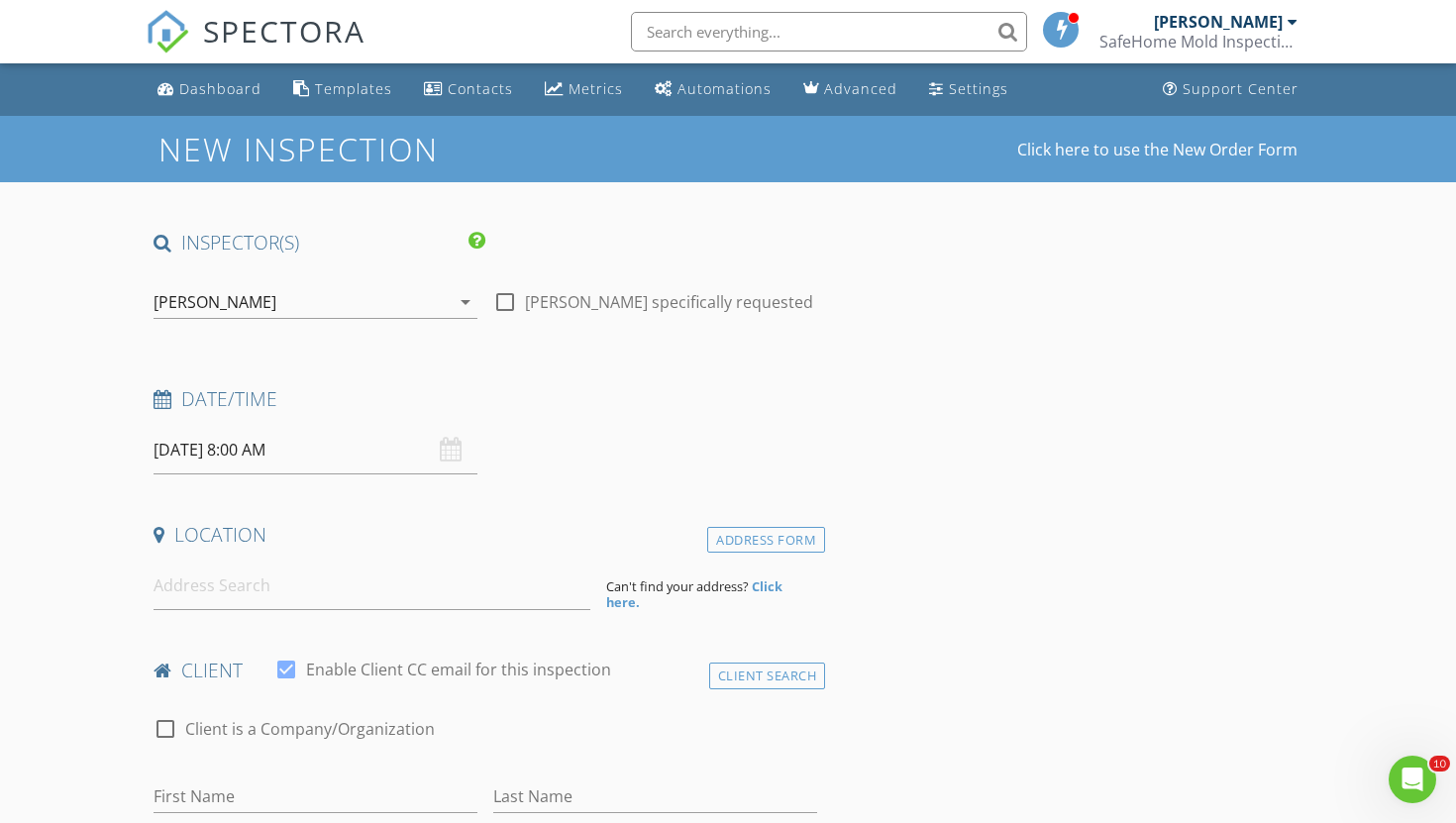 click at bounding box center (505, 302) 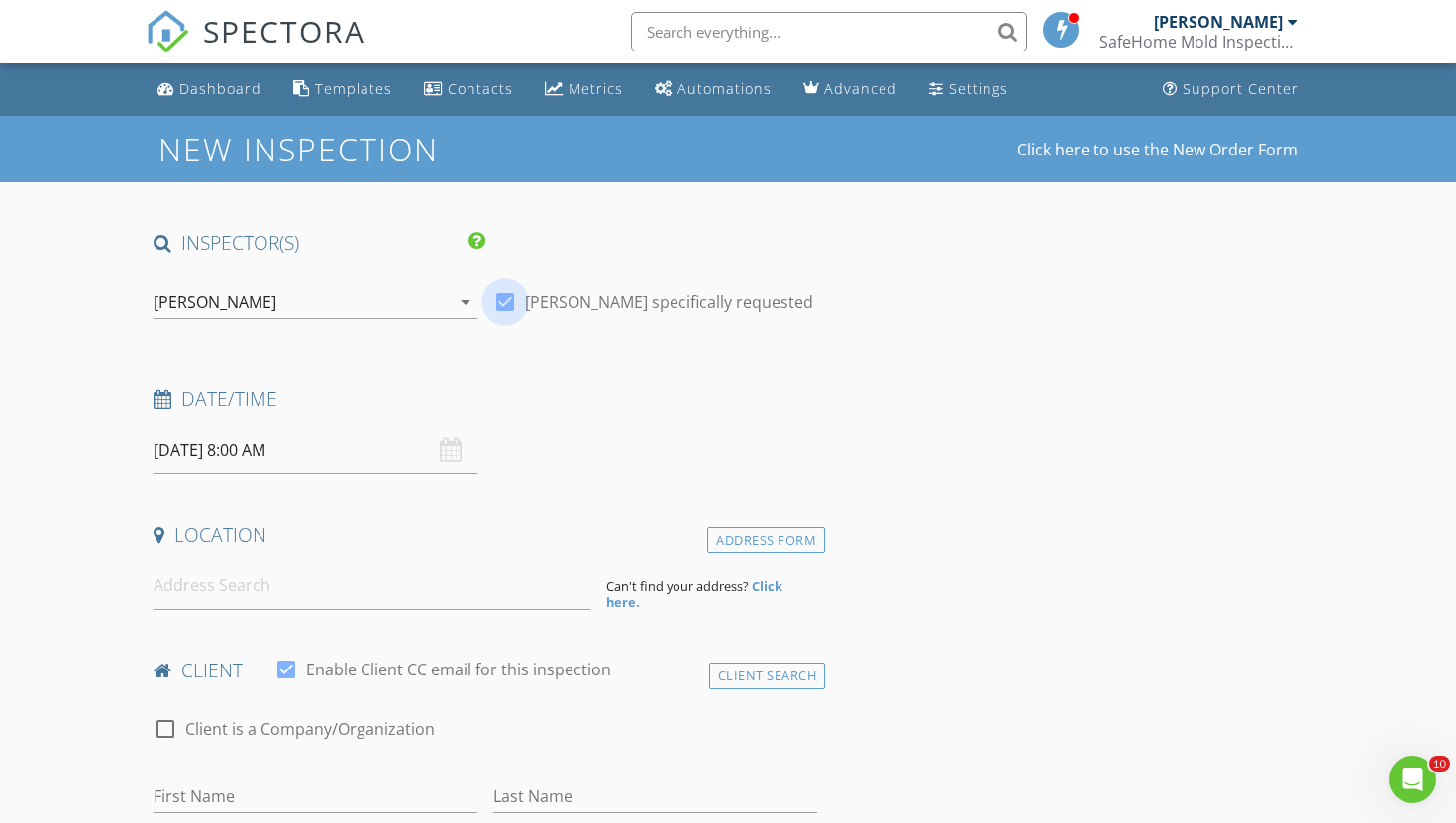 click at bounding box center (505, 302) 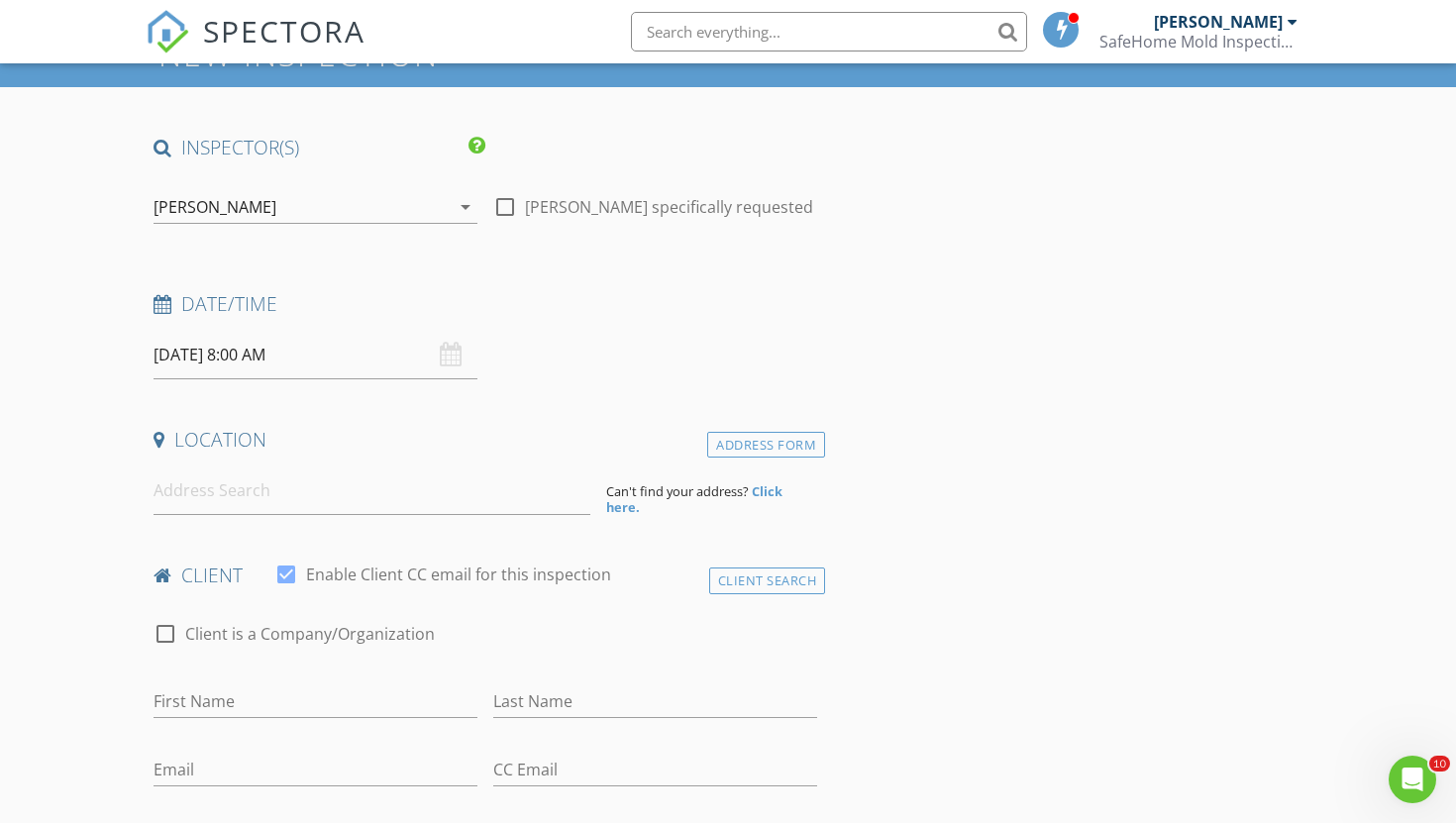 scroll, scrollTop: 109, scrollLeft: 0, axis: vertical 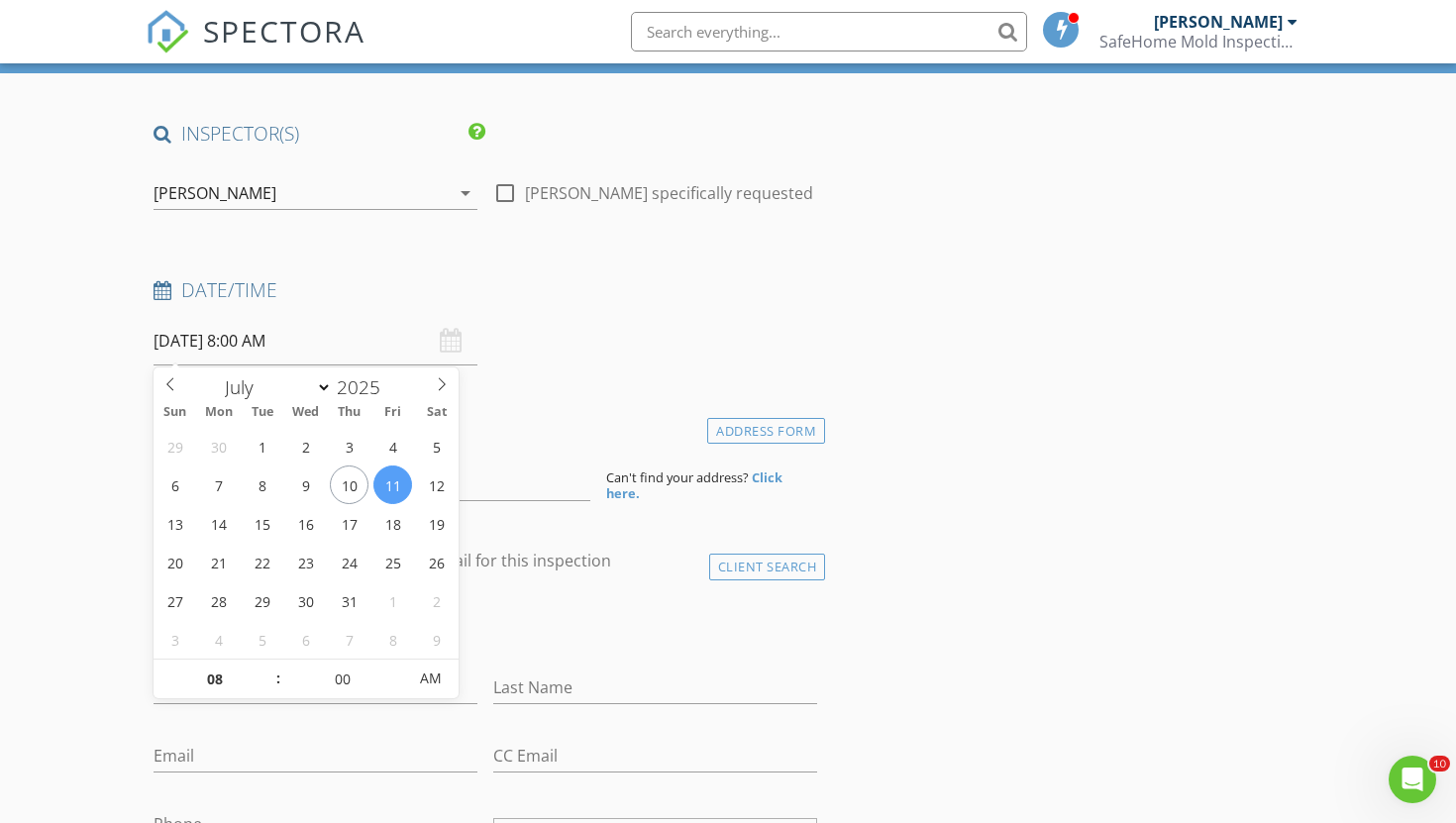 click on "[DATE] 8:00 AM" at bounding box center [315, 341] 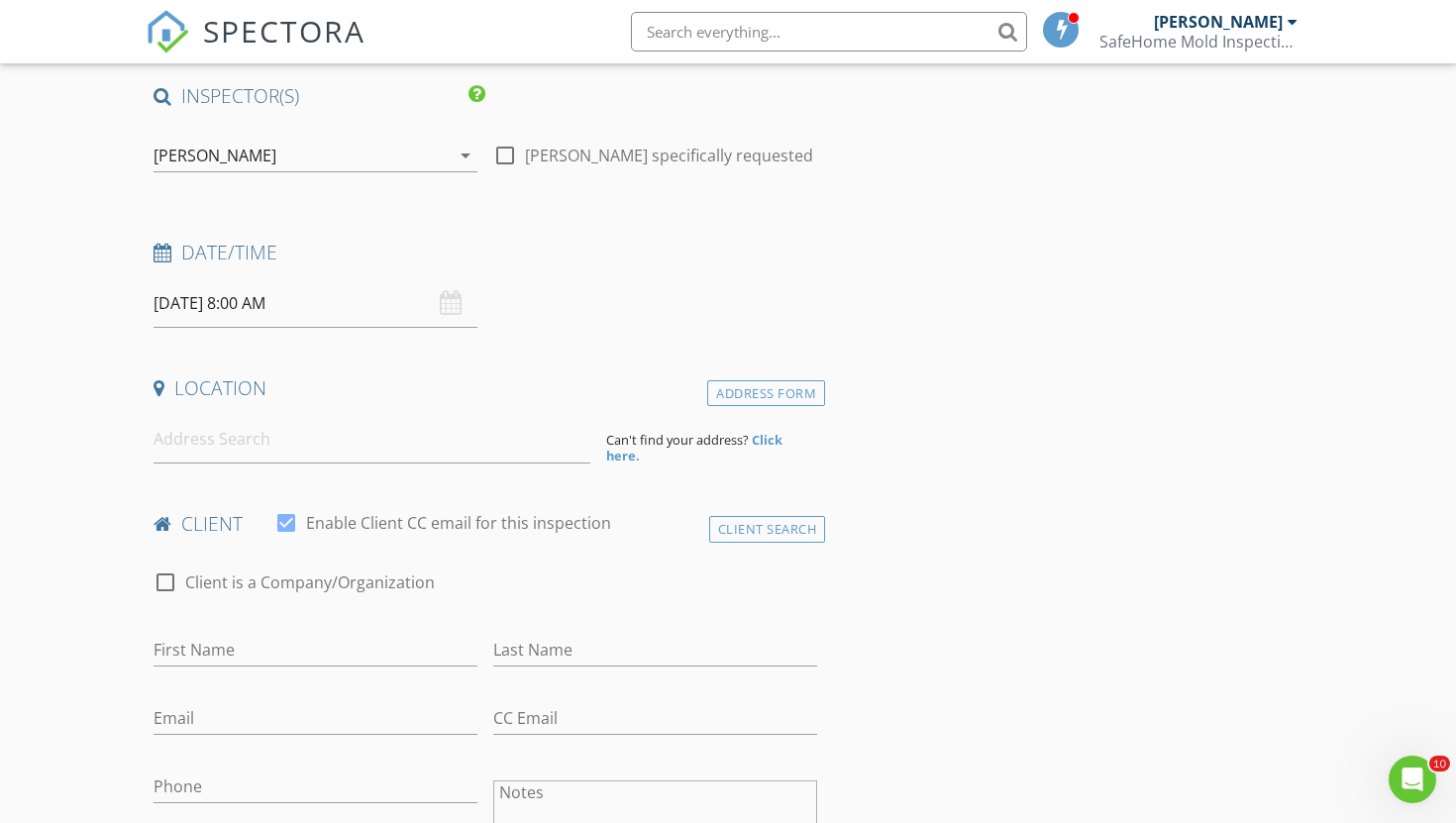 scroll, scrollTop: 155, scrollLeft: 0, axis: vertical 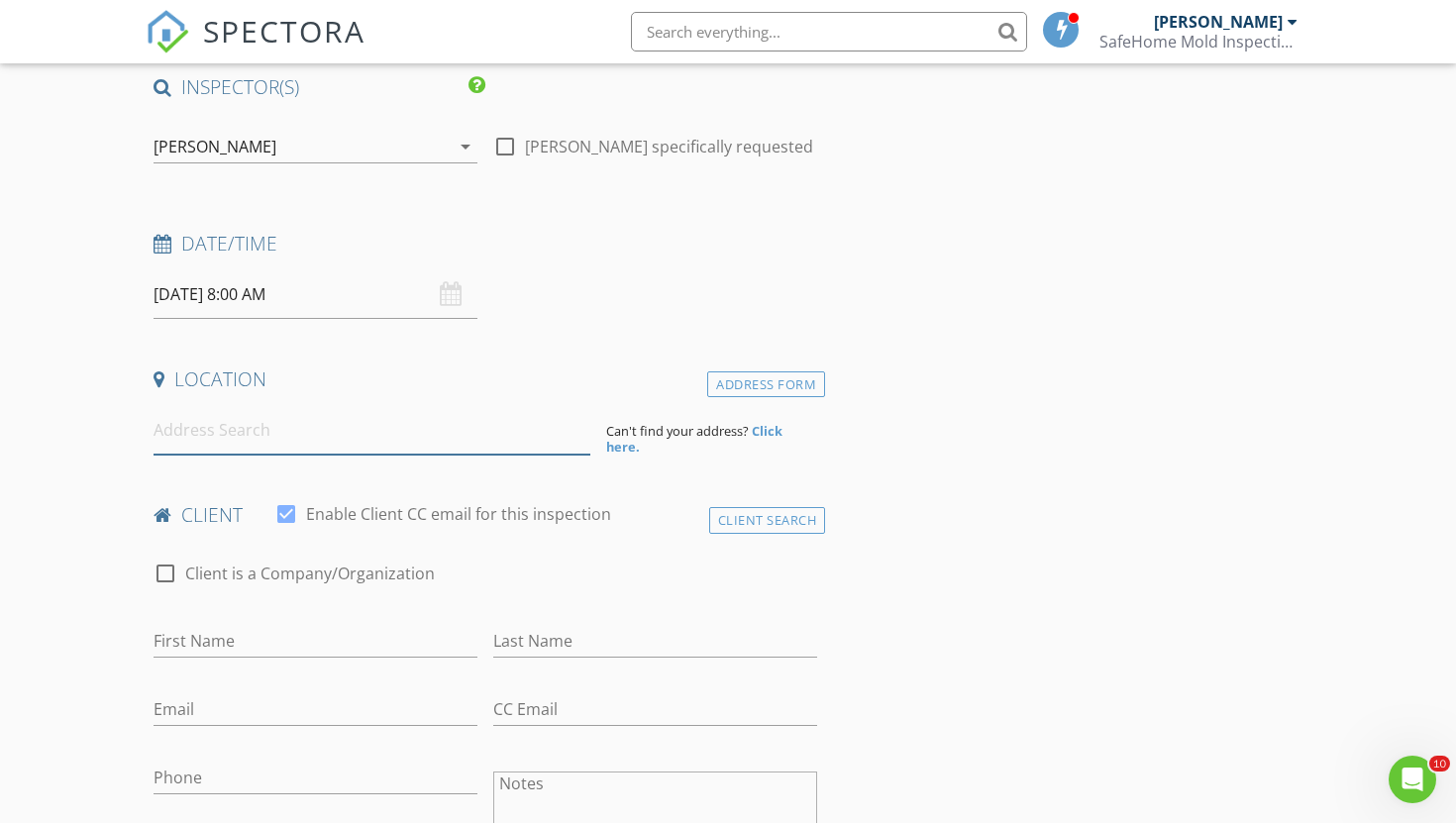 click at bounding box center (371, 430) 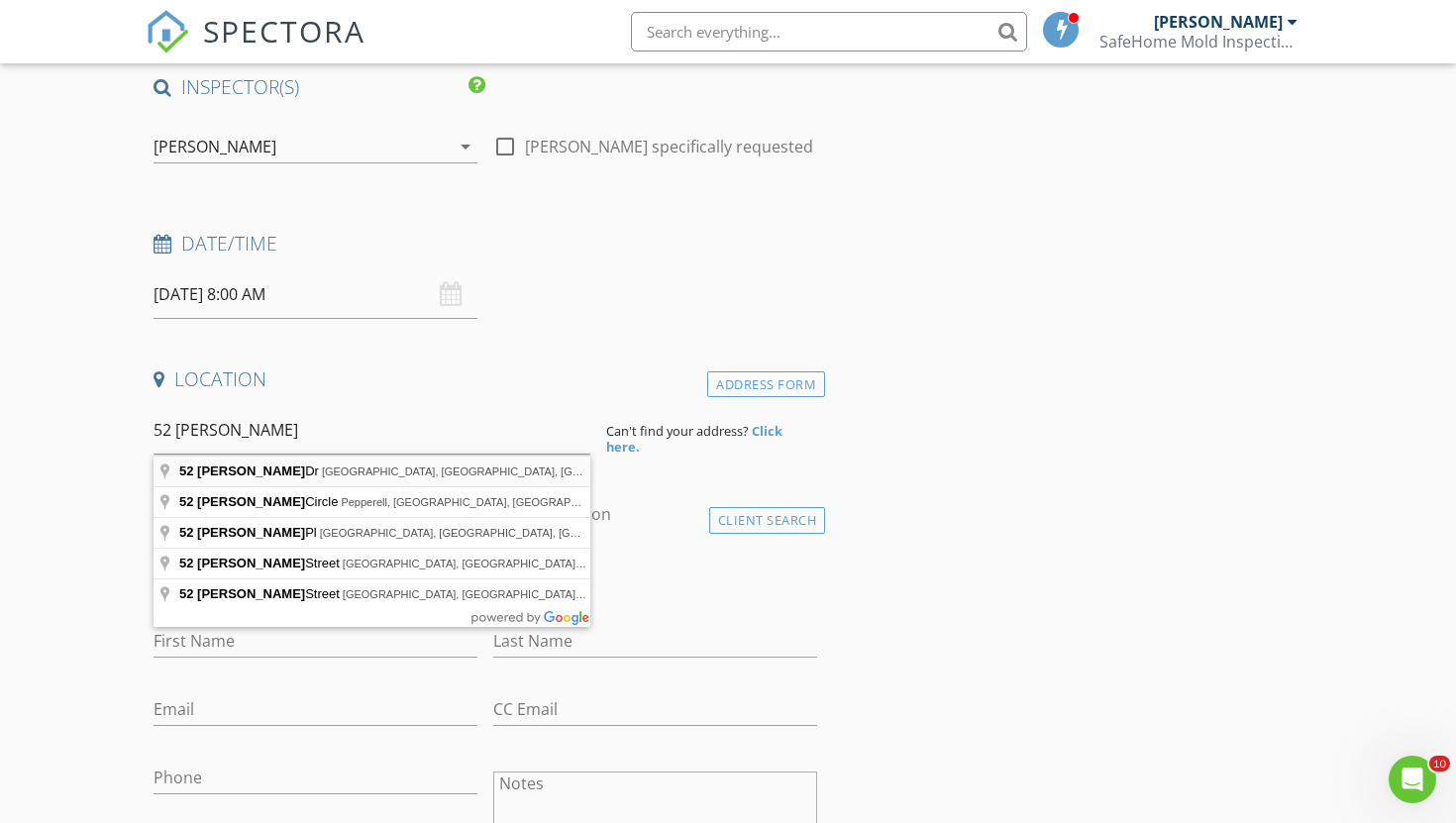 type on "[STREET_ADDRESS][PERSON_NAME]" 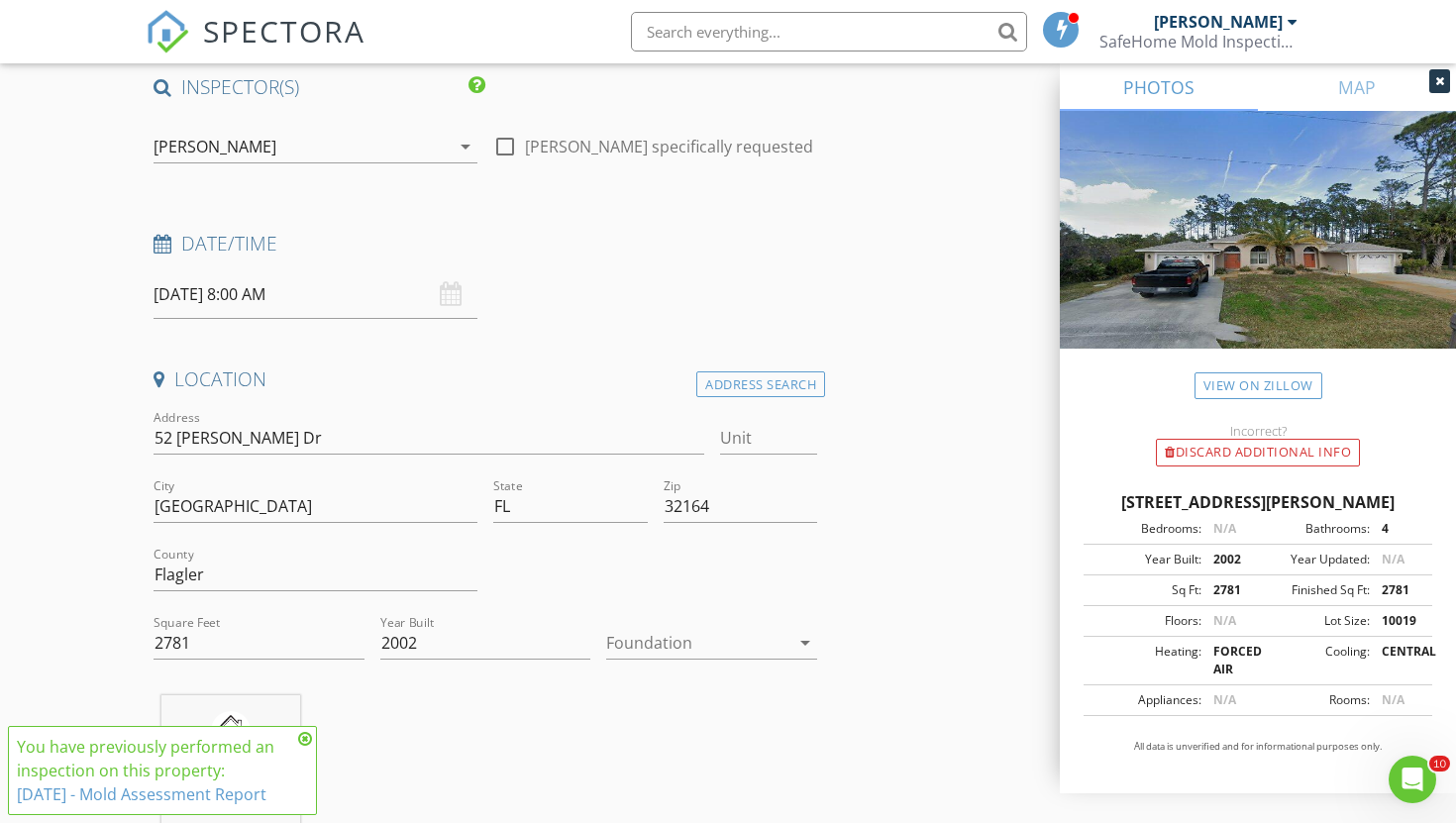 click at bounding box center [697, 643] 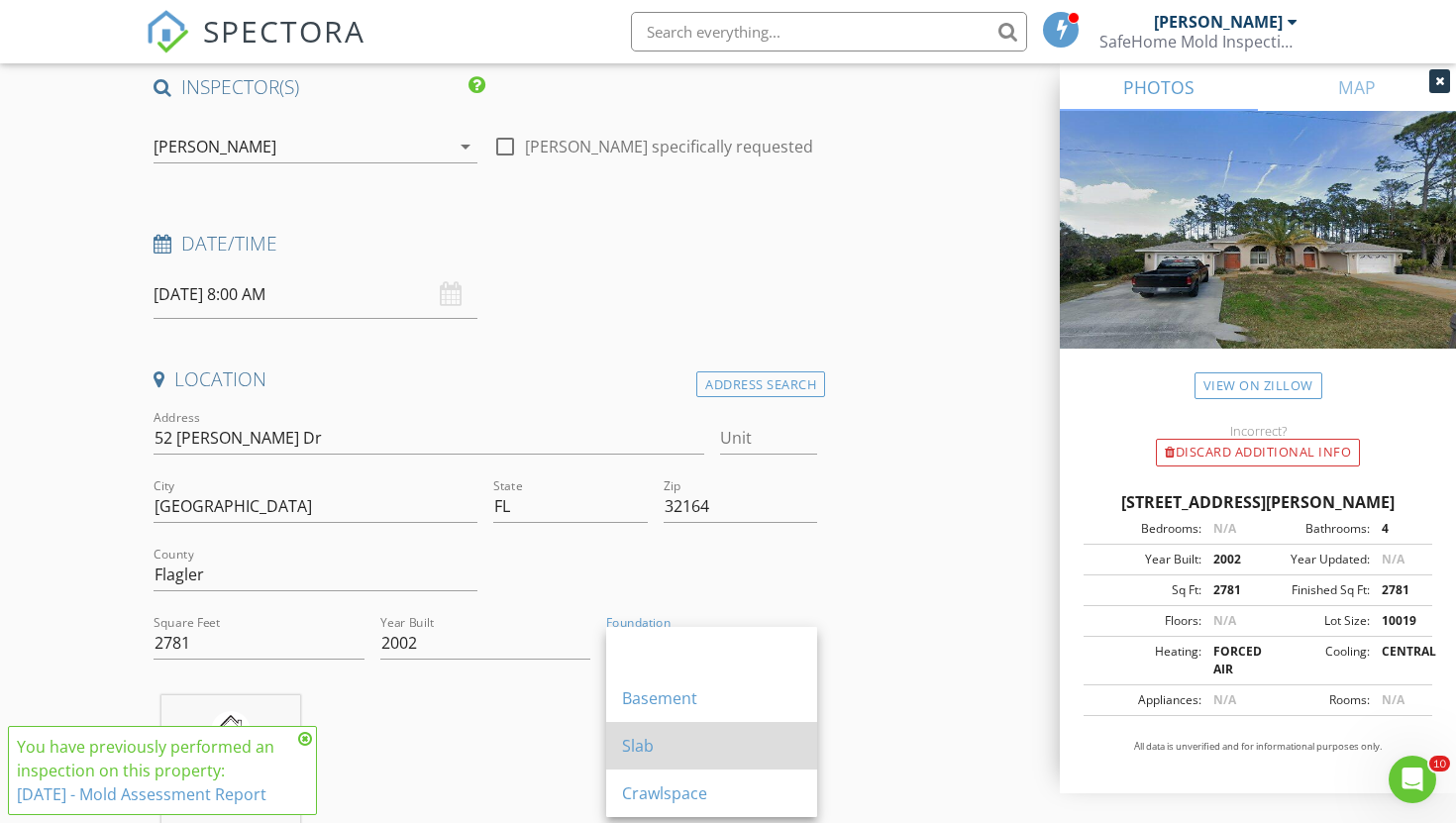 click on "Slab" at bounding box center (711, 746) 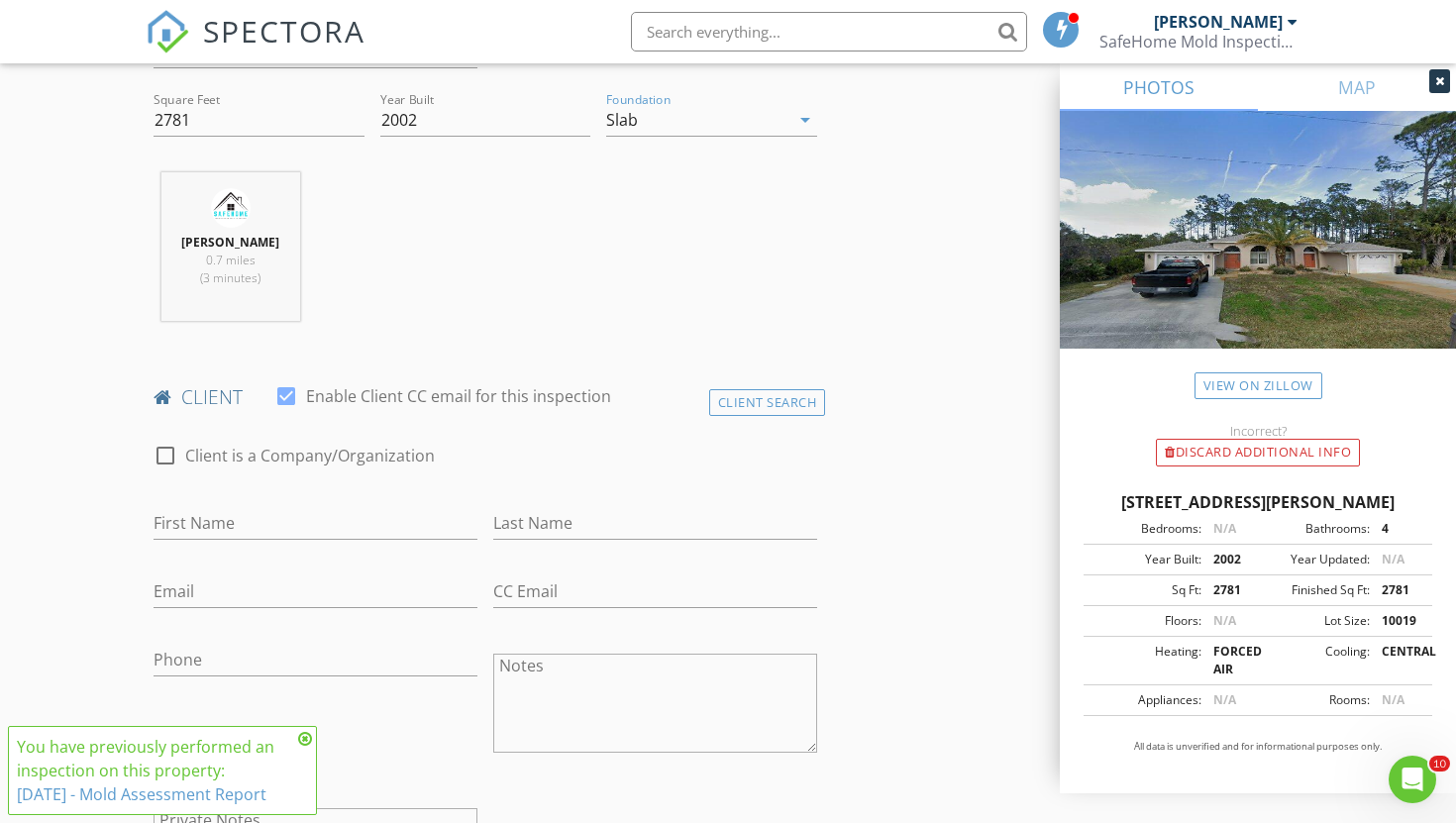 scroll, scrollTop: 677, scrollLeft: 0, axis: vertical 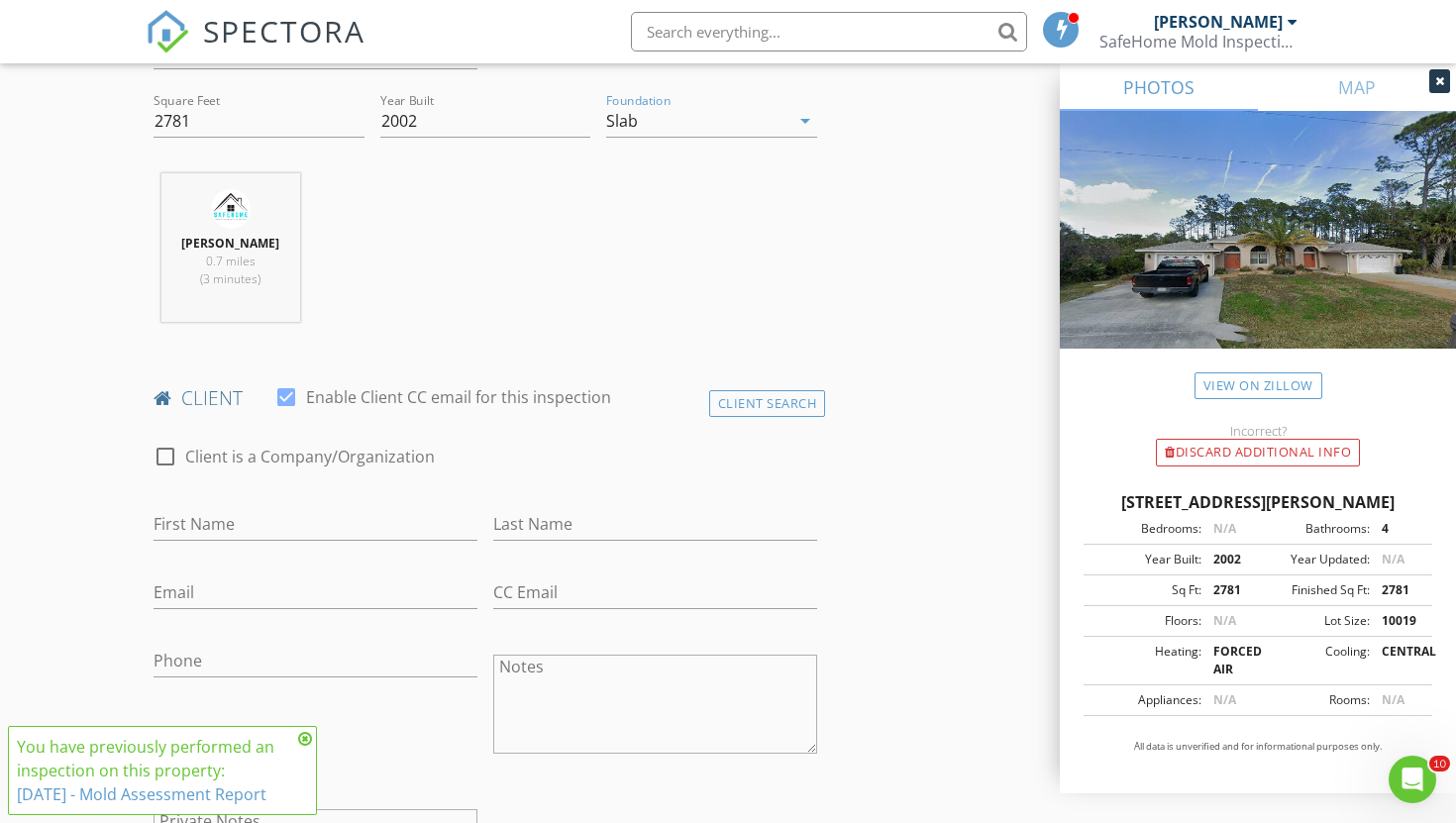 click at bounding box center [165, 457] 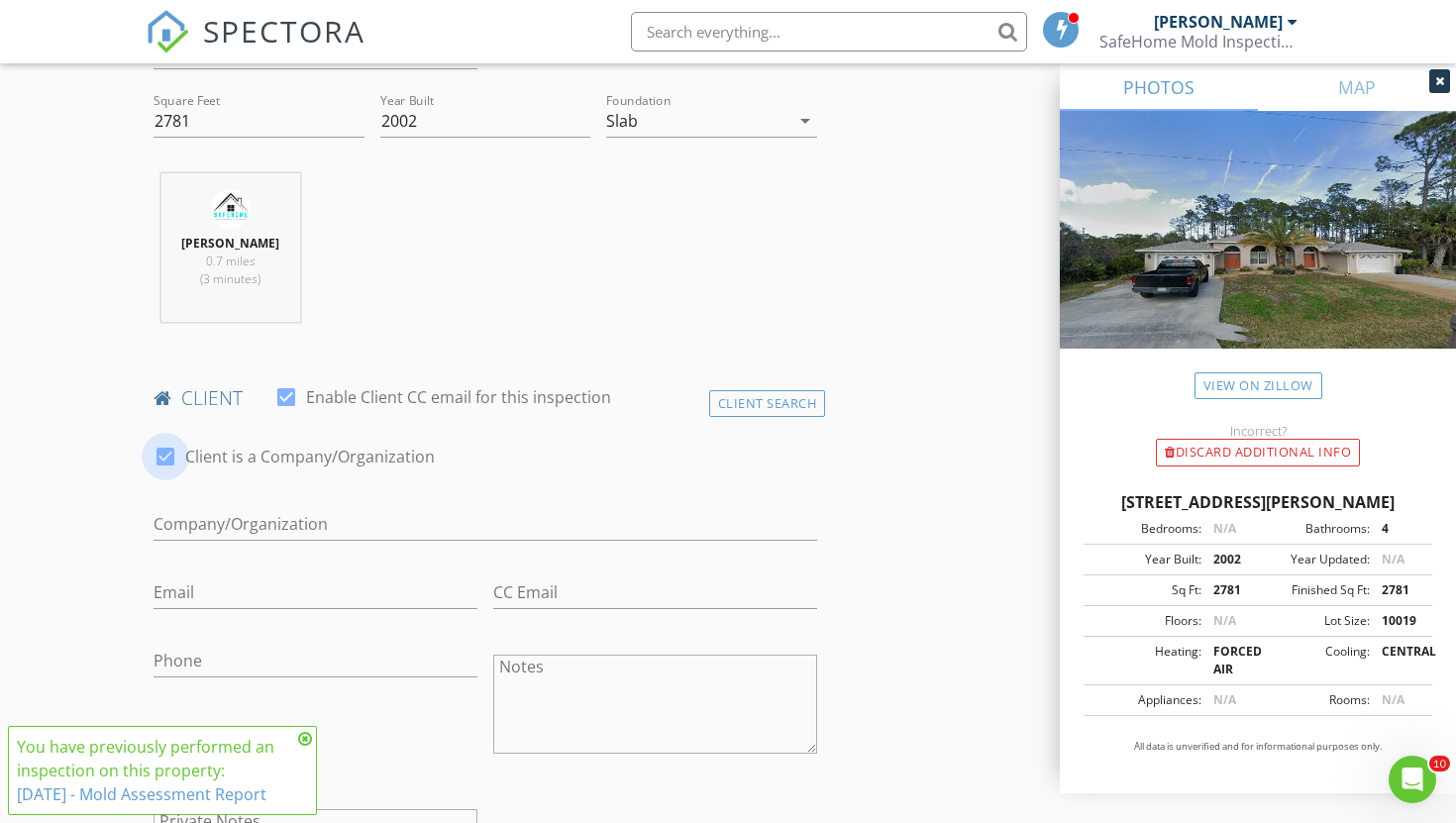 click at bounding box center (165, 457) 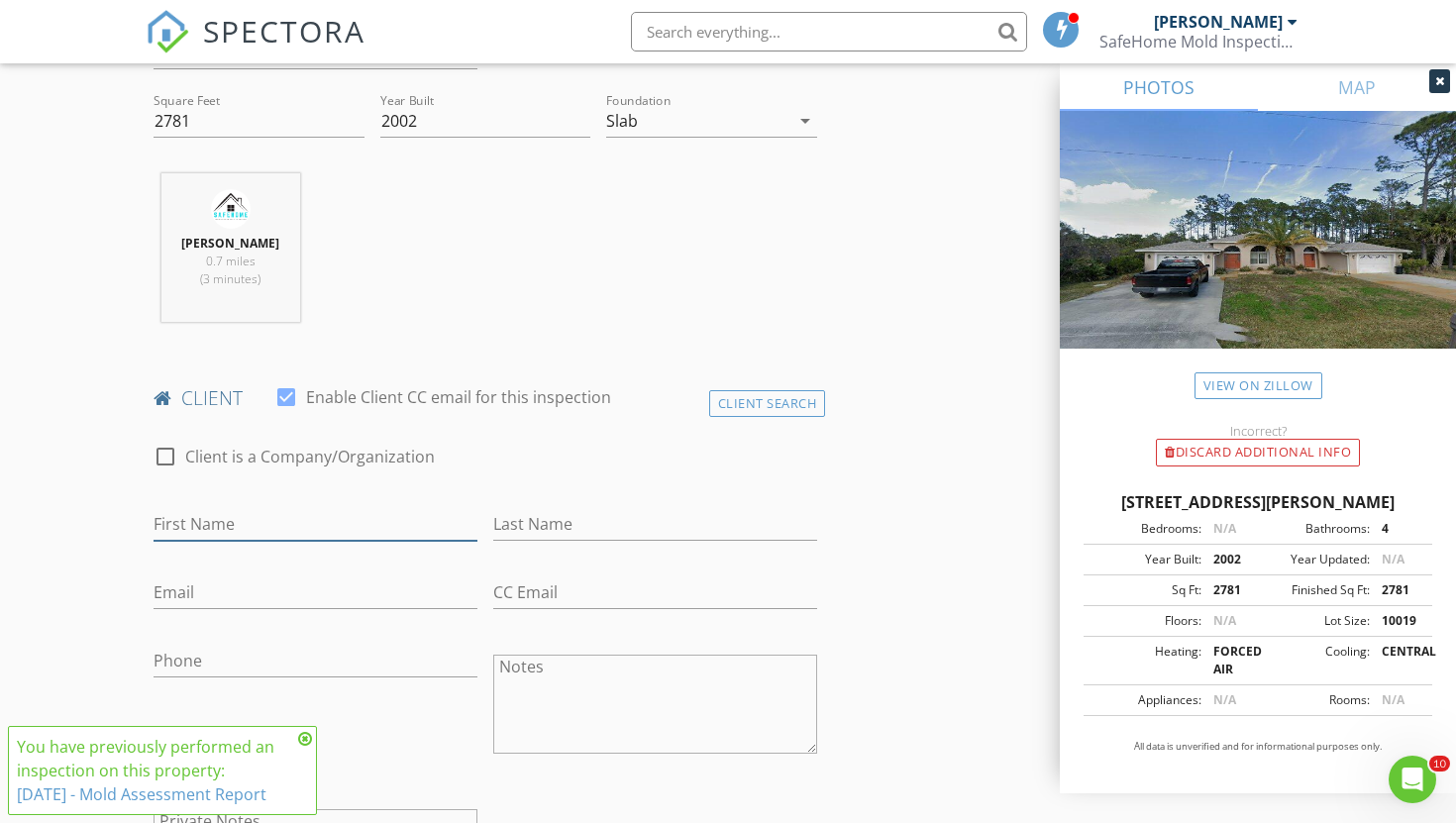 click on "First Name" at bounding box center [315, 524] 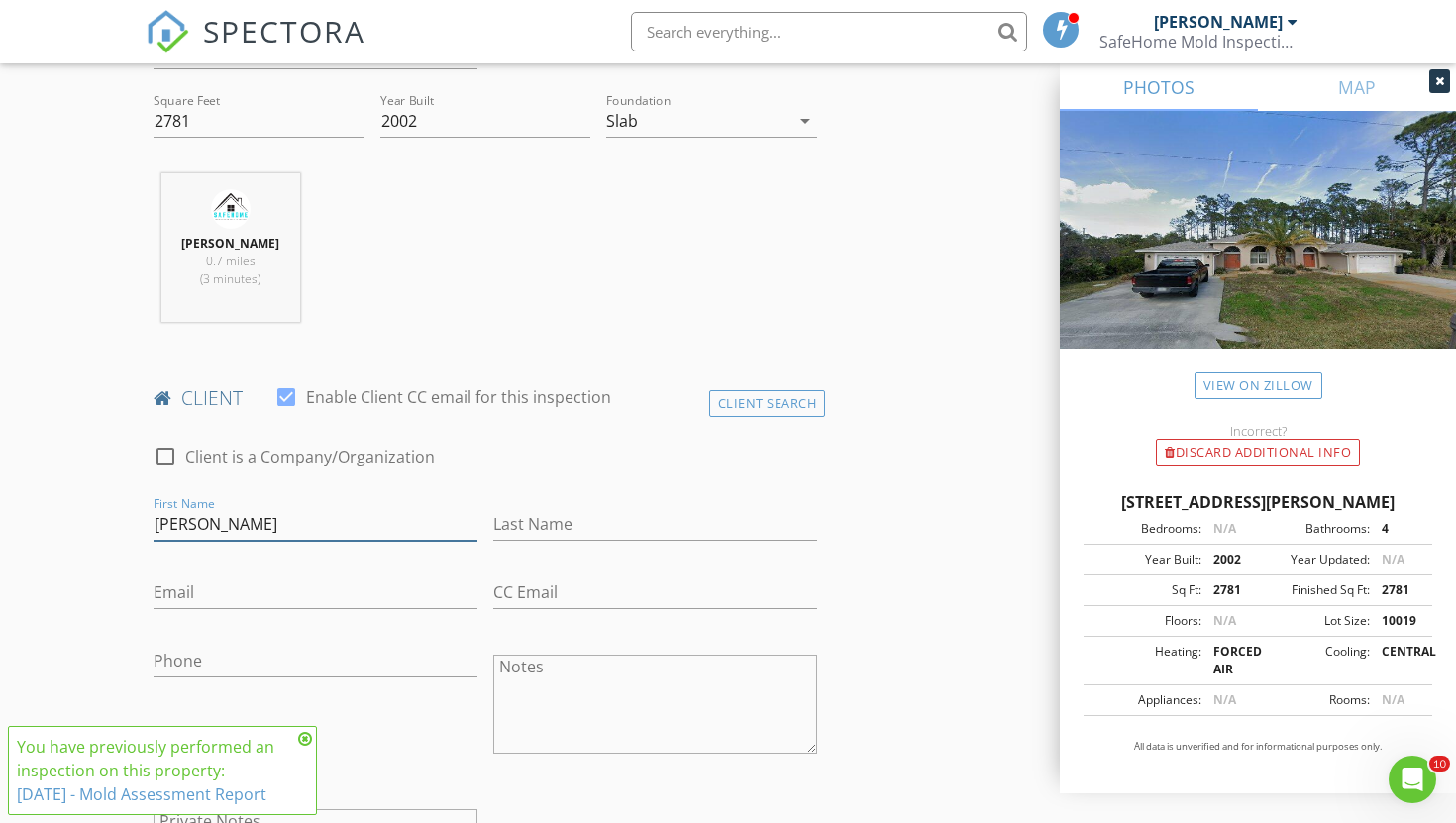 type on "[PERSON_NAME]" 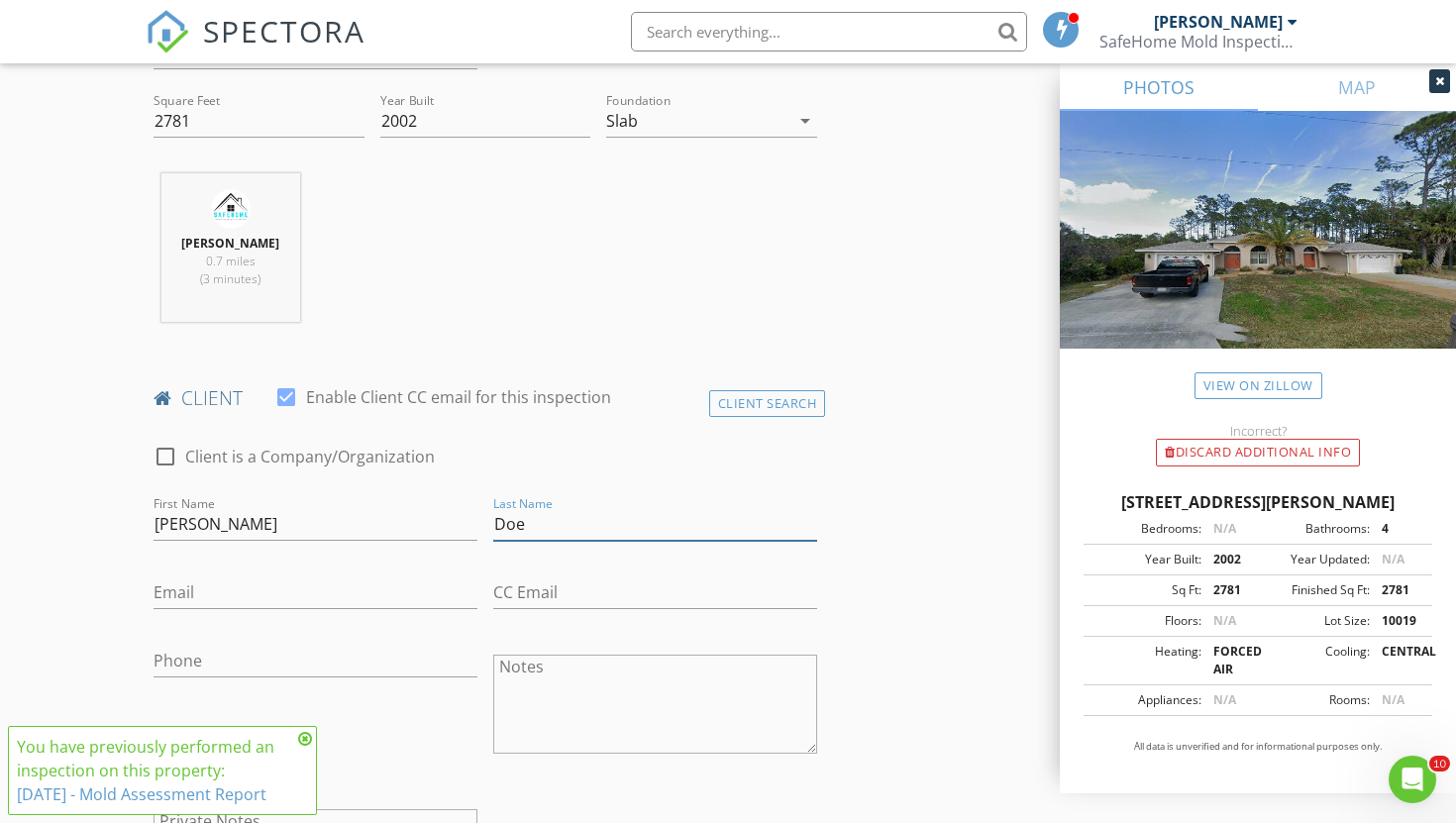 type on "Doe" 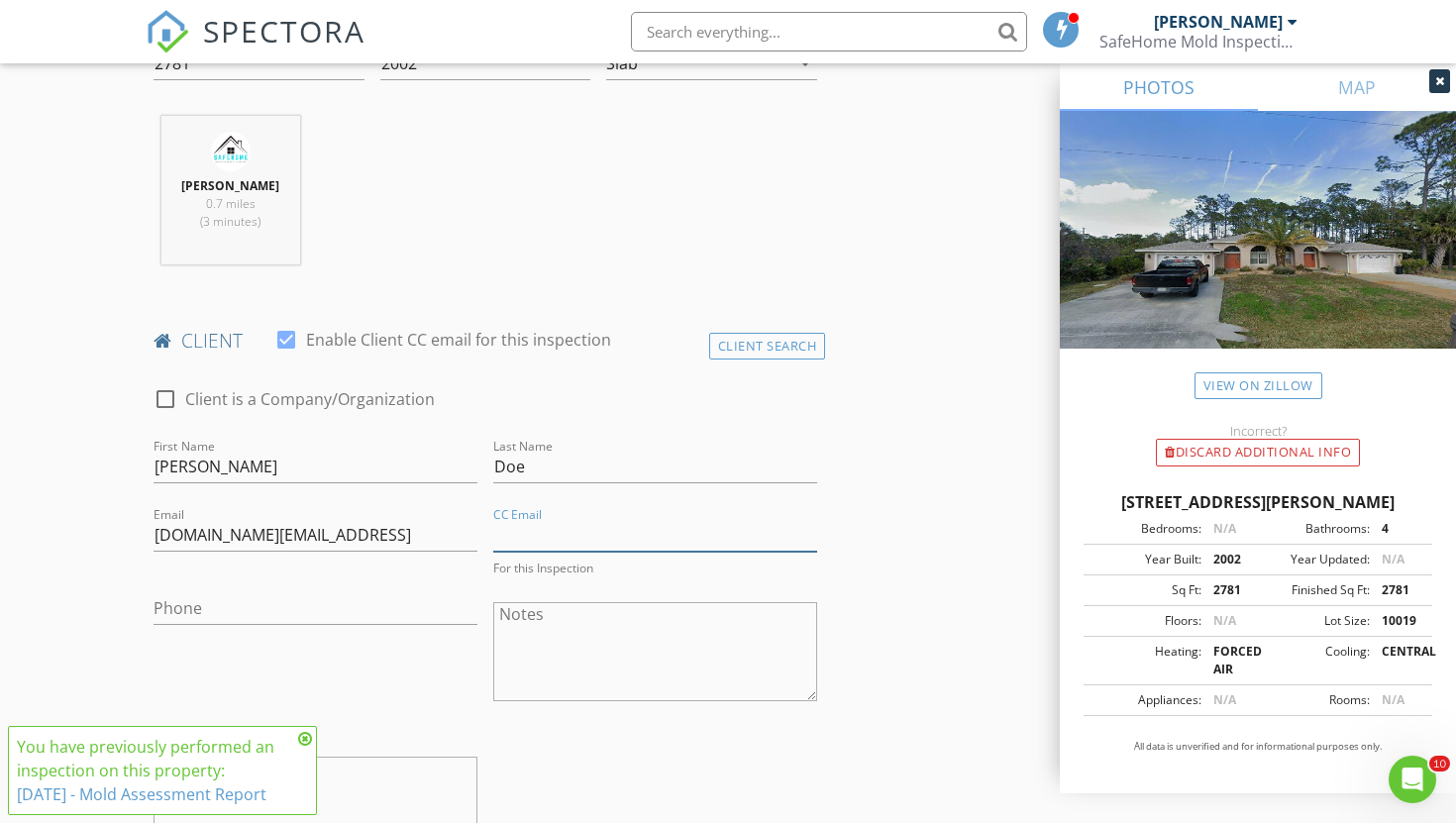 scroll, scrollTop: 826, scrollLeft: 0, axis: vertical 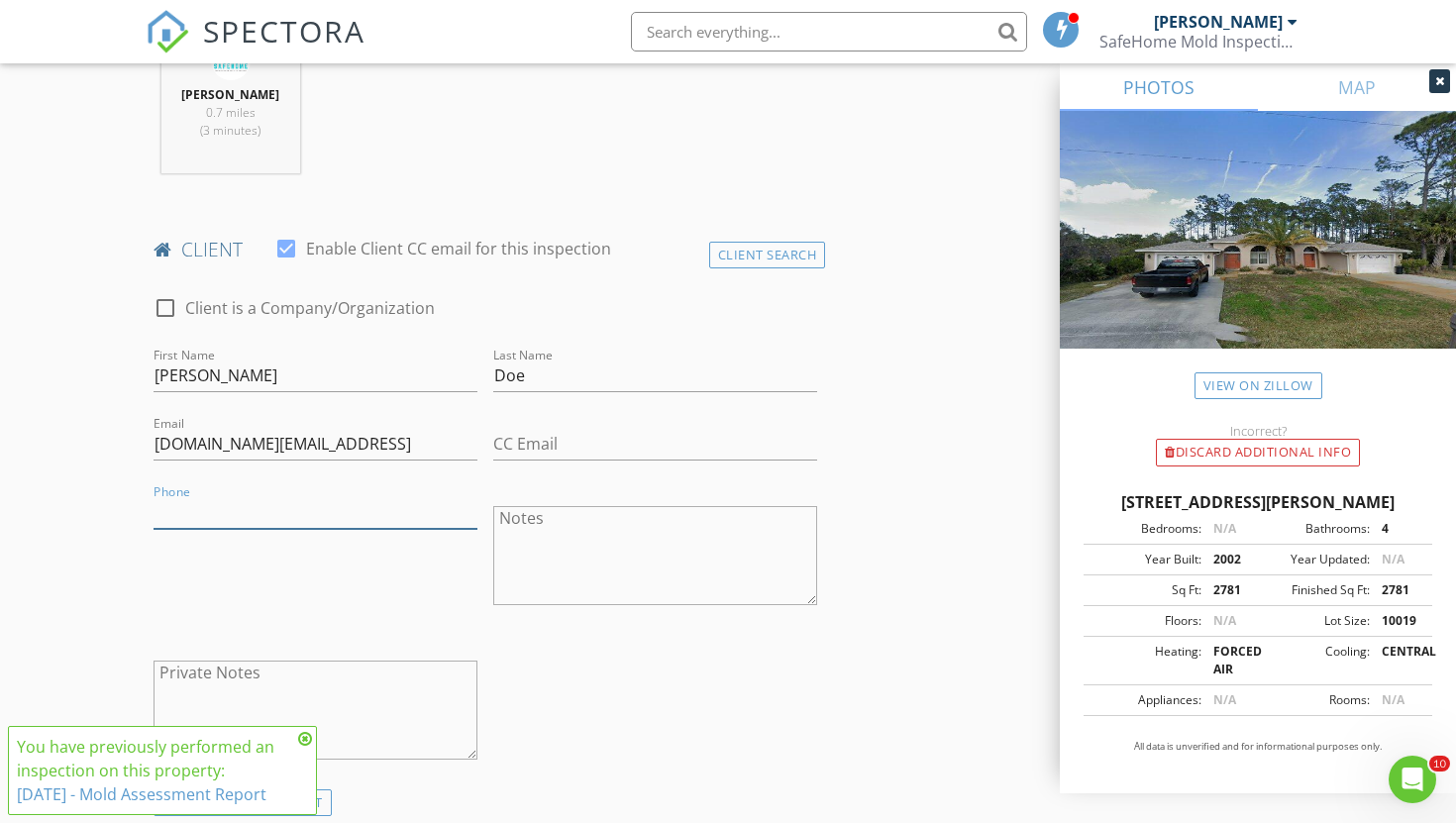 click on "Phone" at bounding box center [315, 512] 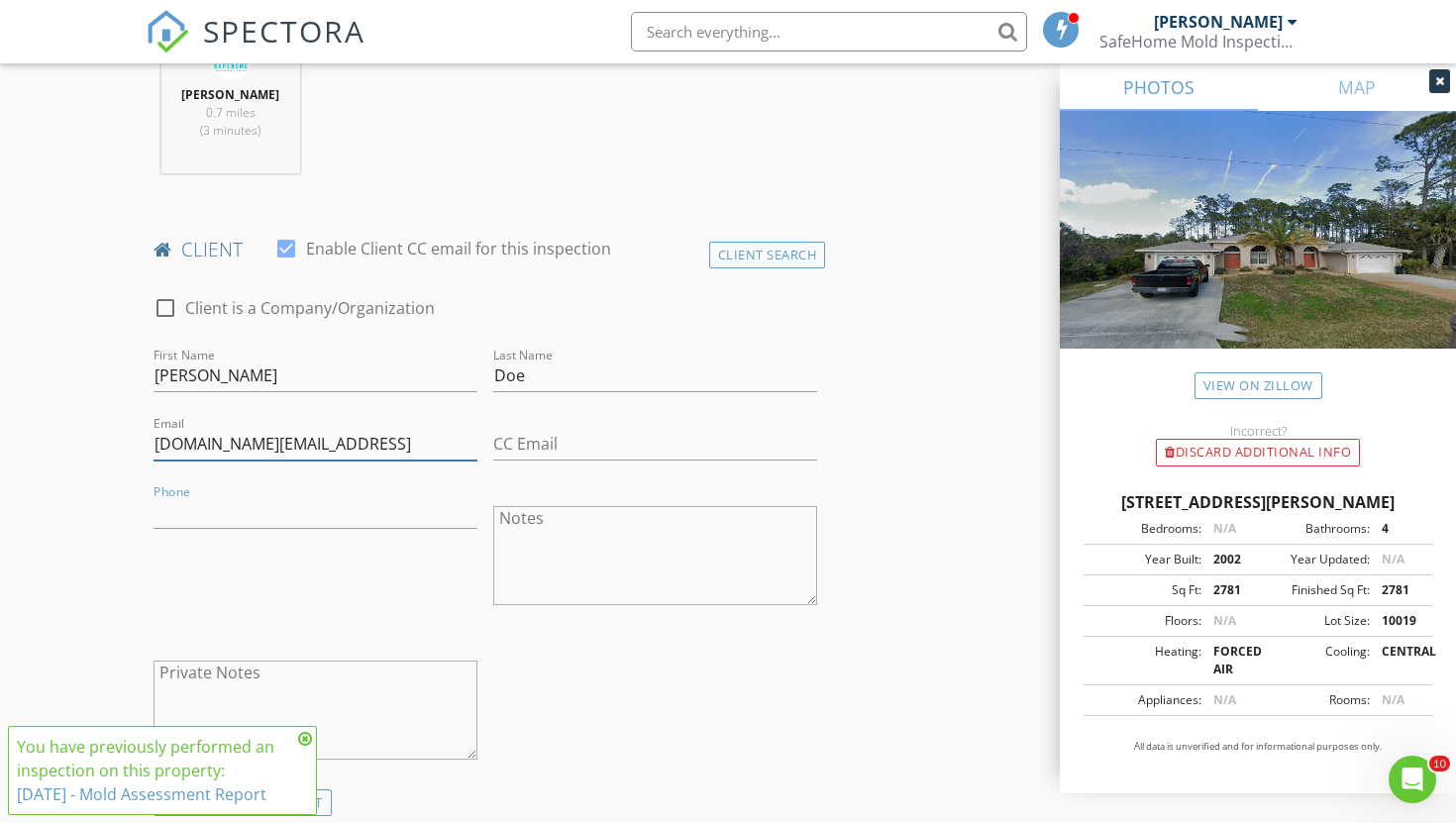 click on "torrivilla.office@gmail" at bounding box center [315, 444] 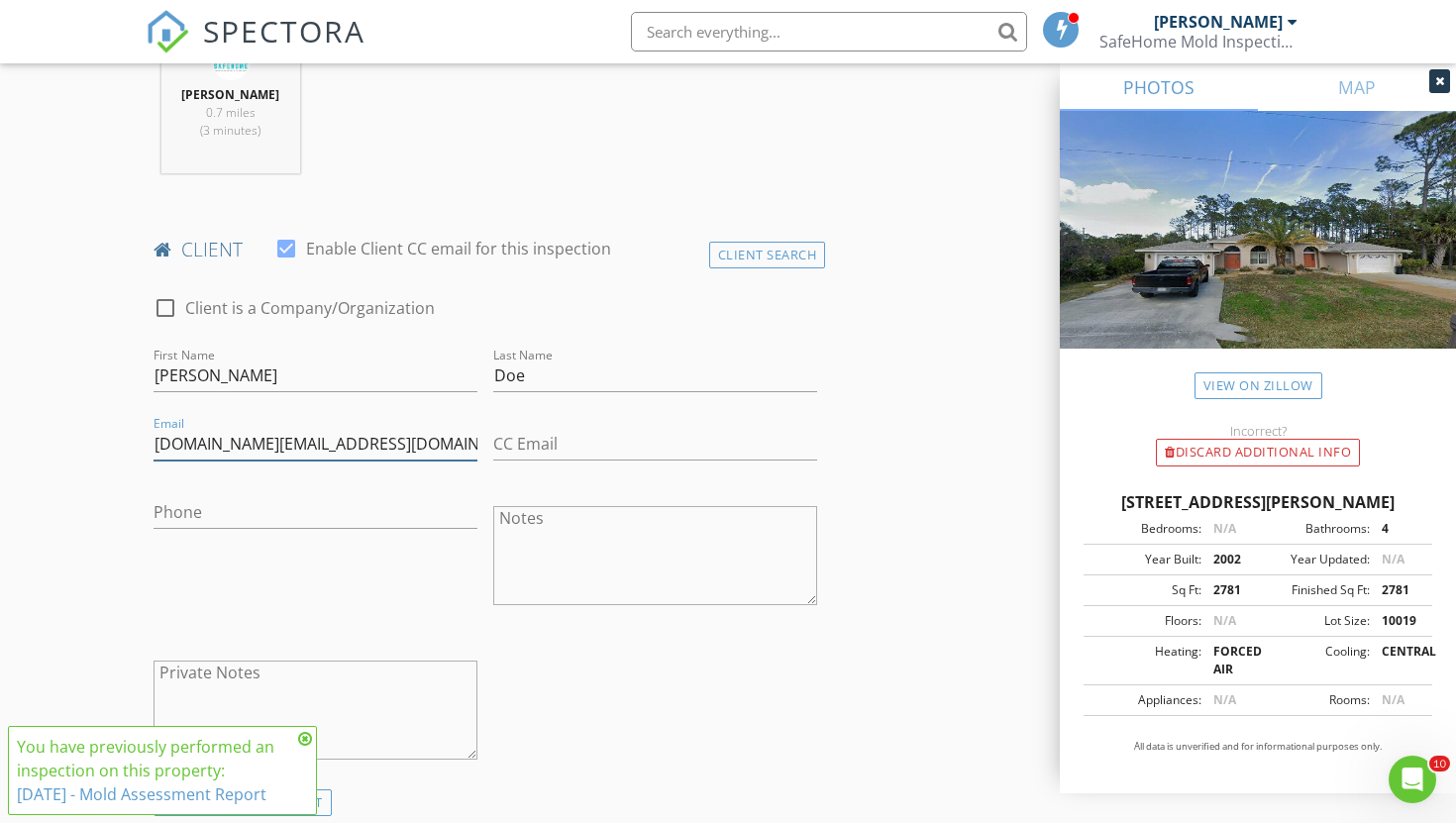 type on "[DOMAIN_NAME][EMAIL_ADDRESS][DOMAIN_NAME]" 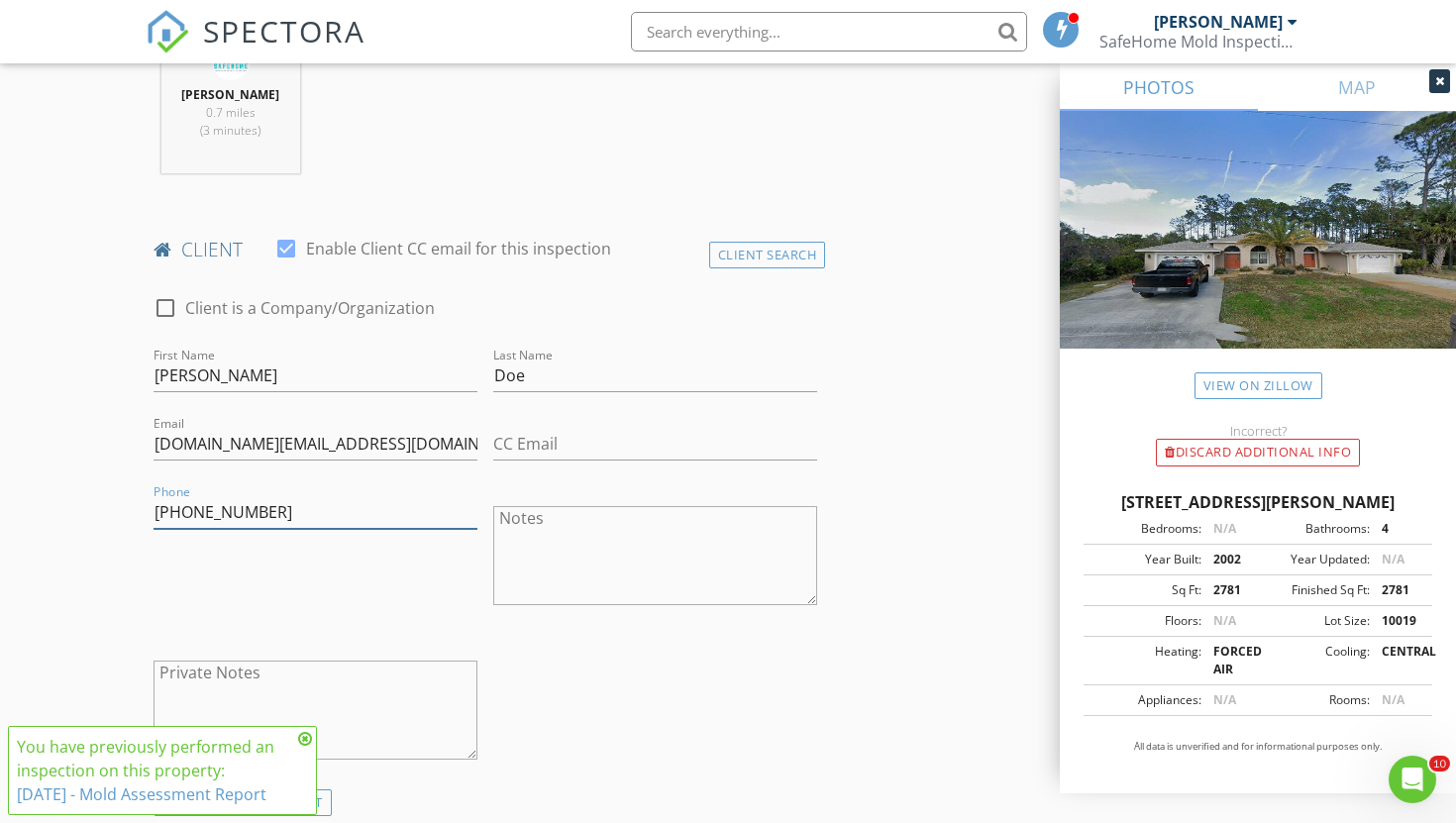 type on "[PHONE_NUMBER]" 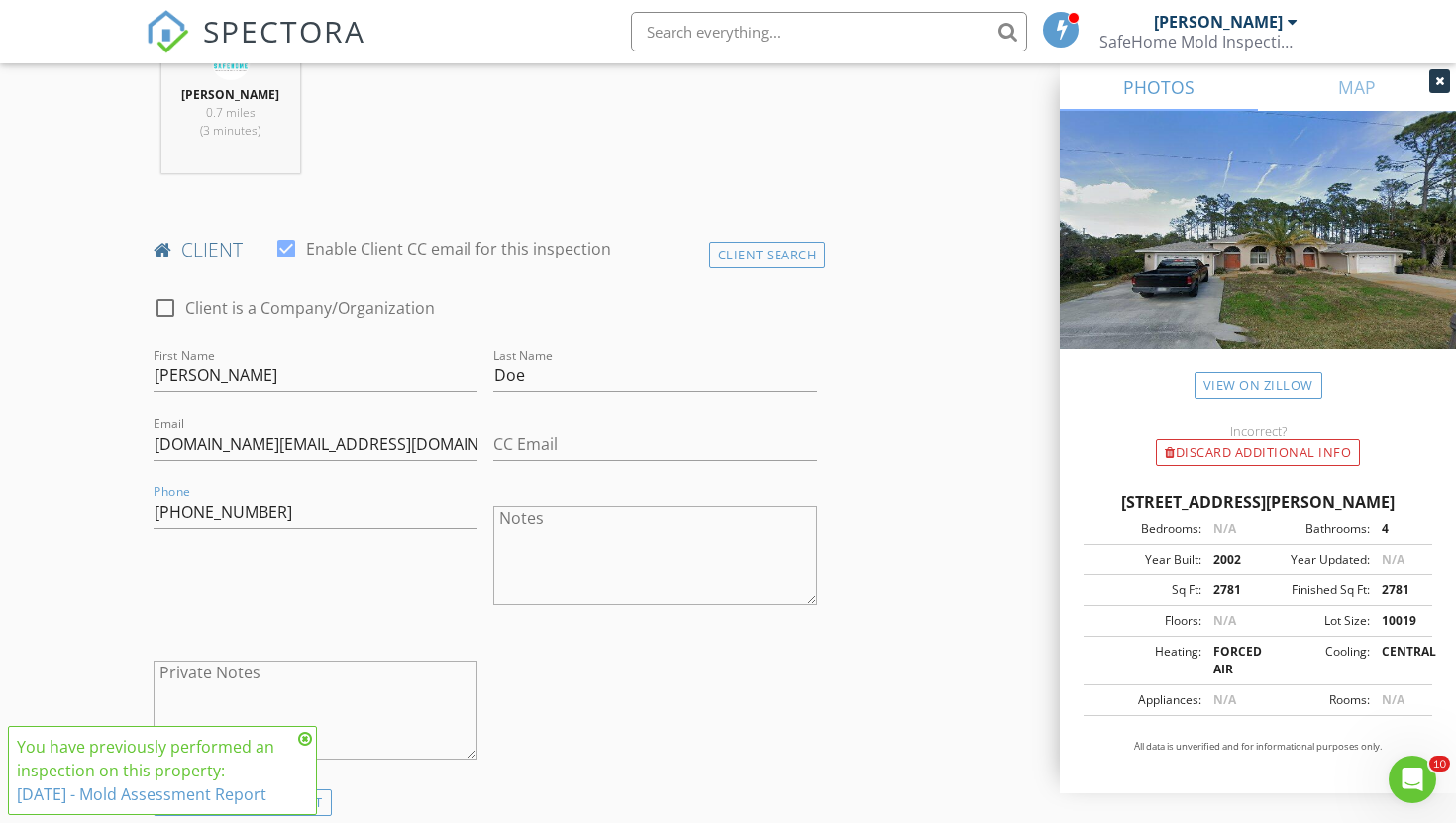 click on "Phone 561-345-9783" at bounding box center (315, 558) 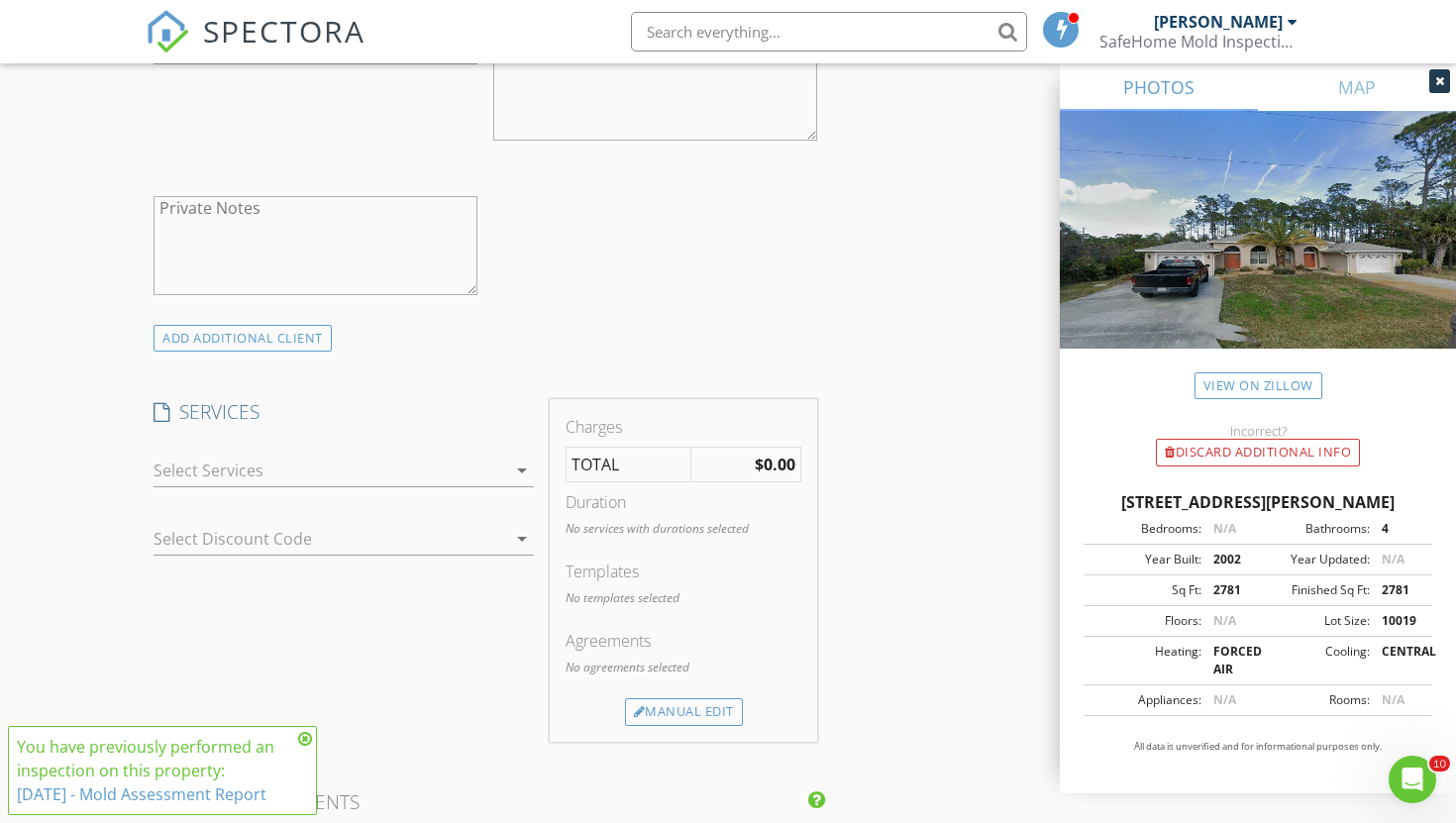 scroll, scrollTop: 1352, scrollLeft: 0, axis: vertical 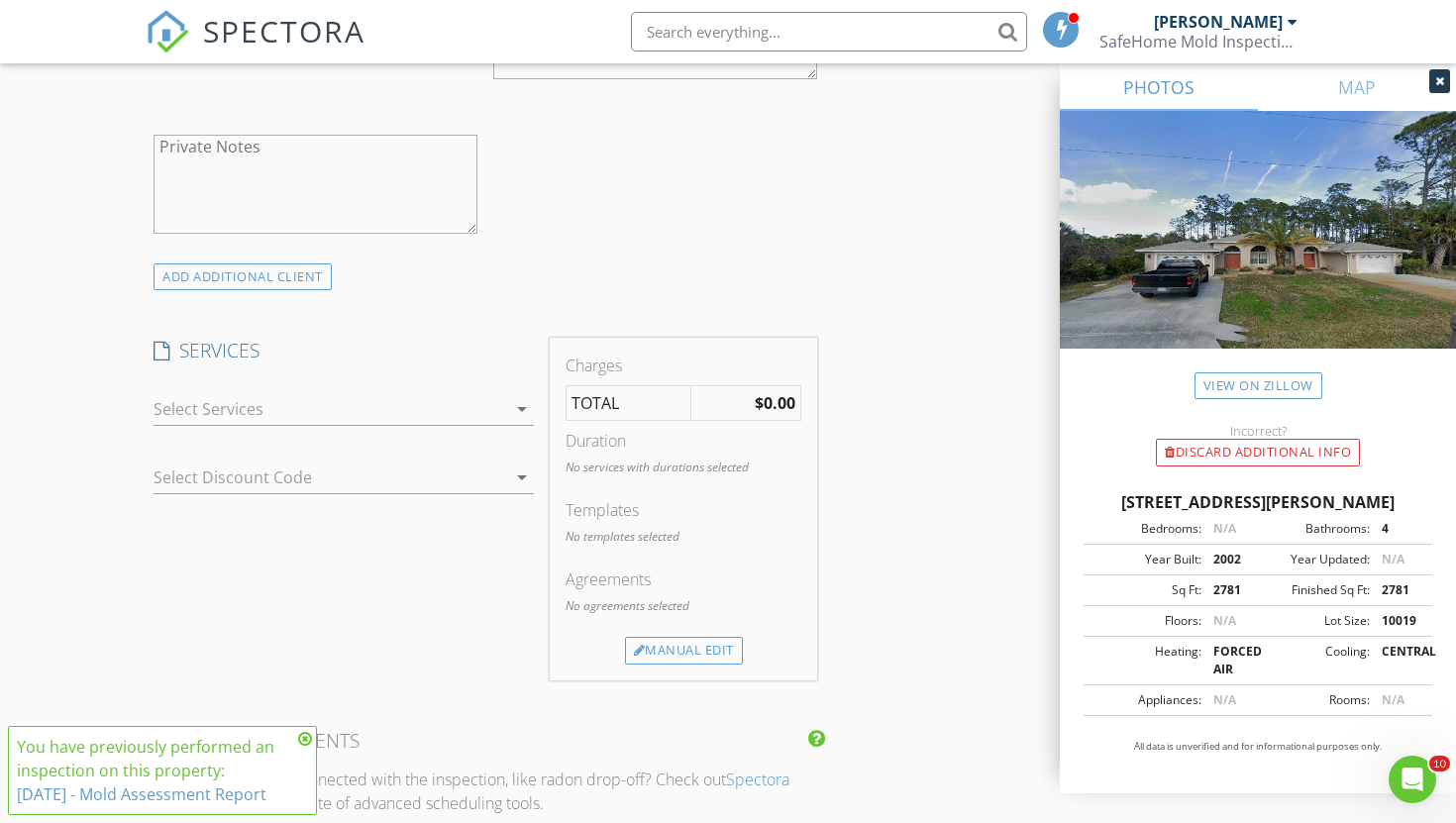 click at bounding box center (330, 409) 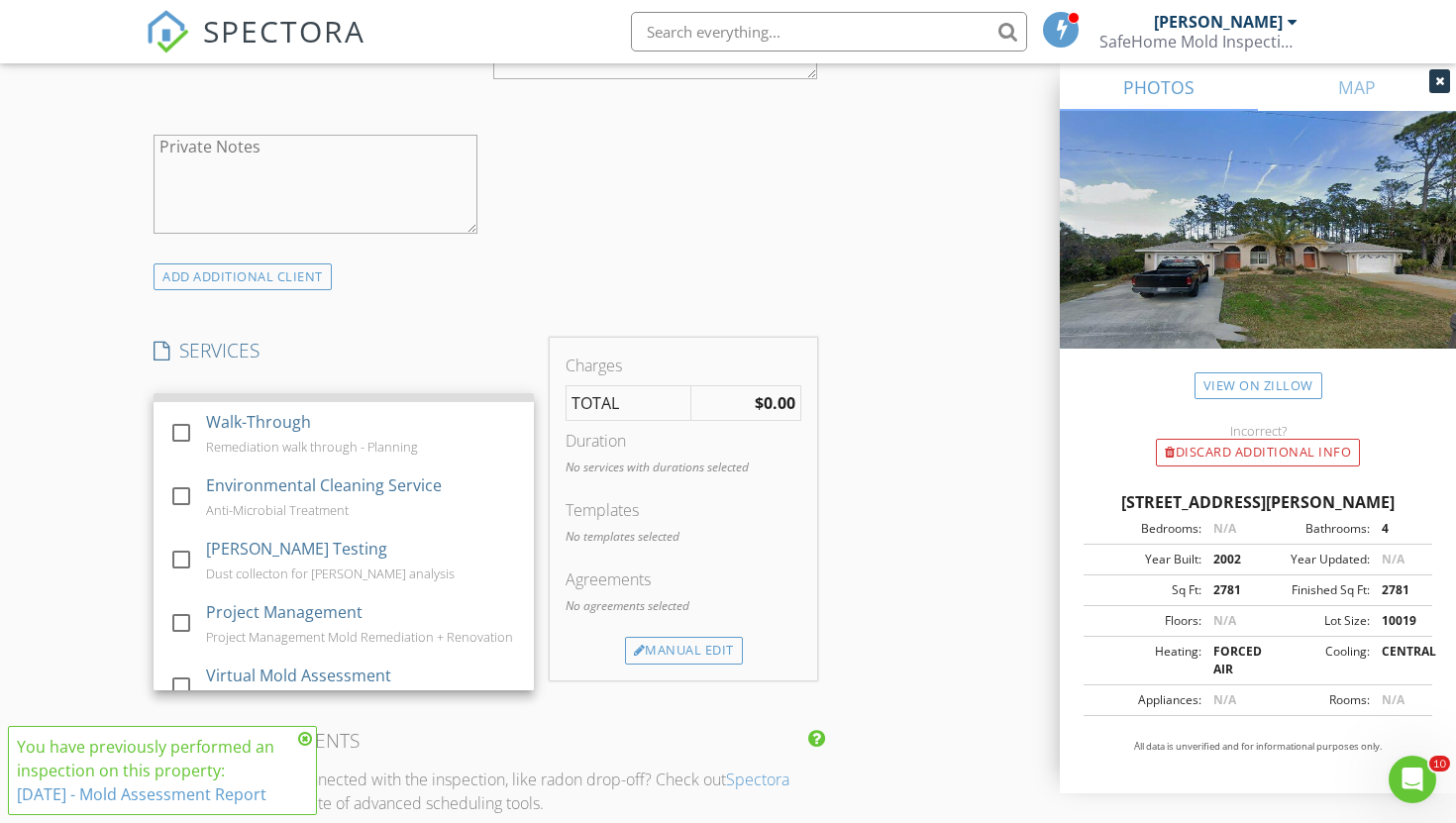 scroll, scrollTop: 99, scrollLeft: 0, axis: vertical 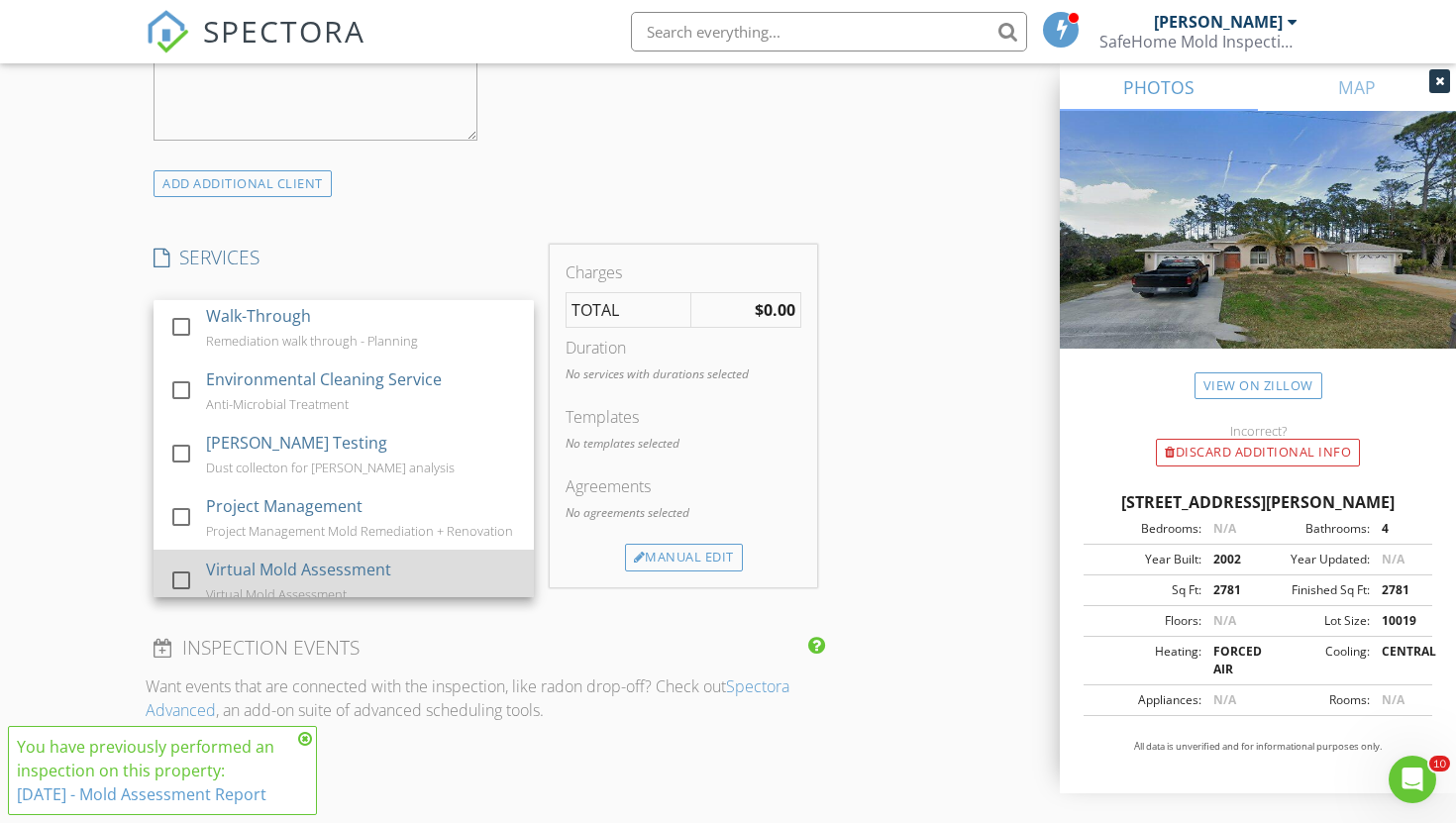 click on "Virtual Mold Assessment   Virtual Mold Assessment" at bounding box center [362, 581] 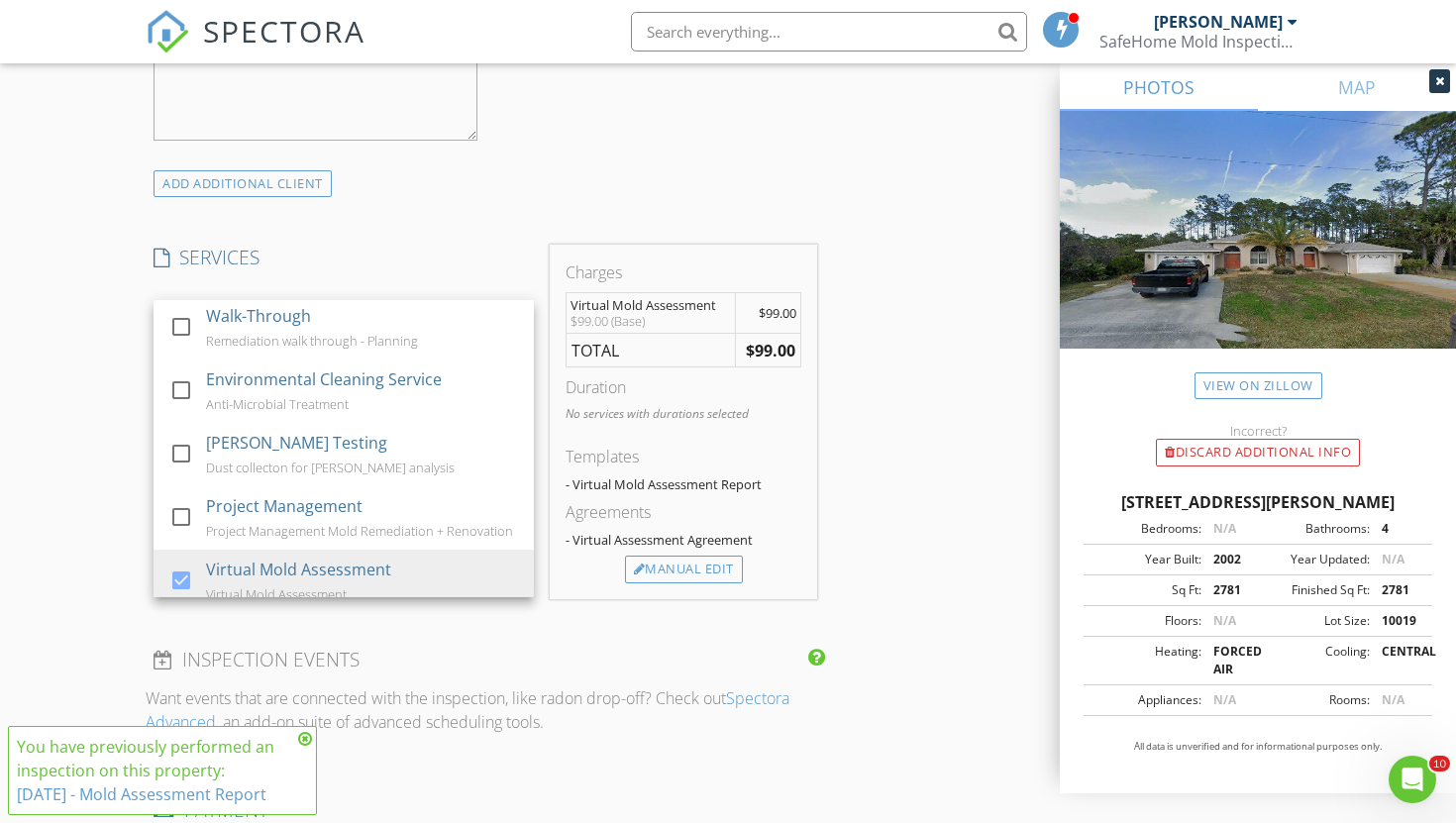 click on "INSPECTOR(S)
check_box   Andrea Olavarria   PRIMARY   Andrea Olavarria arrow_drop_down   check_box_outline_blank Andrea Olavarria specifically requested
Date/Time
07/11/2025 8:00 AM
Location
Address Search       Address 52 Emerson Dr   Unit   City Palm Coast   State FL   Zip 32164   County Flagler     Square Feet 2781   Year Built 2002   Foundation Slab arrow_drop_down     Andrea Olavarria     0.7 miles     (3 minutes)
client
check_box Enable Client CC email for this inspection   Client Search     check_box_outline_blank Client is a Company/Organization     First Name Jane   Last Name Doe   Email torrivilla.office@gmail.com   CC Email   Phone 561-345-9783           Notes   Private Notes
ADD ADDITIONAL client
SERVICES
check_box_outline_blank   Mold Assessment     Clearance Test" at bounding box center [485, 357] 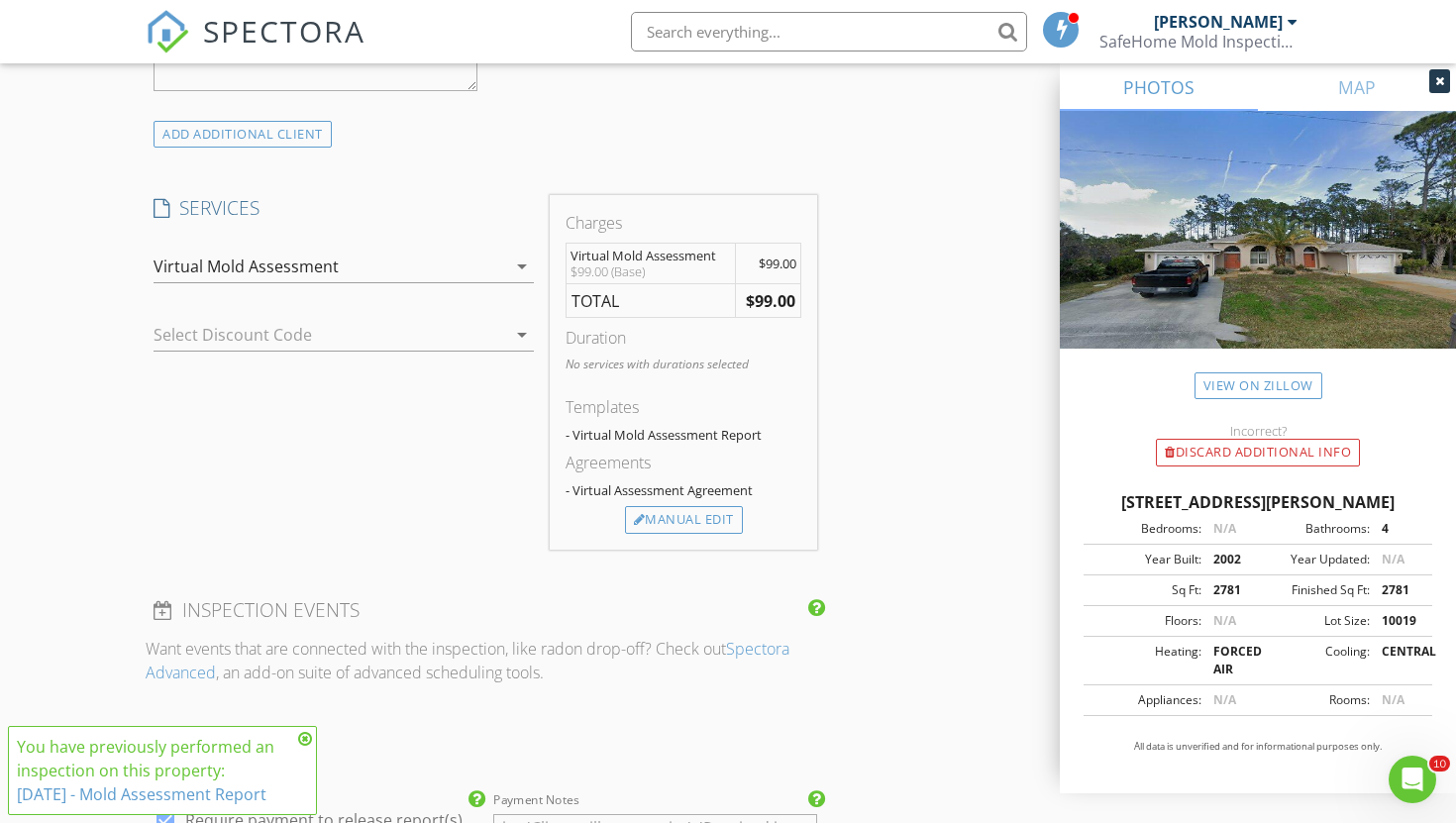 scroll, scrollTop: 1506, scrollLeft: 0, axis: vertical 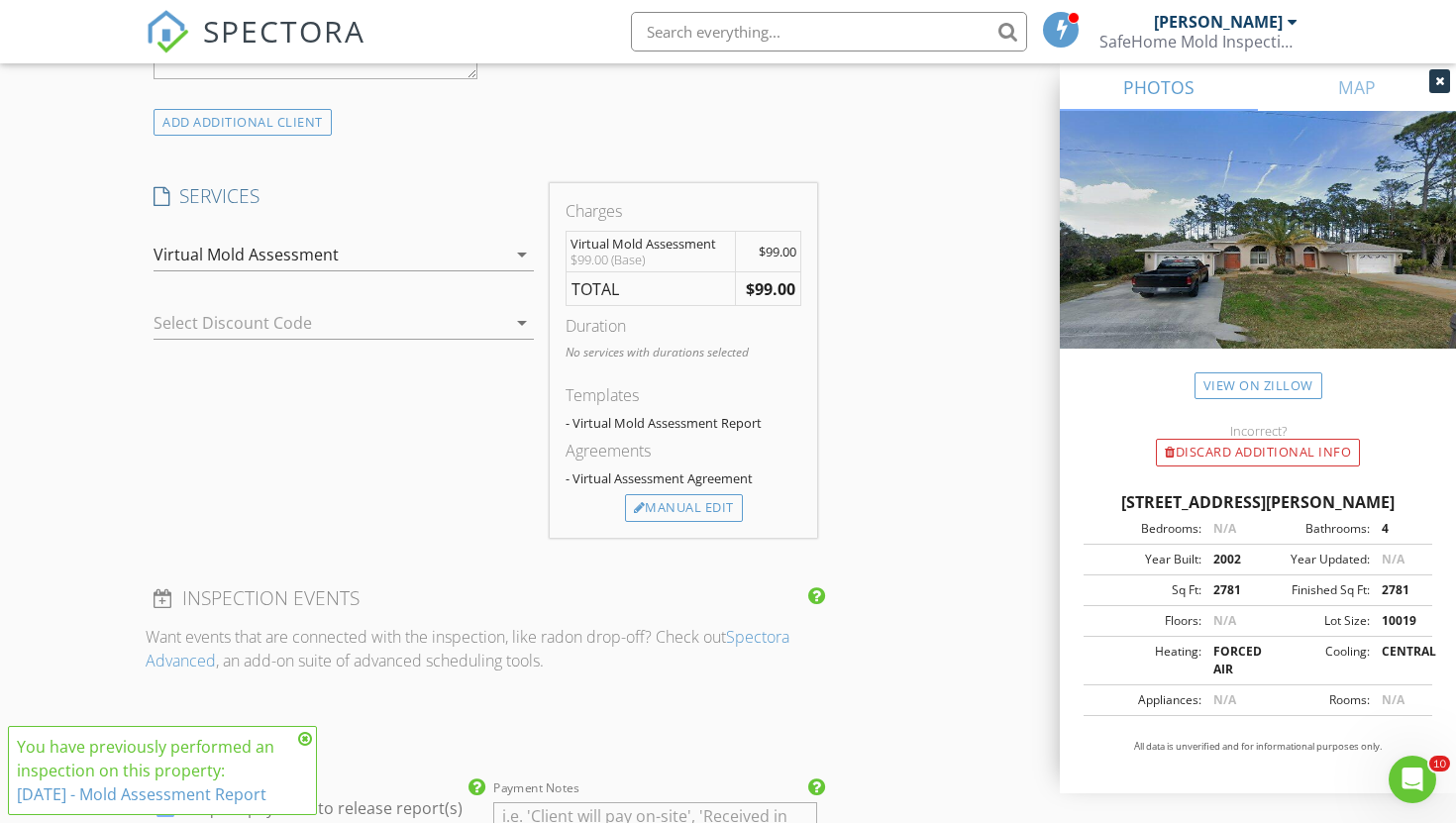 drag, startPoint x: 573, startPoint y: 423, endPoint x: 811, endPoint y: 432, distance: 238.17011 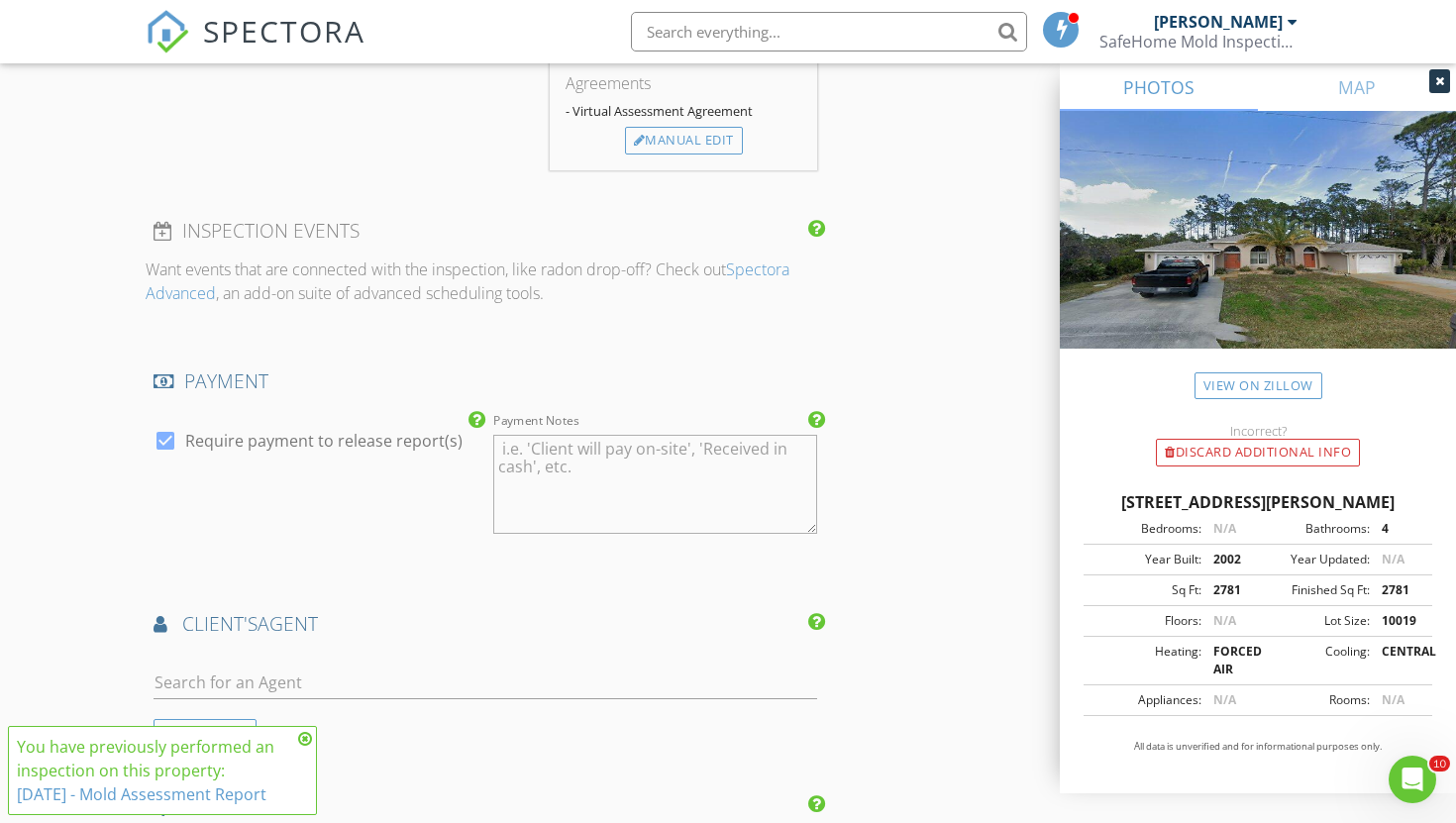 scroll, scrollTop: 1885, scrollLeft: 0, axis: vertical 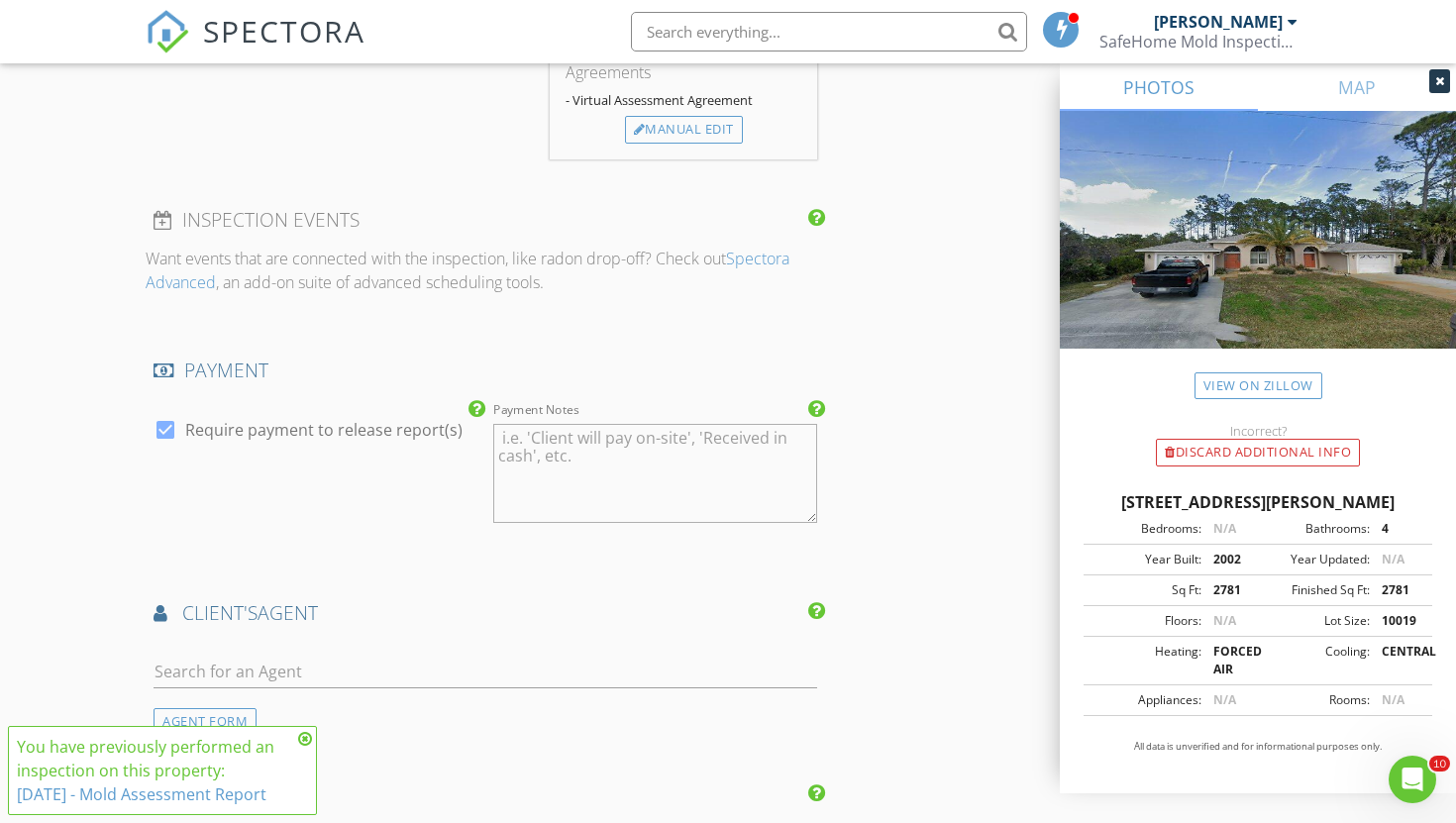 click on "Payment Notes" at bounding box center (655, 473) 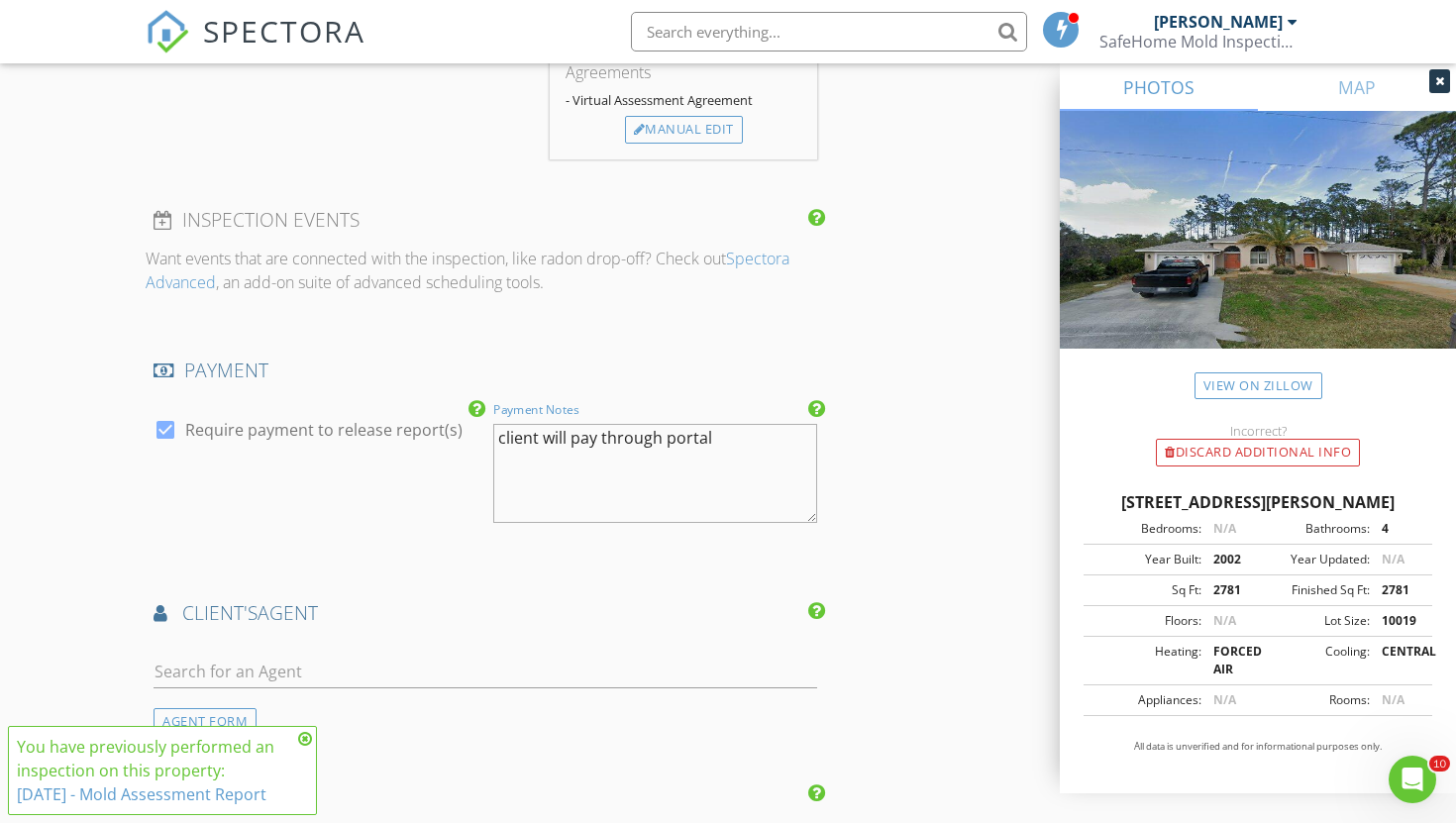type on "client will pay through portal" 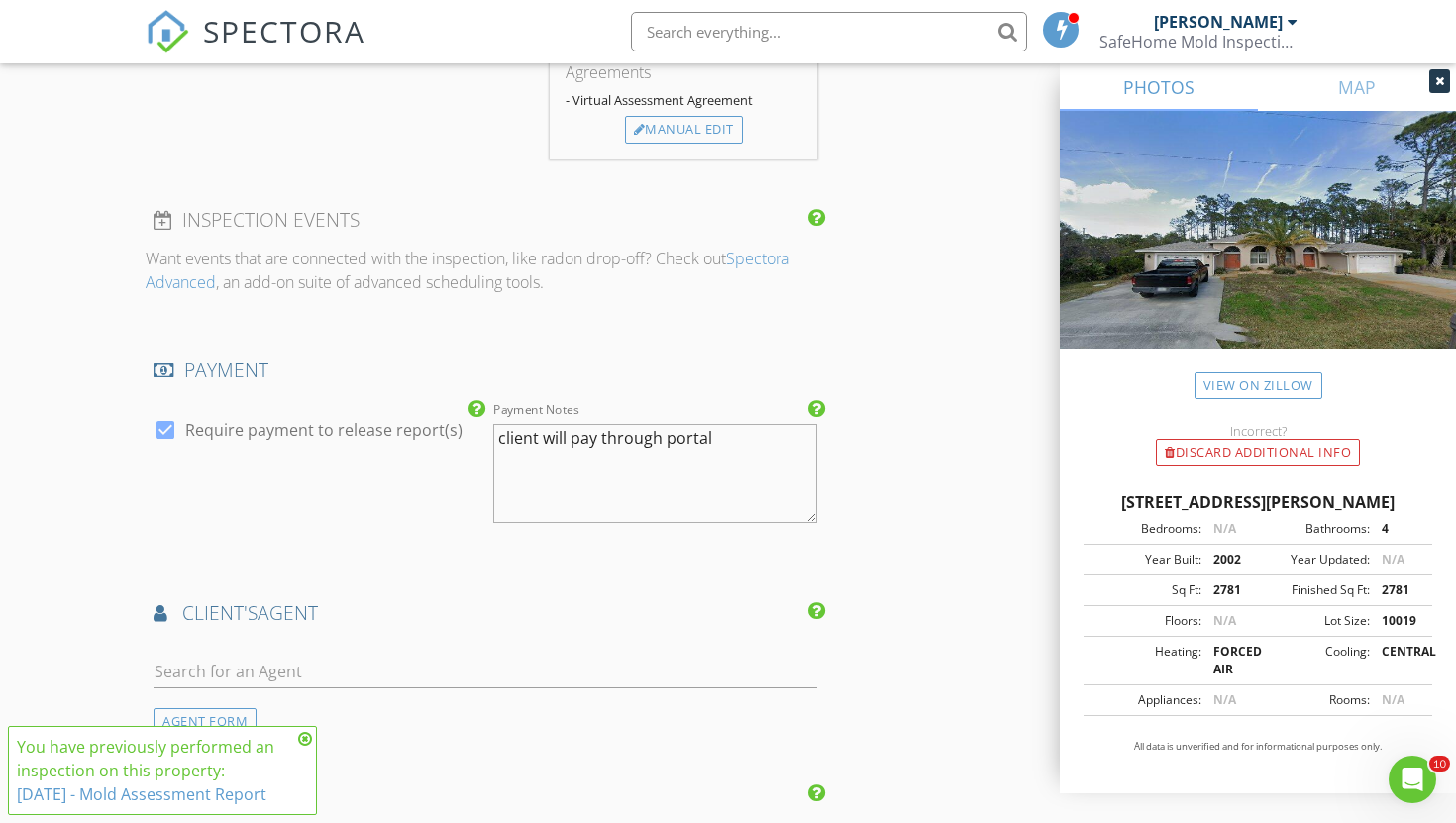 click on "PAYMENT" at bounding box center (485, 370) 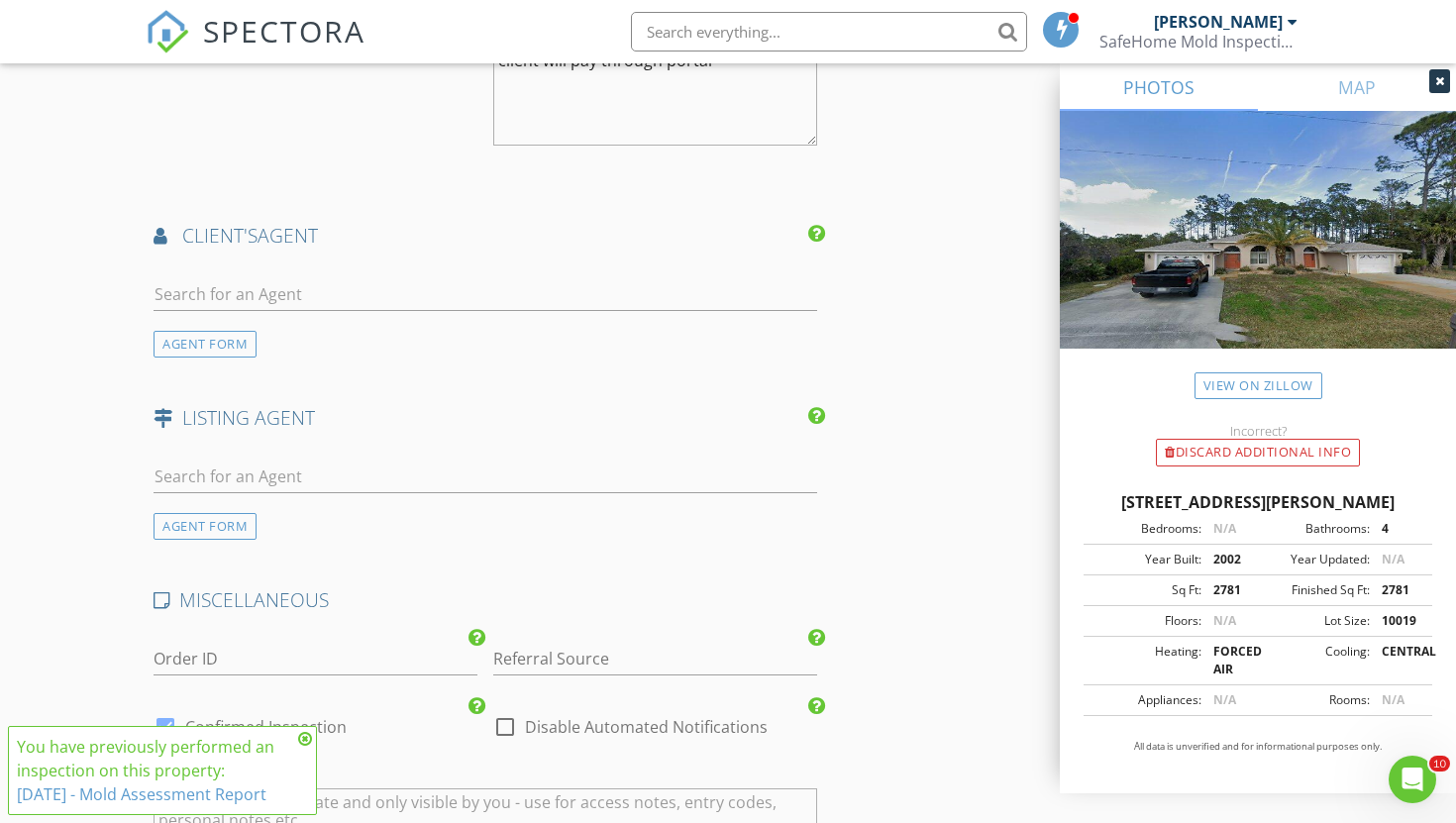 scroll, scrollTop: 2265, scrollLeft: 0, axis: vertical 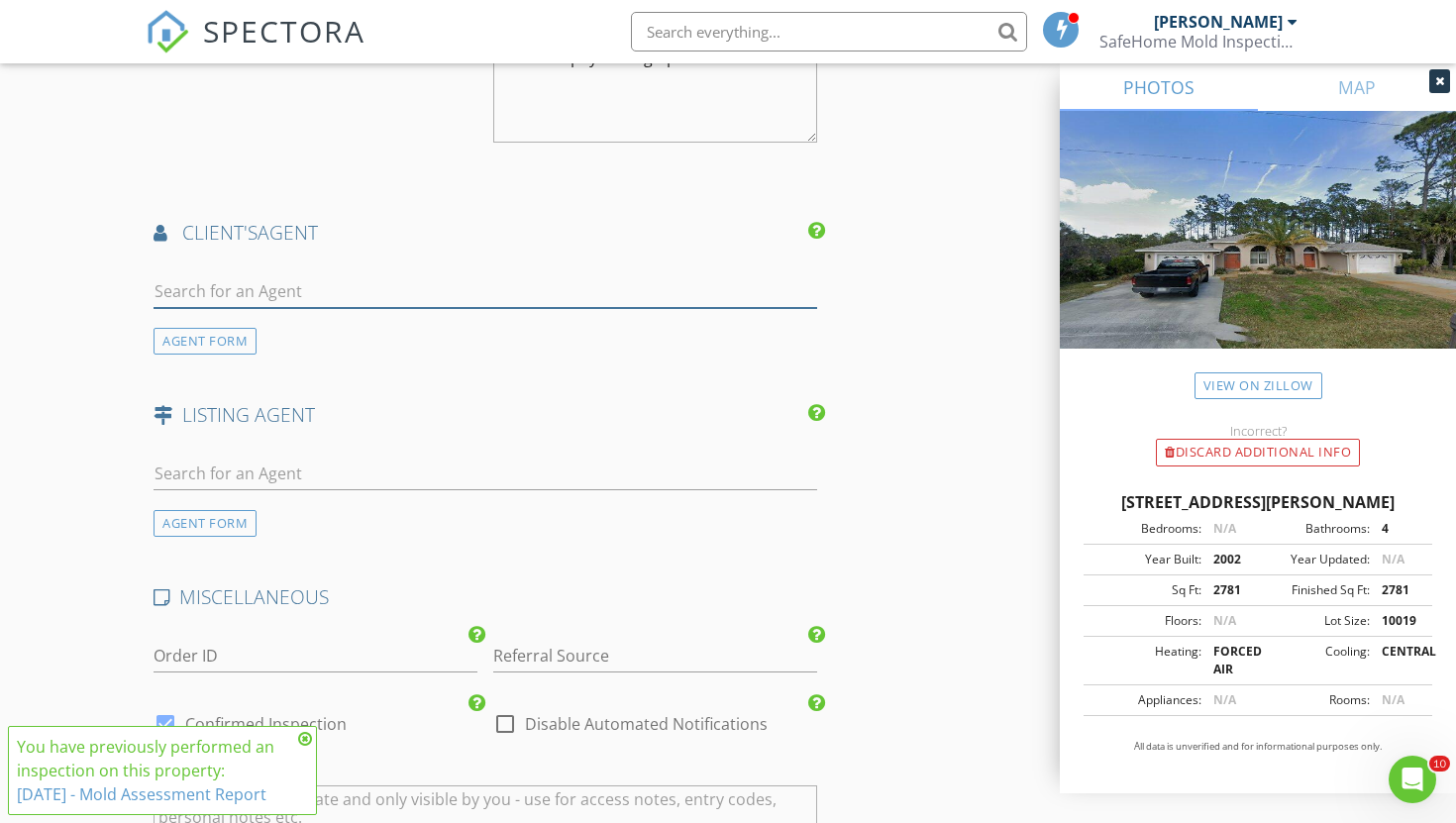 click at bounding box center [485, 291] 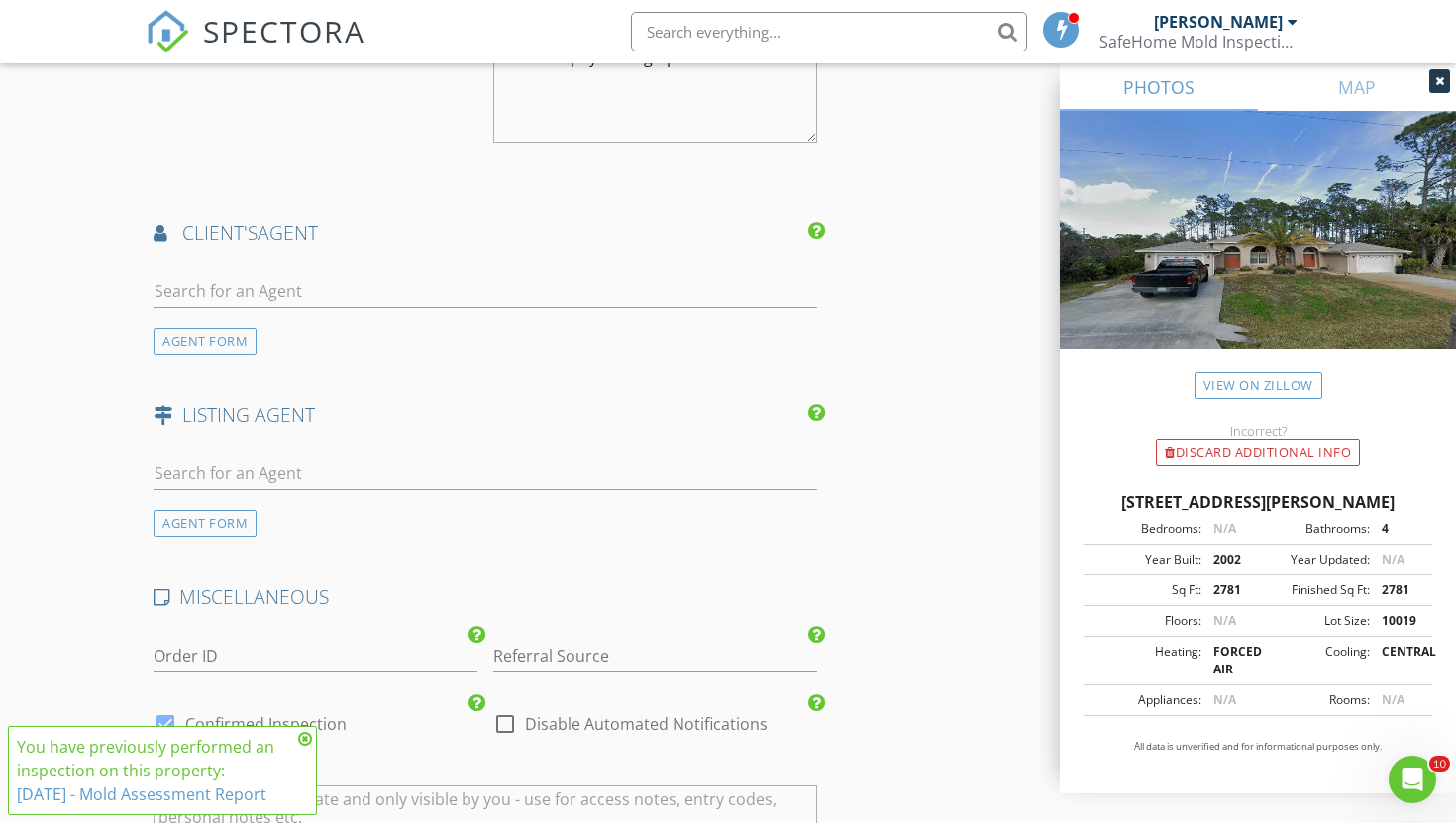 click on "AGENT FORM" at bounding box center [205, 341] 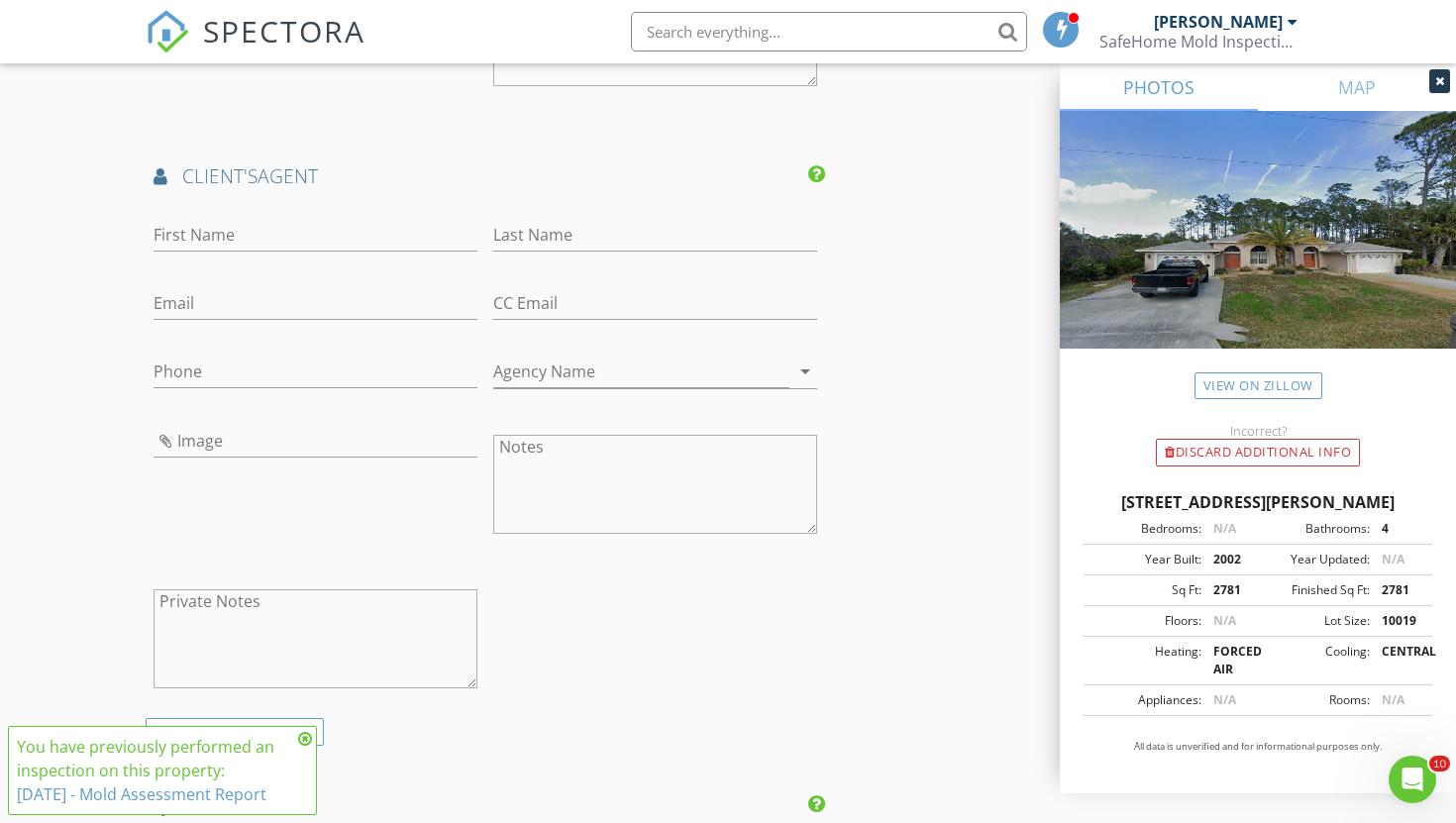 scroll, scrollTop: 2309, scrollLeft: 0, axis: vertical 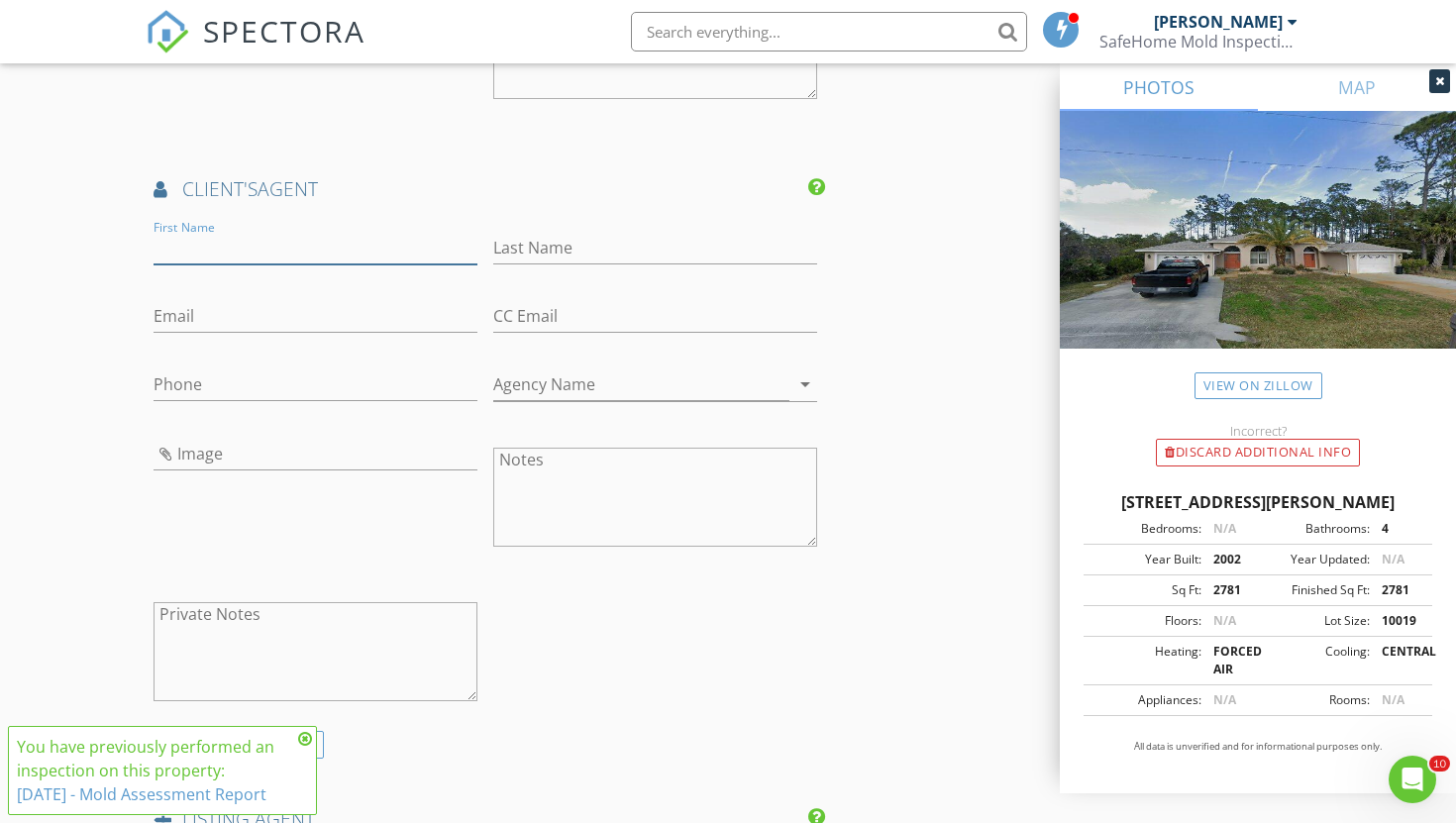 click on "First Name" at bounding box center (315, 248) 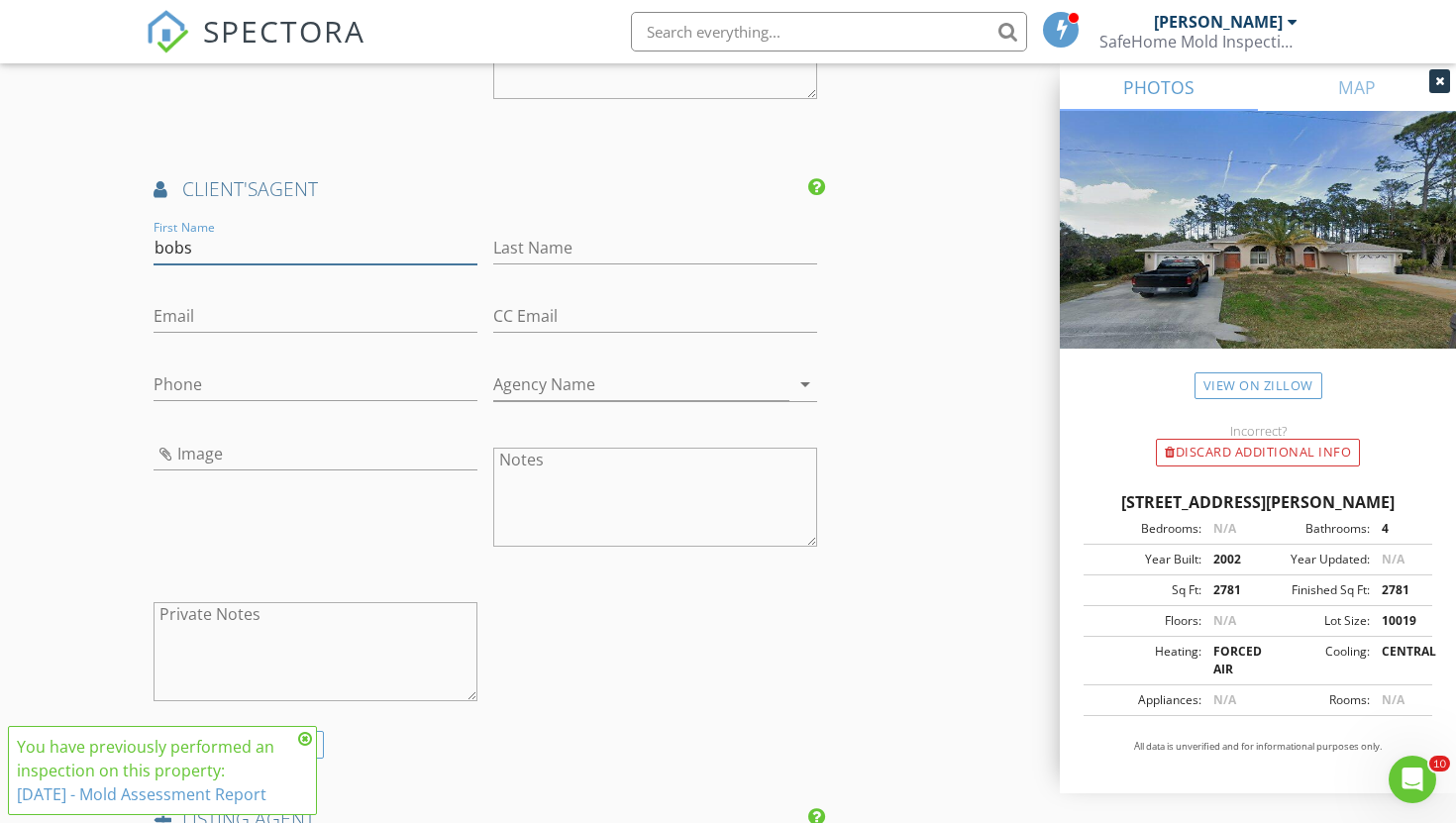 type on "bobs" 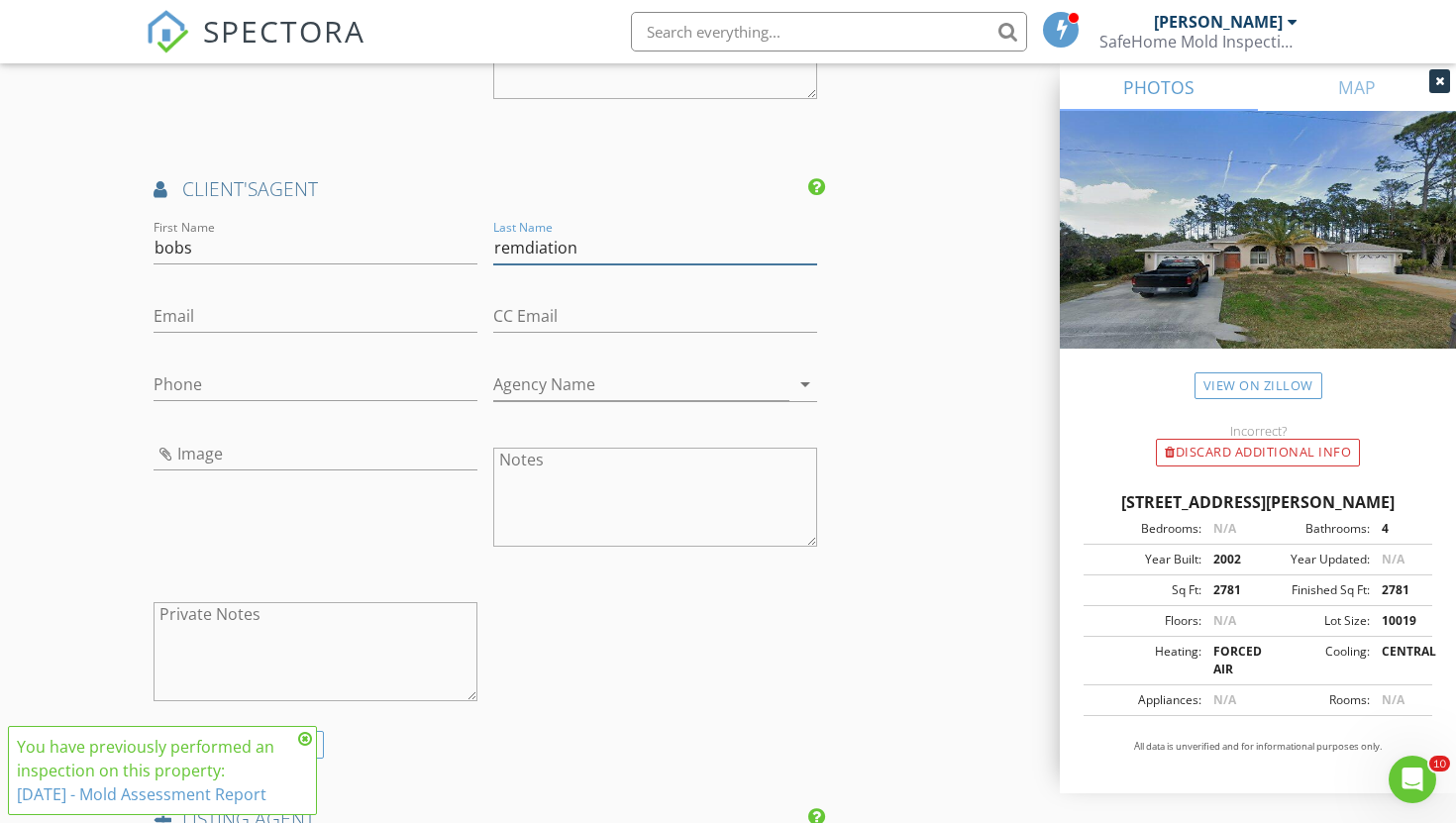 type on "remdiation" 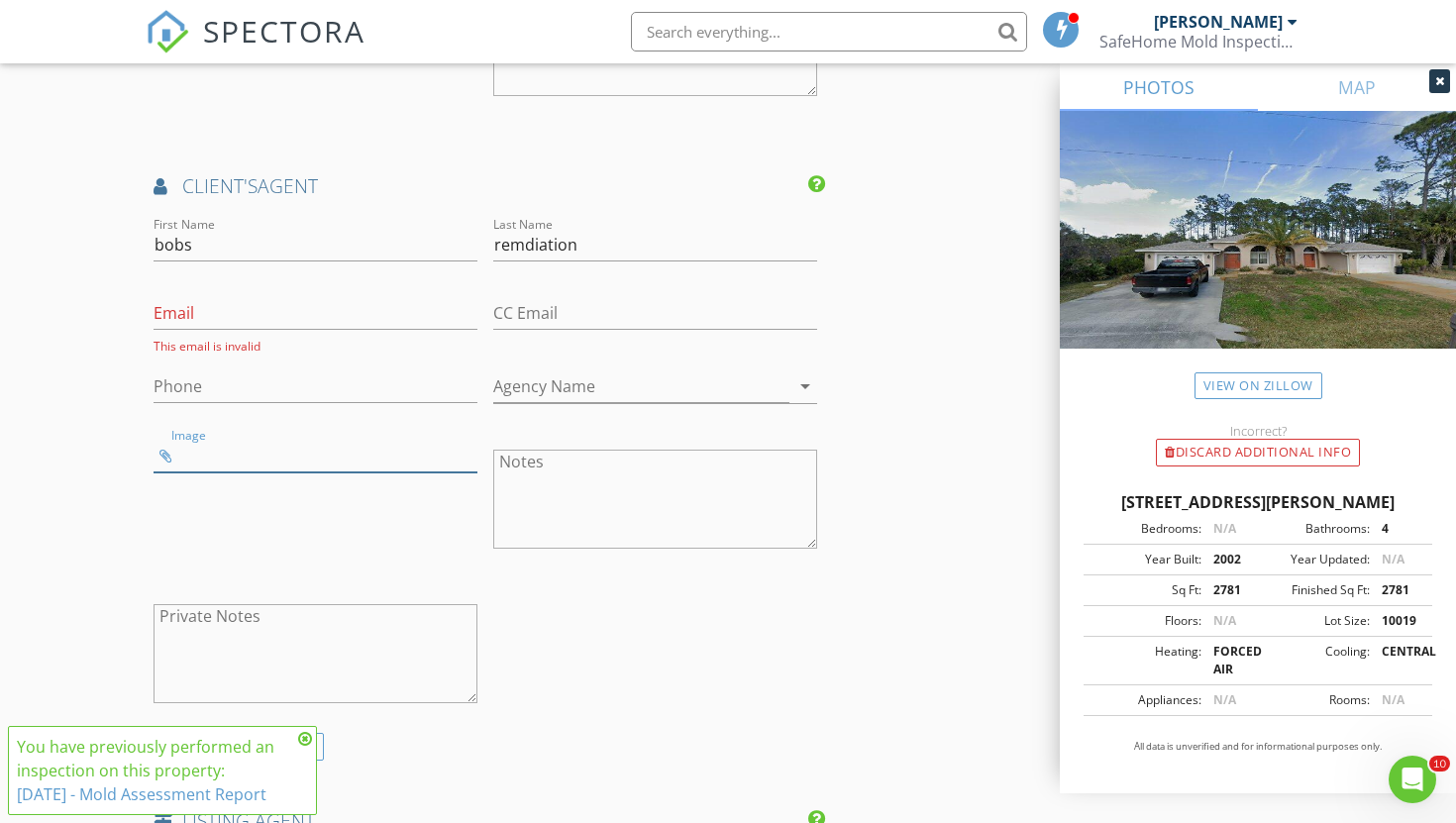 scroll, scrollTop: 2320, scrollLeft: 0, axis: vertical 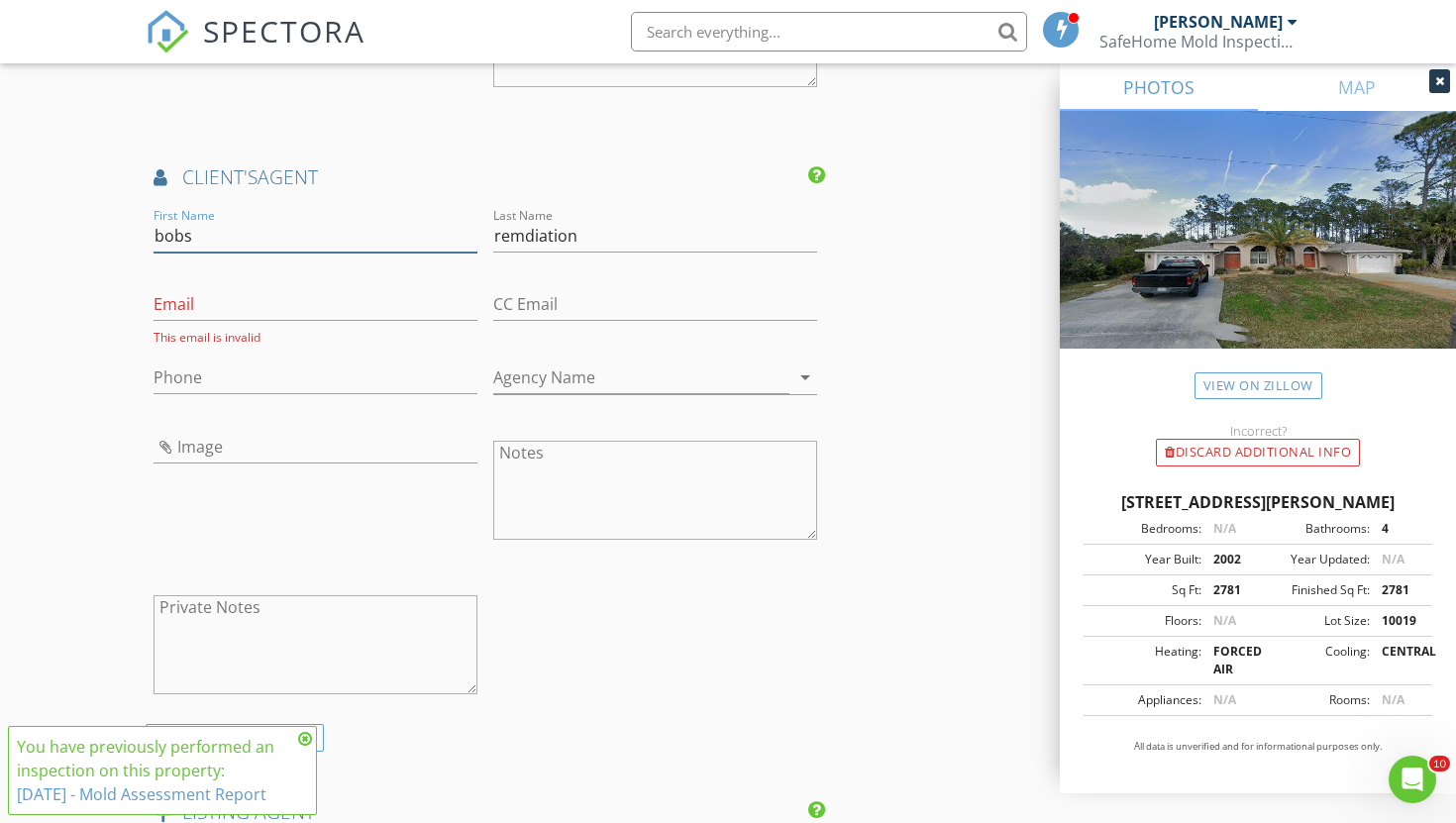 drag, startPoint x: 209, startPoint y: 244, endPoint x: 118, endPoint y: 252, distance: 91.35097 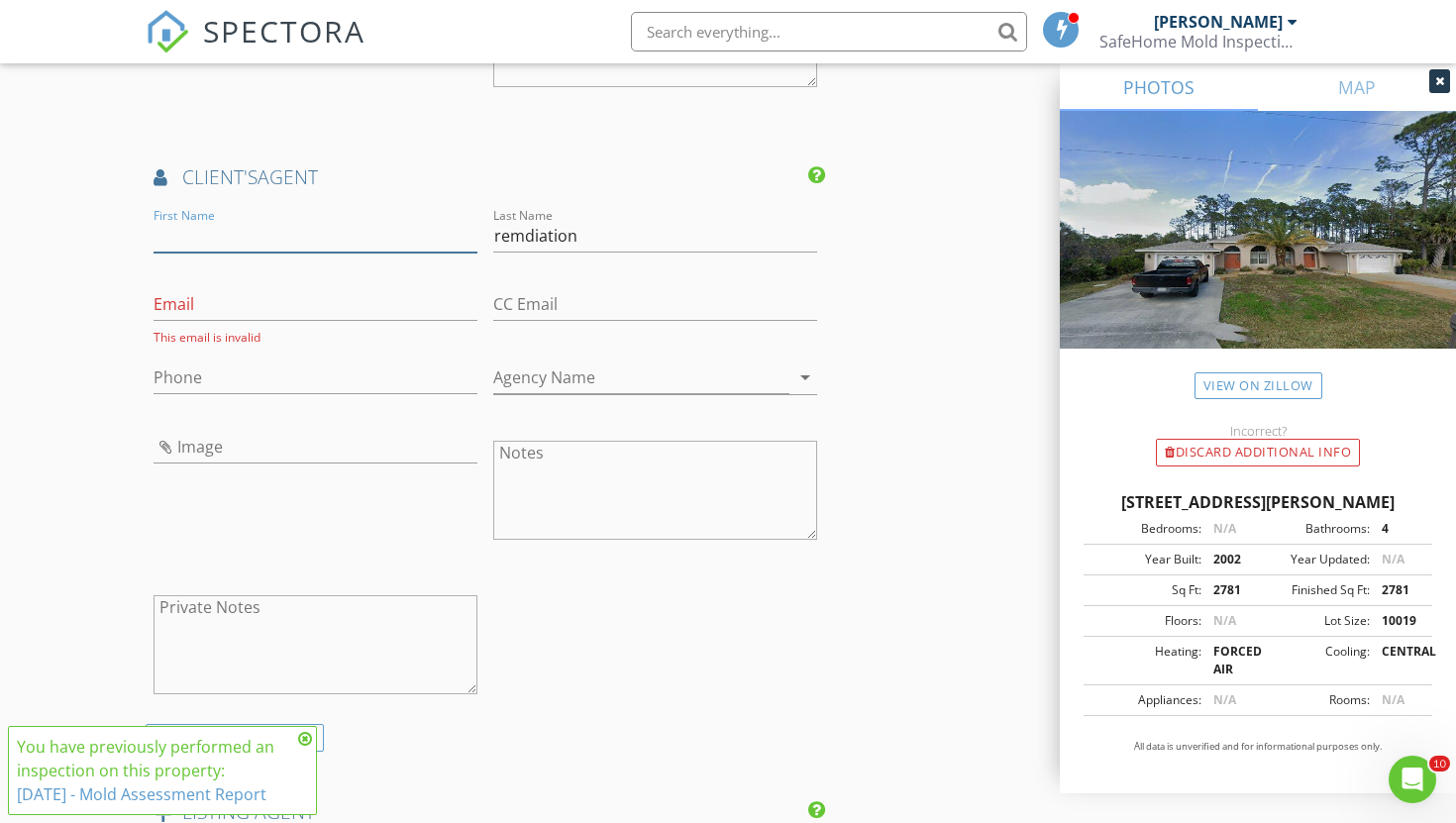 type 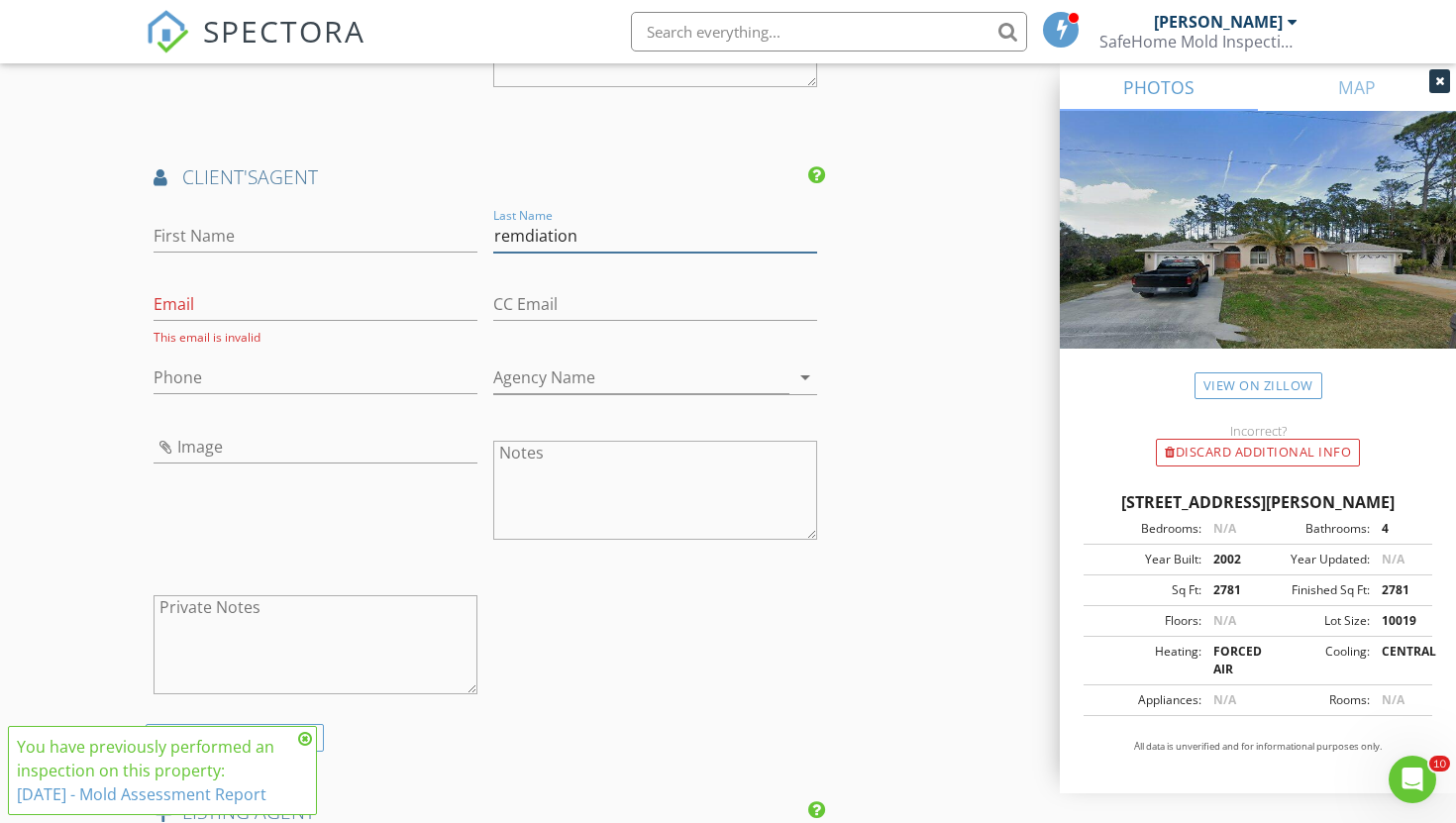 drag, startPoint x: 582, startPoint y: 241, endPoint x: 495, endPoint y: 239, distance: 87.02299 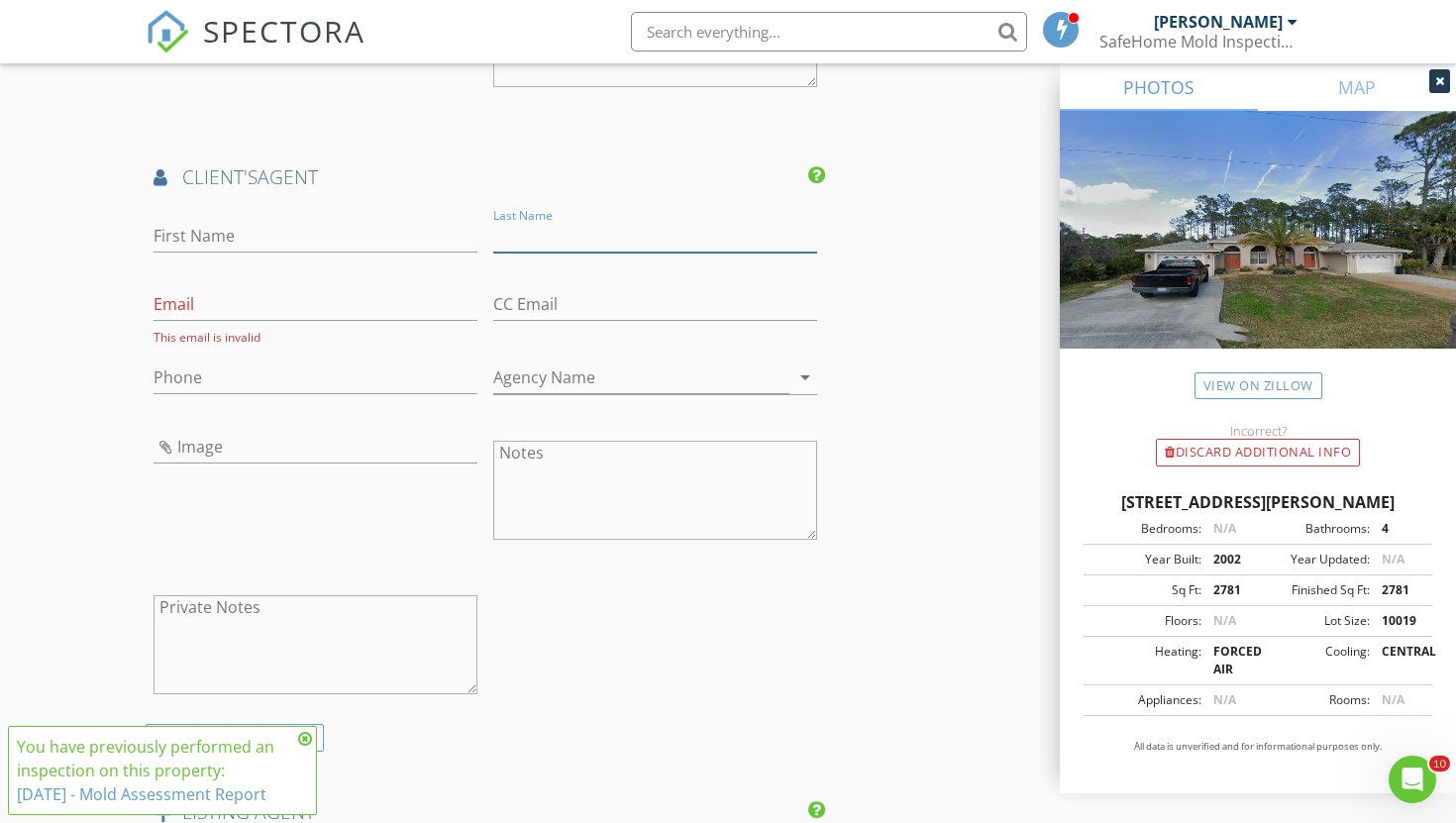 type 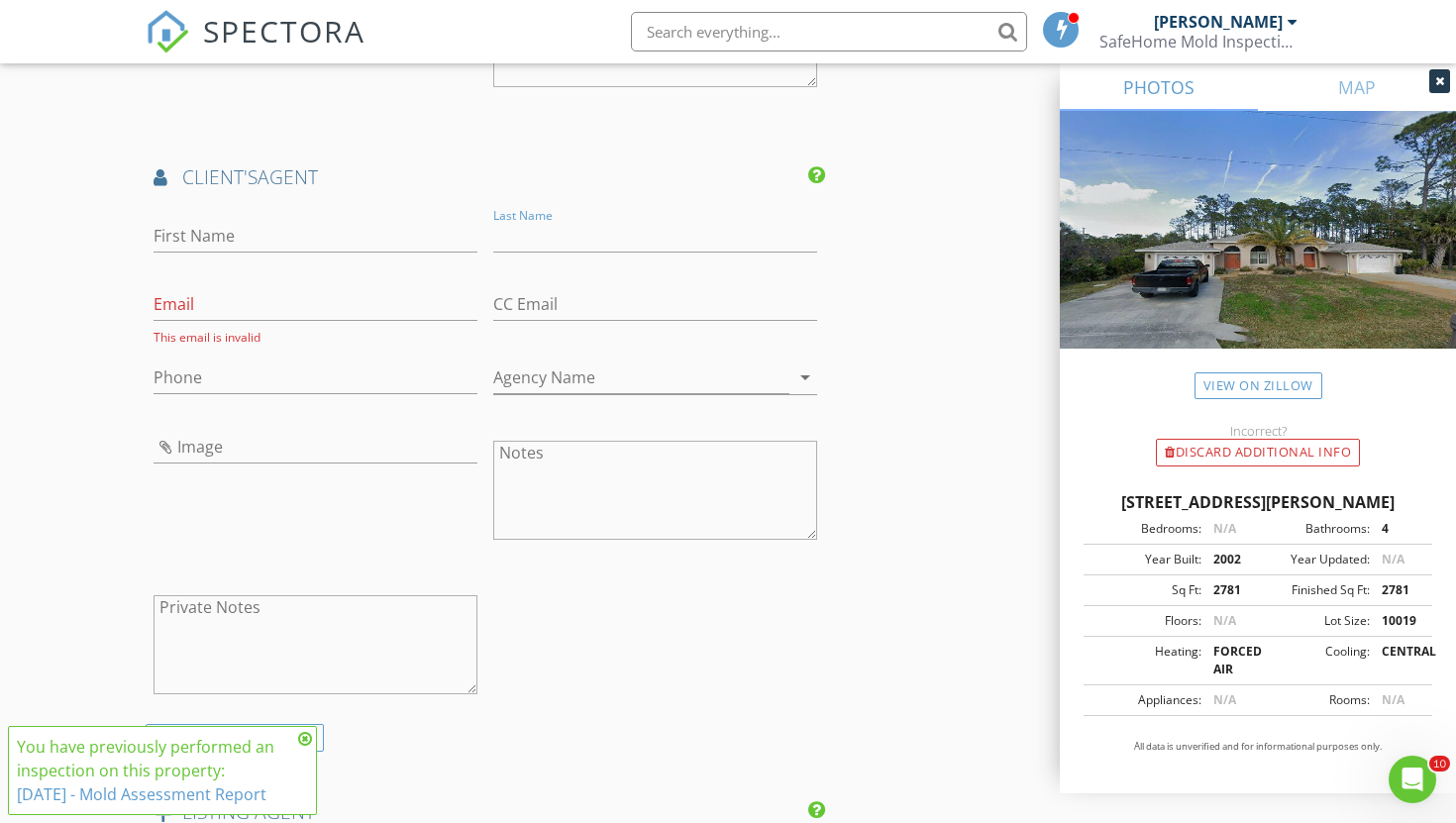 click on "INSPECTOR(S)
check_box   Andrea Olavarria   PRIMARY   Andrea Olavarria arrow_drop_down   check_box_outline_blank Andrea Olavarria specifically requested
Date/Time
07/11/2025 8:00 AM
Location
Address Search       Address 52 Emerson Dr   Unit   City Palm Coast   State FL   Zip 32164   County Flagler     Square Feet 2781   Year Built 2002   Foundation Slab arrow_drop_down     Andrea Olavarria     0.7 miles     (3 minutes)
client
check_box Enable Client CC email for this inspection   Client Search     check_box_outline_blank Client is a Company/Organization     First Name Jane   Last Name Doe   Email torrivilla.office@gmail.com   CC Email   Phone 561-345-9783           Notes   Private Notes
ADD ADDITIONAL client
SERVICES
check_box_outline_blank   Mold Assessment     Clearance Test" at bounding box center (485, -293) 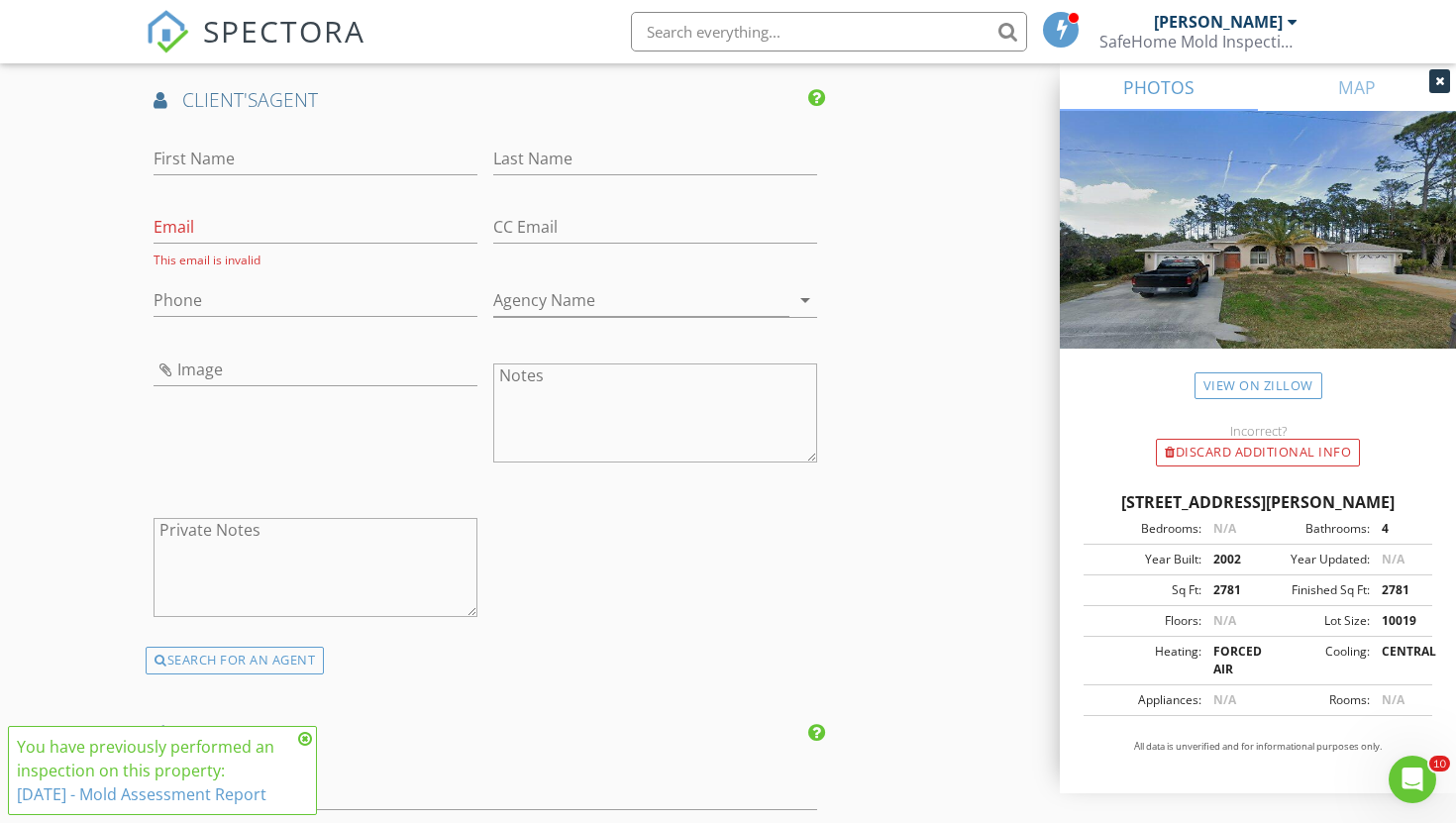 scroll, scrollTop: 2362, scrollLeft: 0, axis: vertical 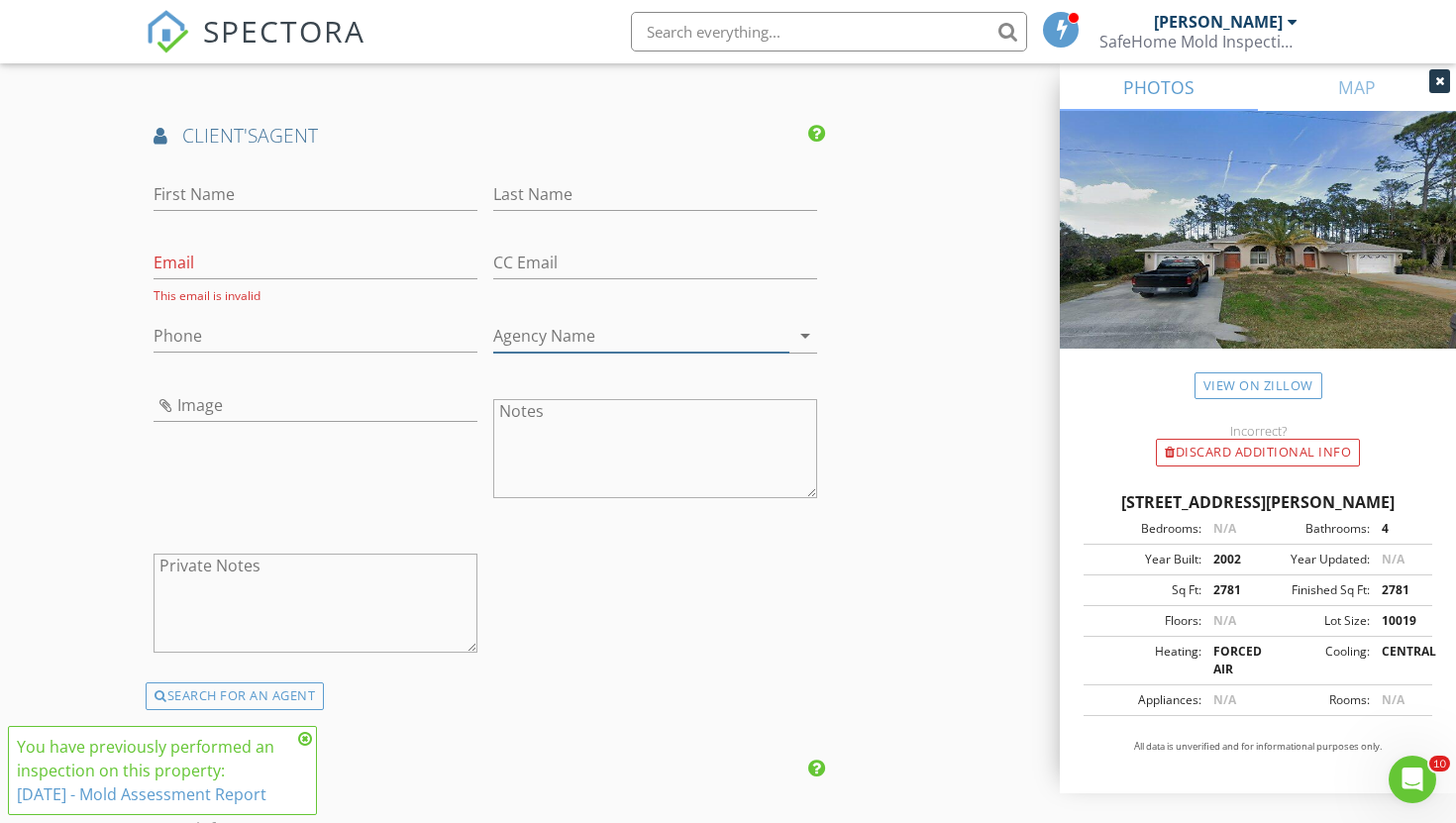 click on "arrow_drop_down" at bounding box center [805, 336] 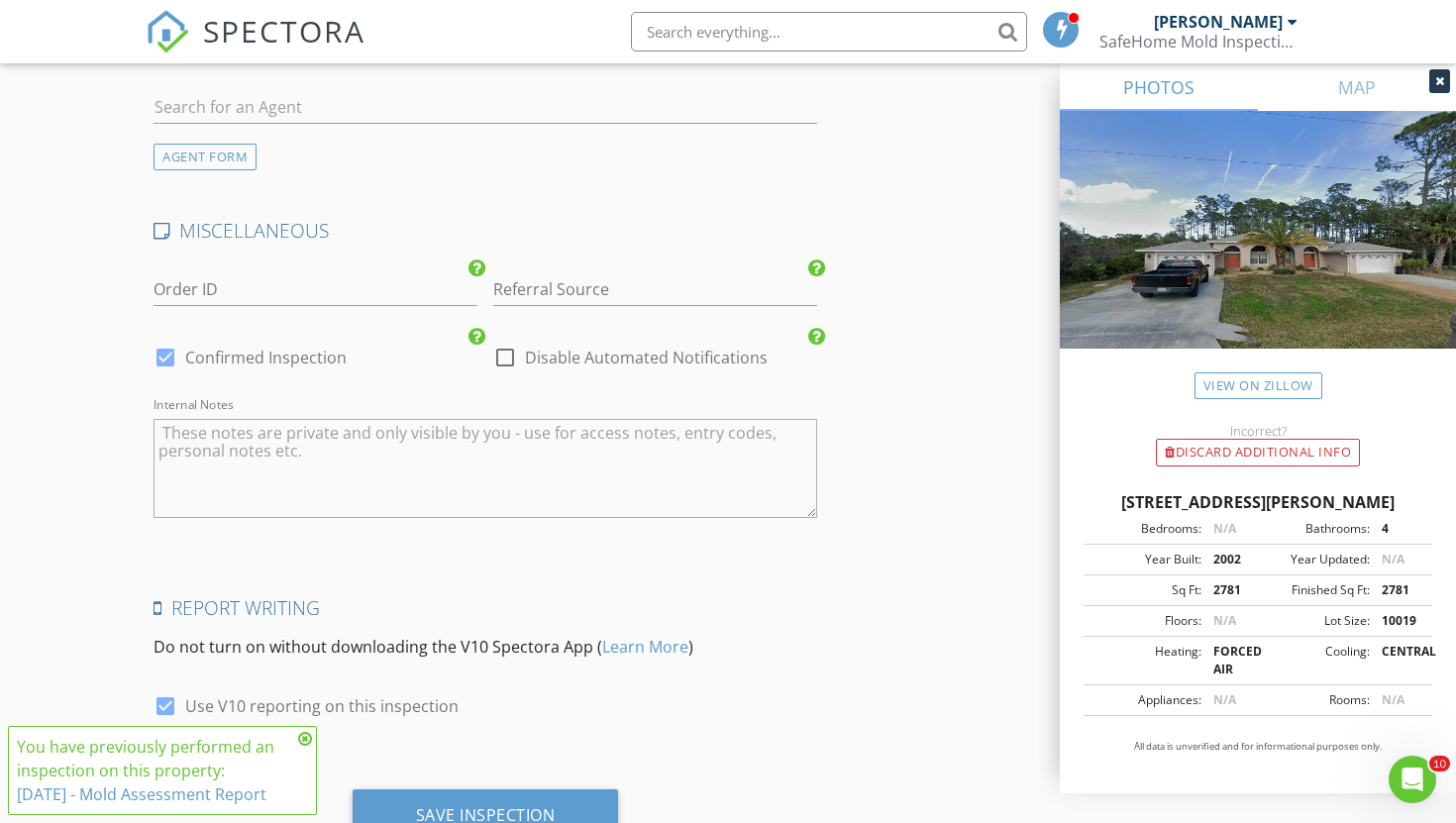 scroll, scrollTop: 3091, scrollLeft: 0, axis: vertical 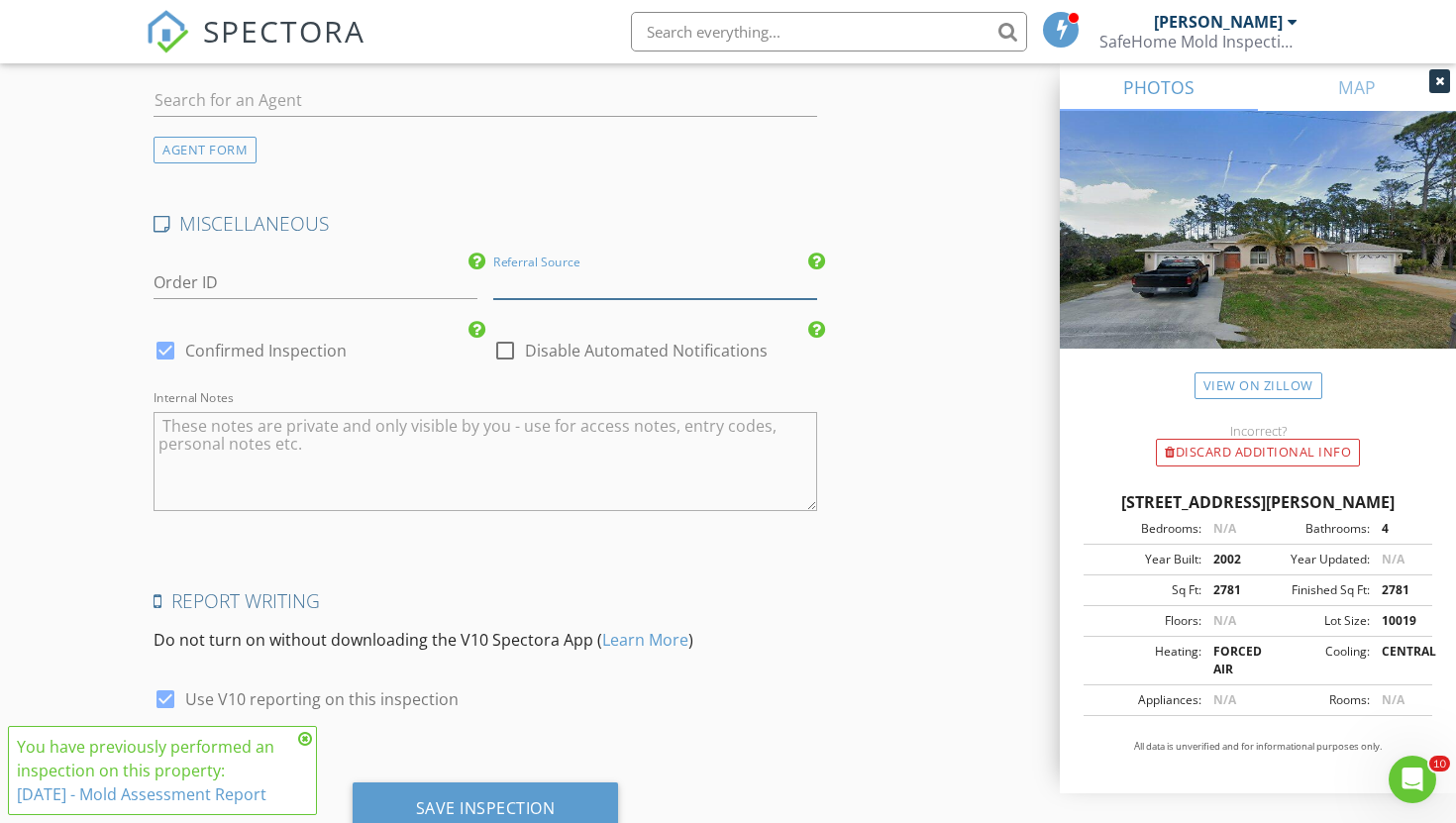 click at bounding box center [655, 282] 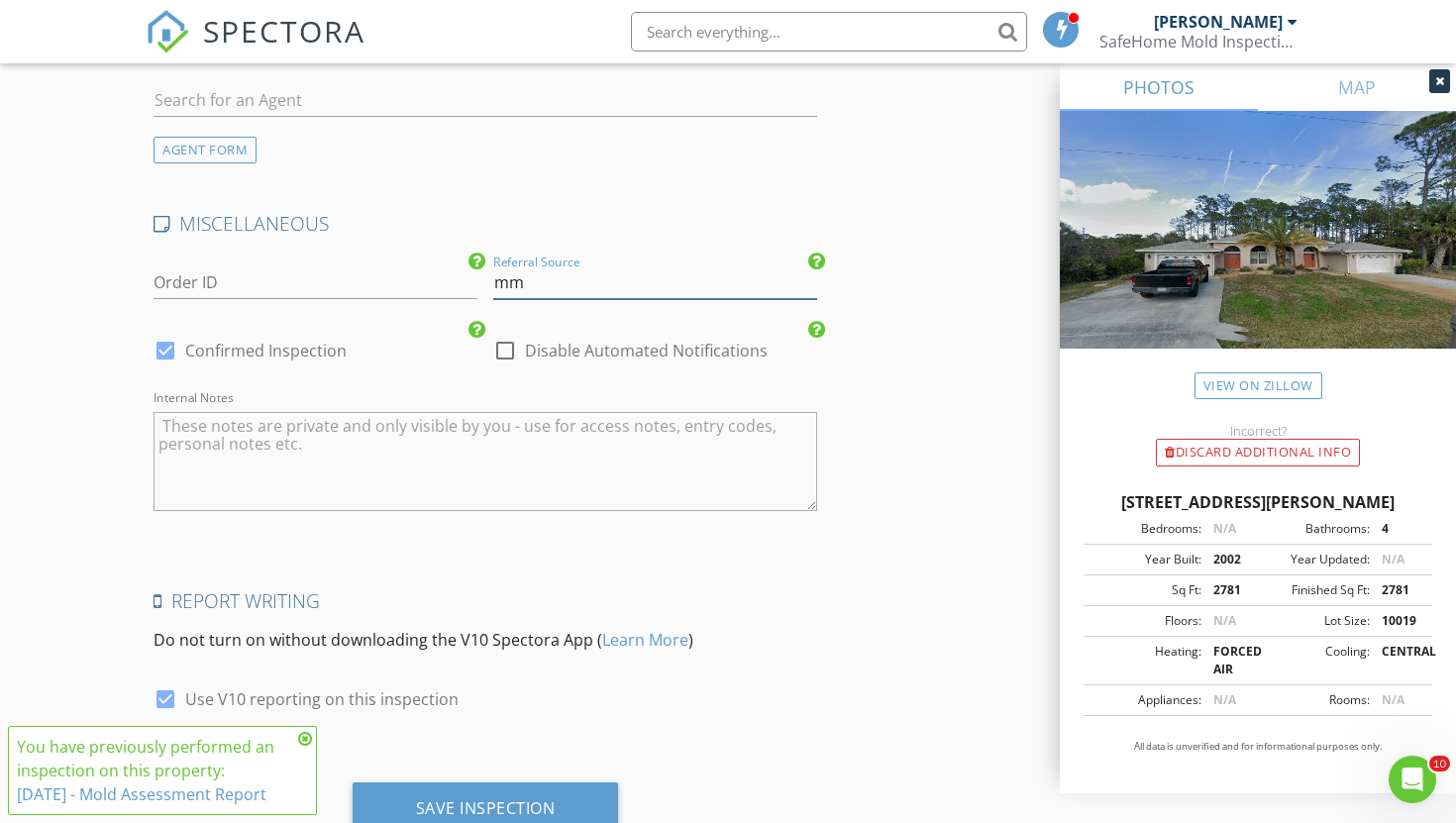 type on "m" 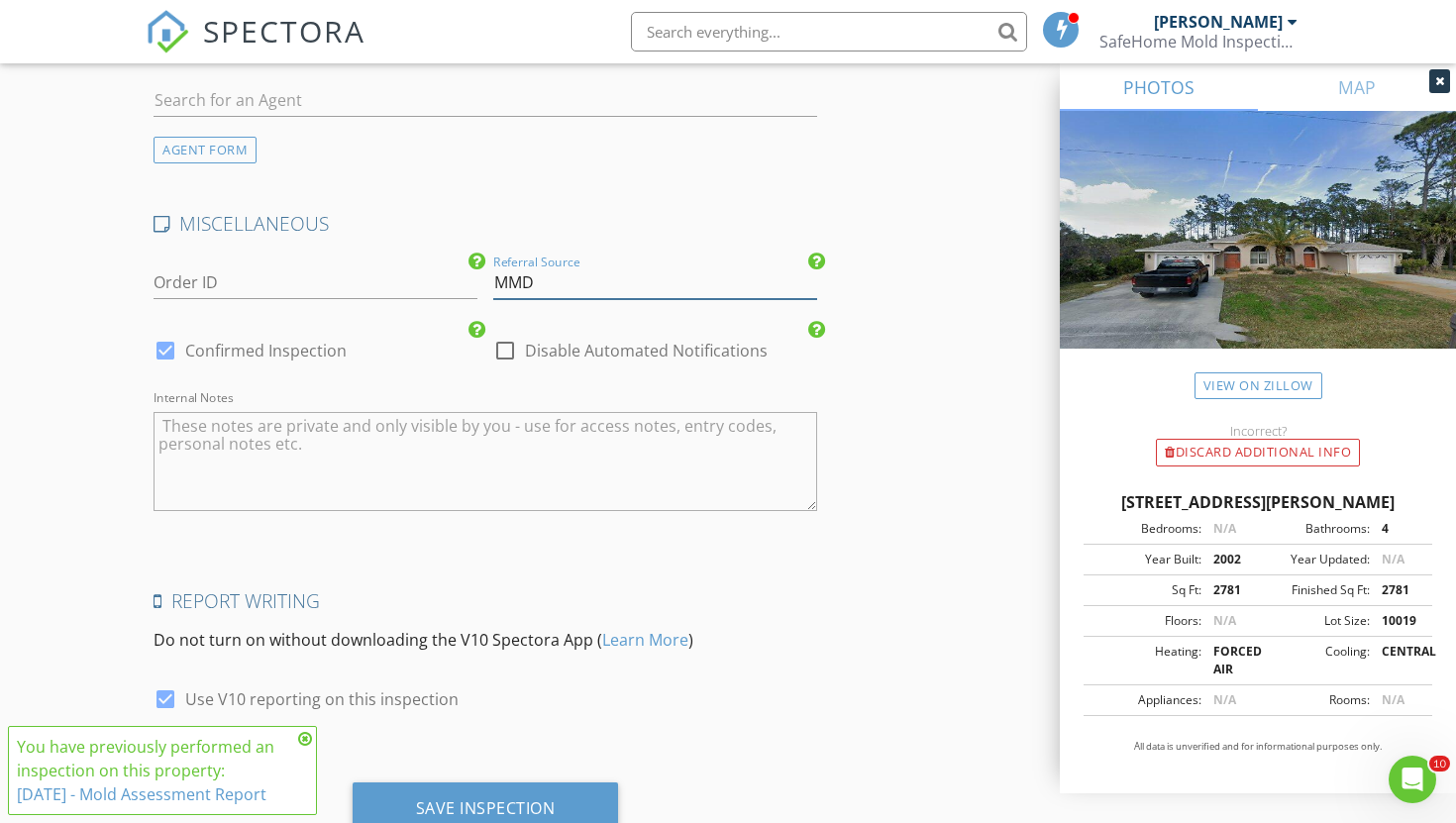 type on "MMD" 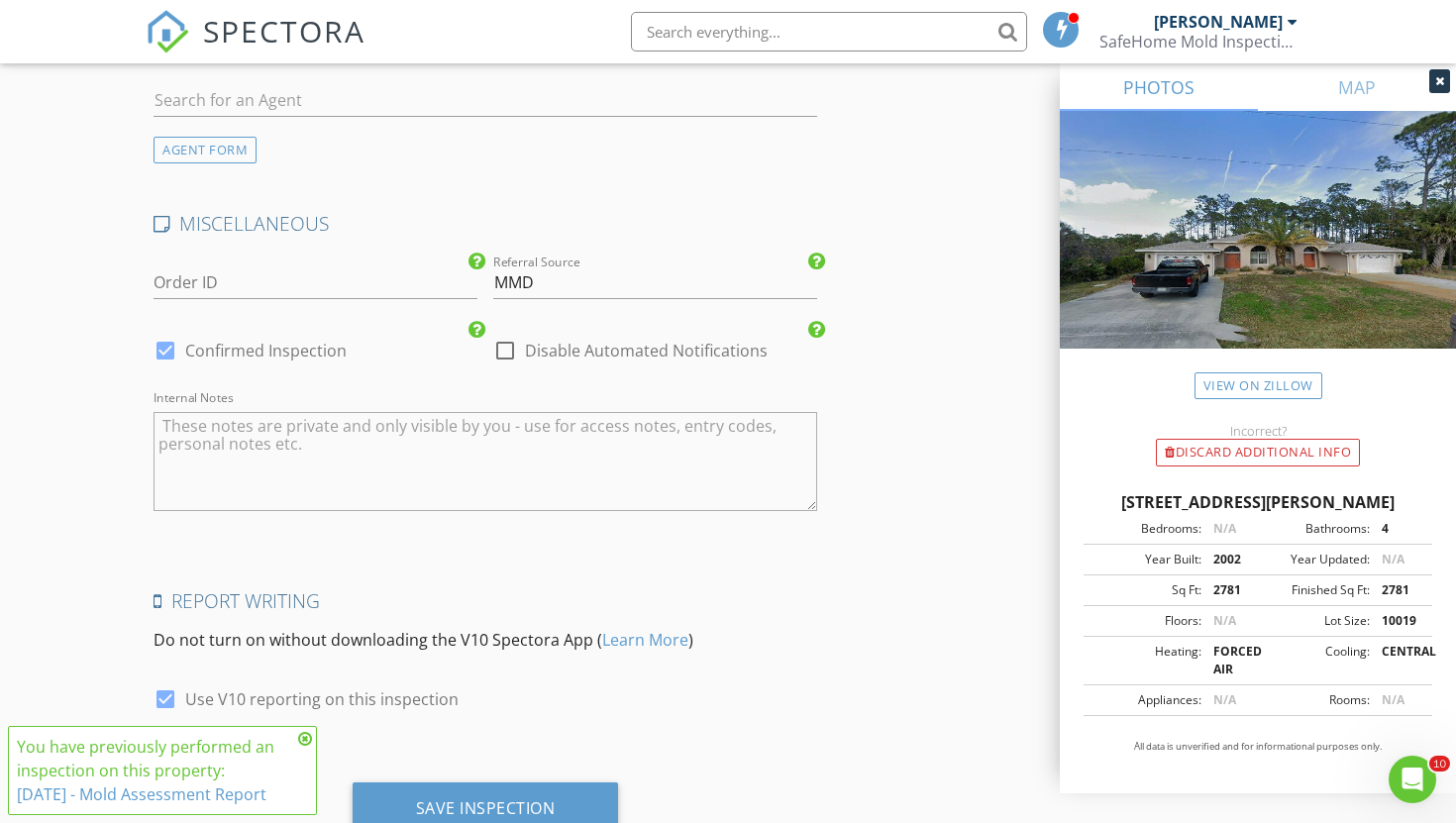 click on "INSPECTOR(S)
check_box   Andrea Olavarria   PRIMARY   Andrea Olavarria arrow_drop_down   check_box_outline_blank Andrea Olavarria specifically requested
Date/Time
07/11/2025 8:00 AM
Location
Address Search       Address 52 Emerson Dr   Unit   City Palm Coast   State FL   Zip 32164   County Flagler     Square Feet 2781   Year Built 2002   Foundation Slab arrow_drop_down     Andrea Olavarria     0.7 miles     (3 minutes)
client
check_box Enable Client CC email for this inspection   Client Search     check_box_outline_blank Client is a Company/Organization     First Name Jane   Last Name Doe   Email torrivilla.office@gmail.com   CC Email   Phone 561-345-9783           Notes   Private Notes
ADD ADDITIONAL client
SERVICES
check_box_outline_blank   Mold Assessment     Clearance Test" at bounding box center [485, -1064] 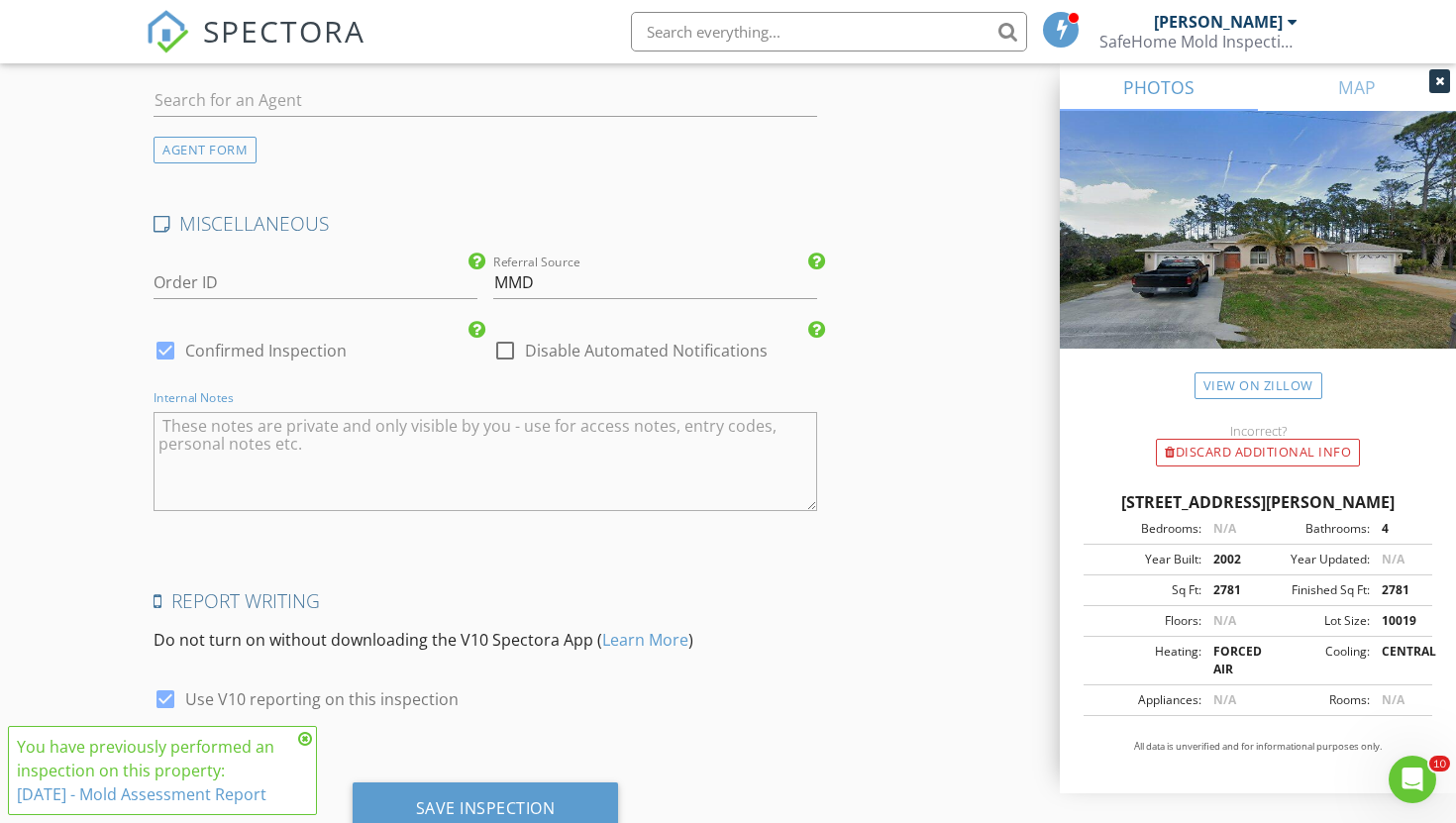 click at bounding box center [485, 462] 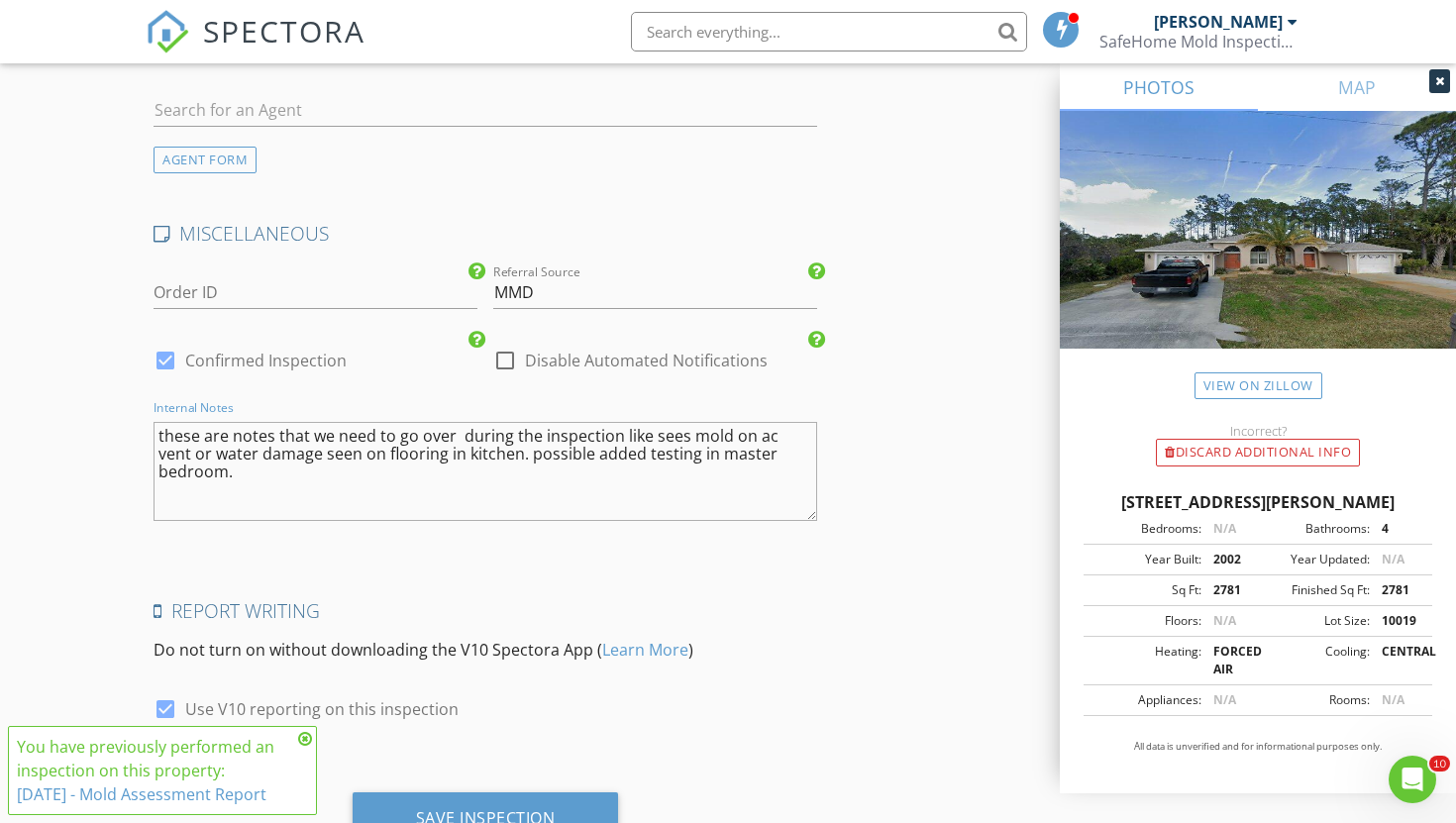 scroll, scrollTop: 3165, scrollLeft: 0, axis: vertical 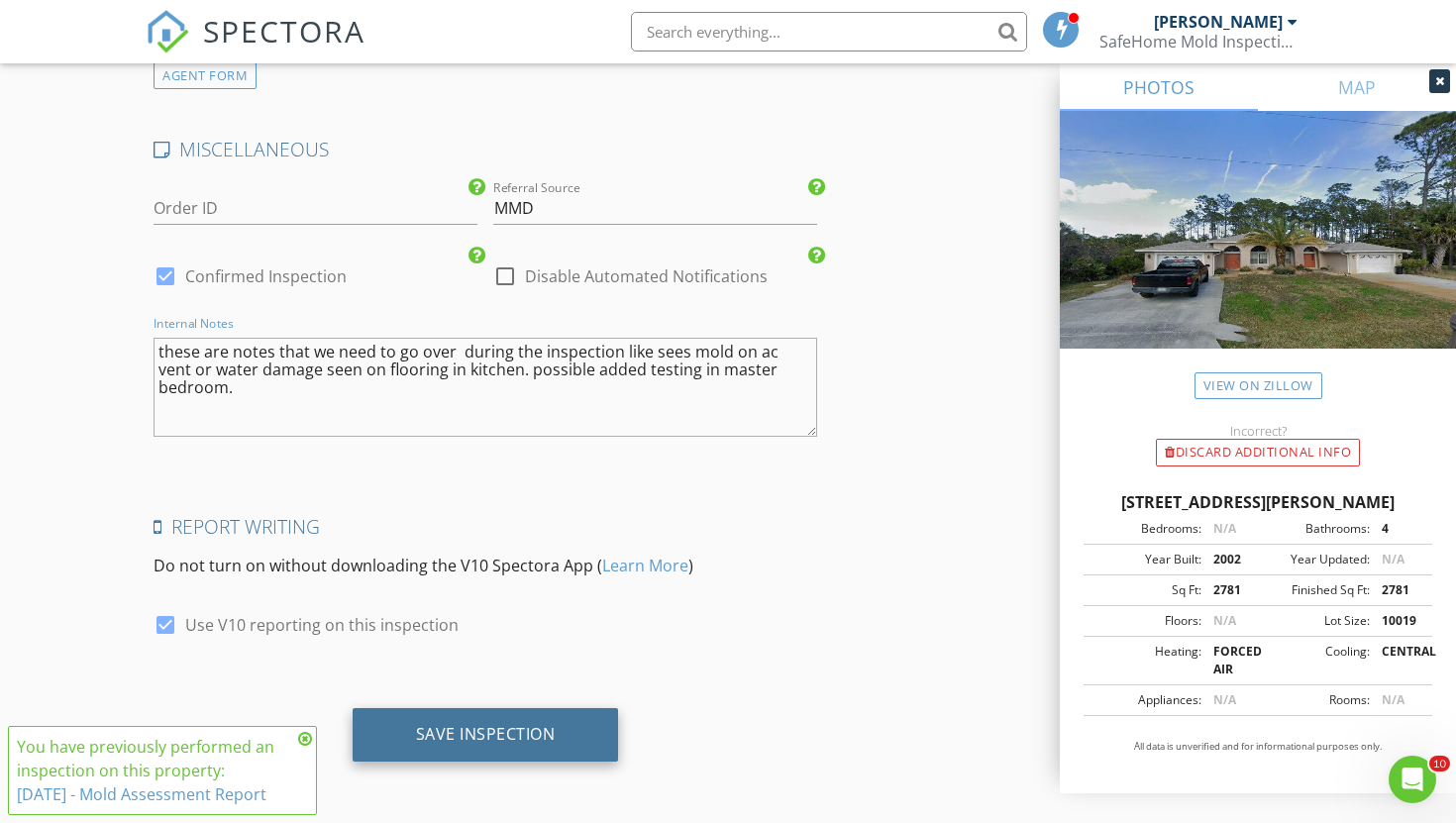 type on "these are notes that we need to go over  during the inspection like sees mold on ac vent or water damage seen on flooring in kitchen. possible added testing in master bedroom." 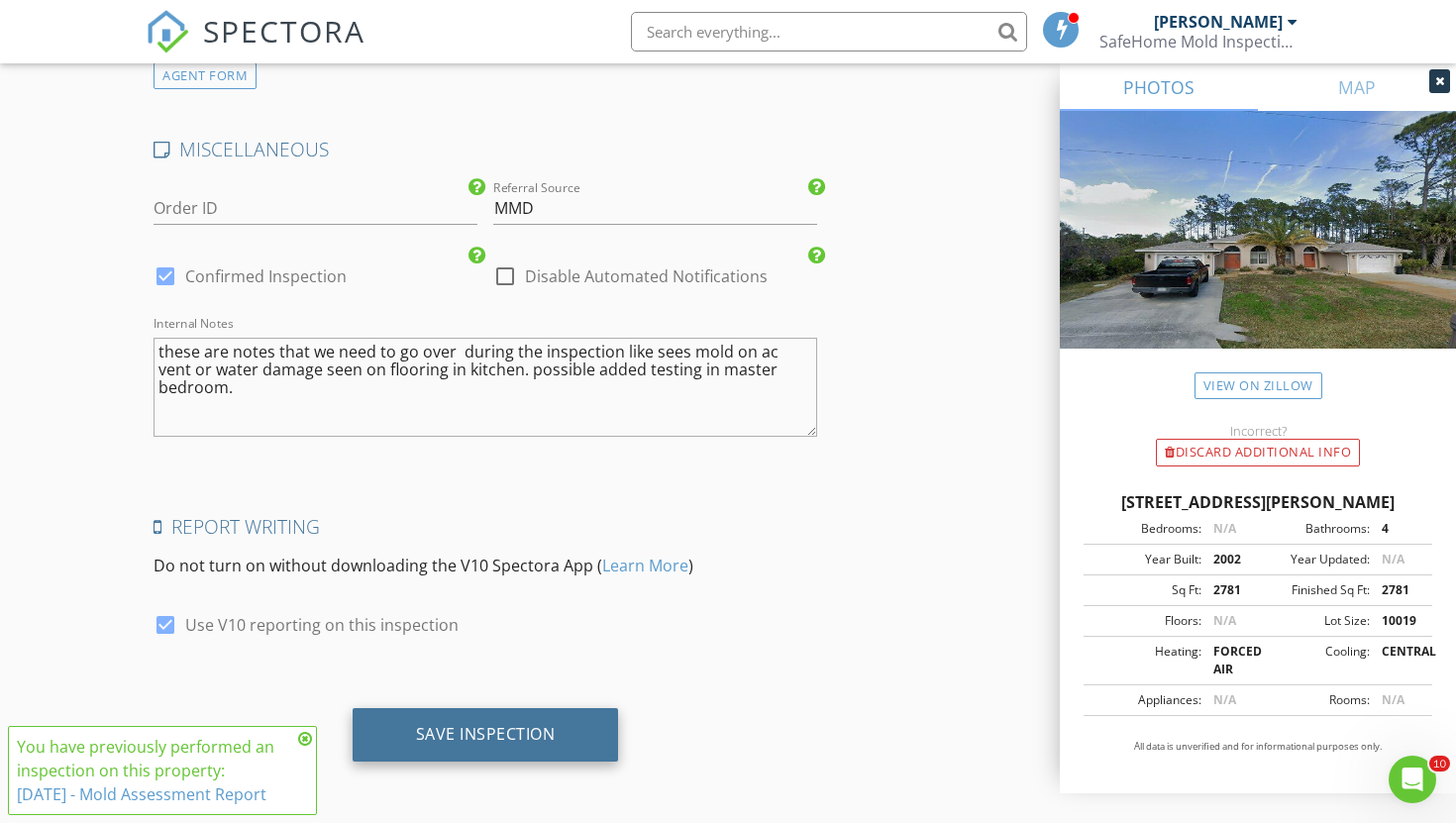 click on "Save Inspection" at bounding box center (485, 734) 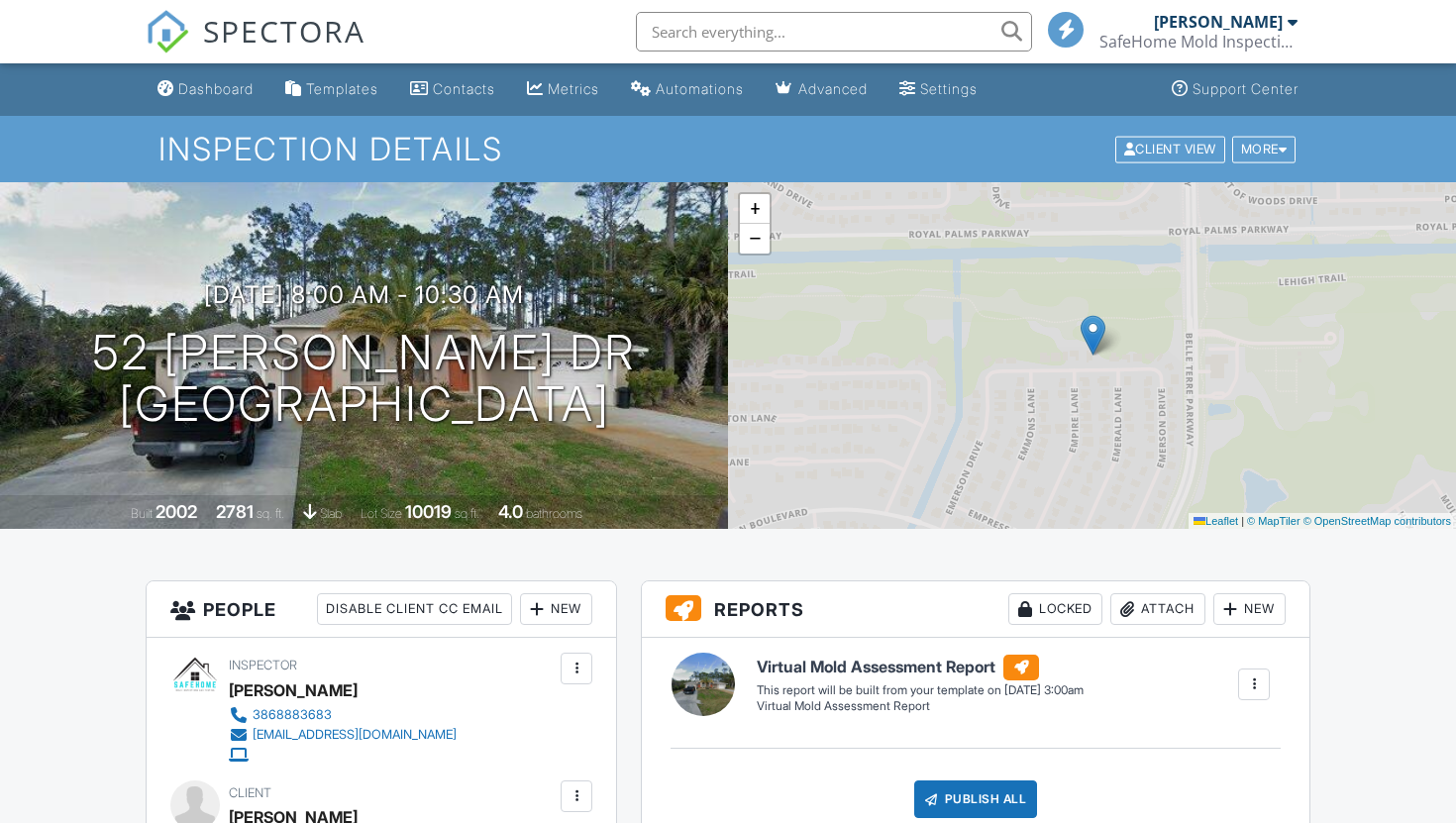 scroll, scrollTop: 0, scrollLeft: 0, axis: both 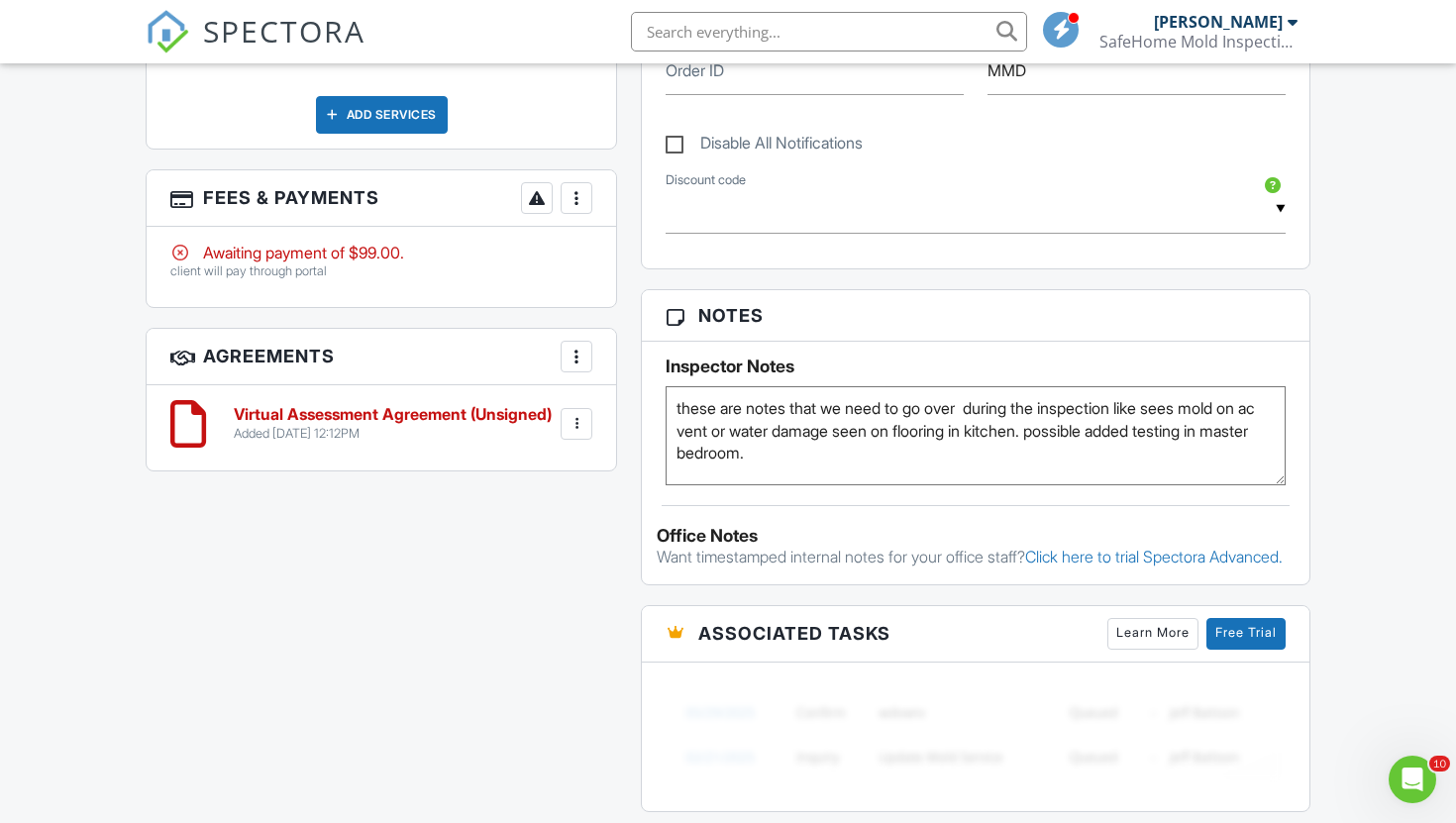 click on "these are notes that we need to go over  during the inspection like sees mold on ac vent or water damage seen on flooring in kitchen. possible added testing in master bedroom." at bounding box center (976, 436) 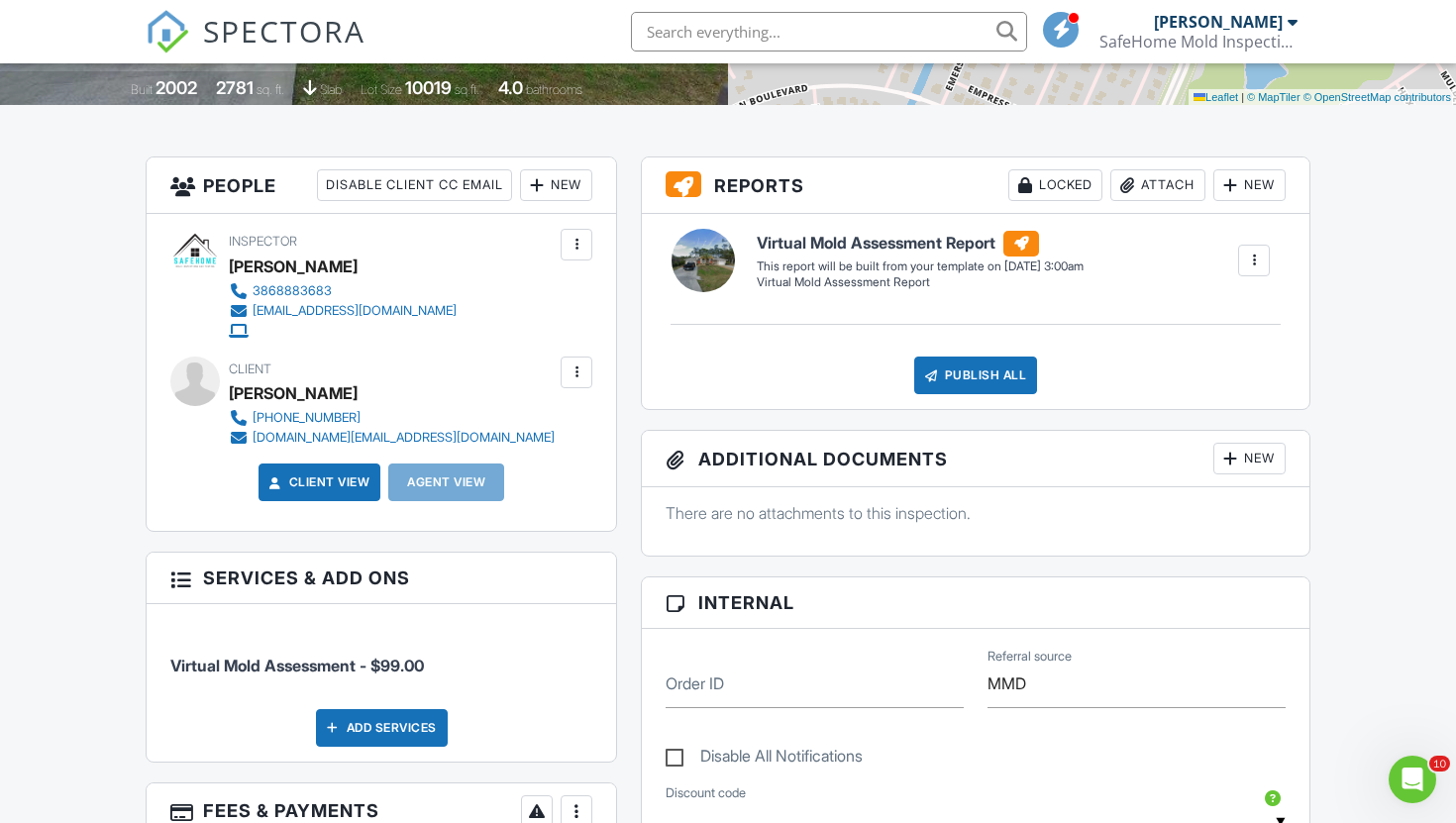 scroll, scrollTop: 423, scrollLeft: 0, axis: vertical 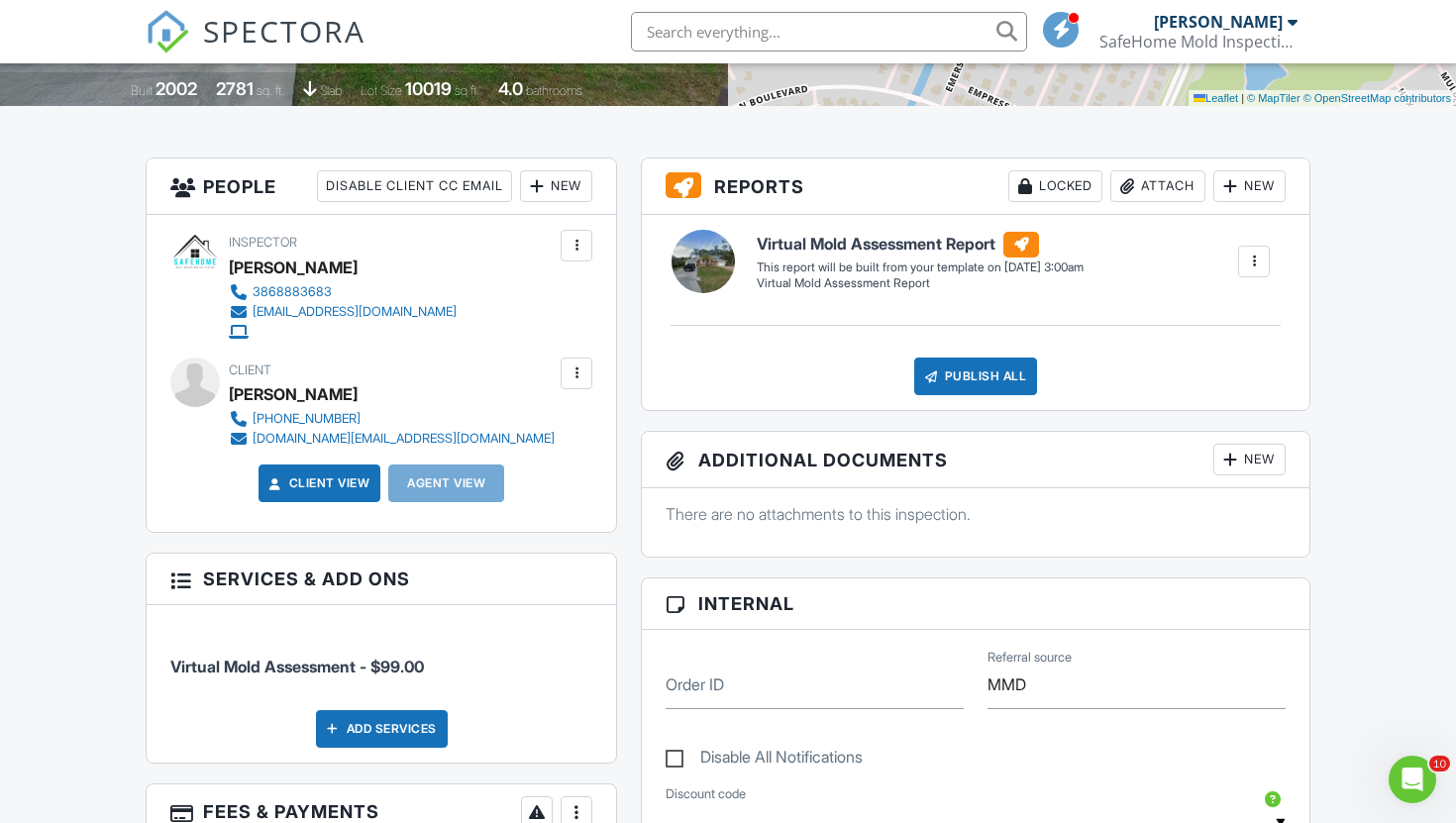 click at bounding box center (1254, 261) 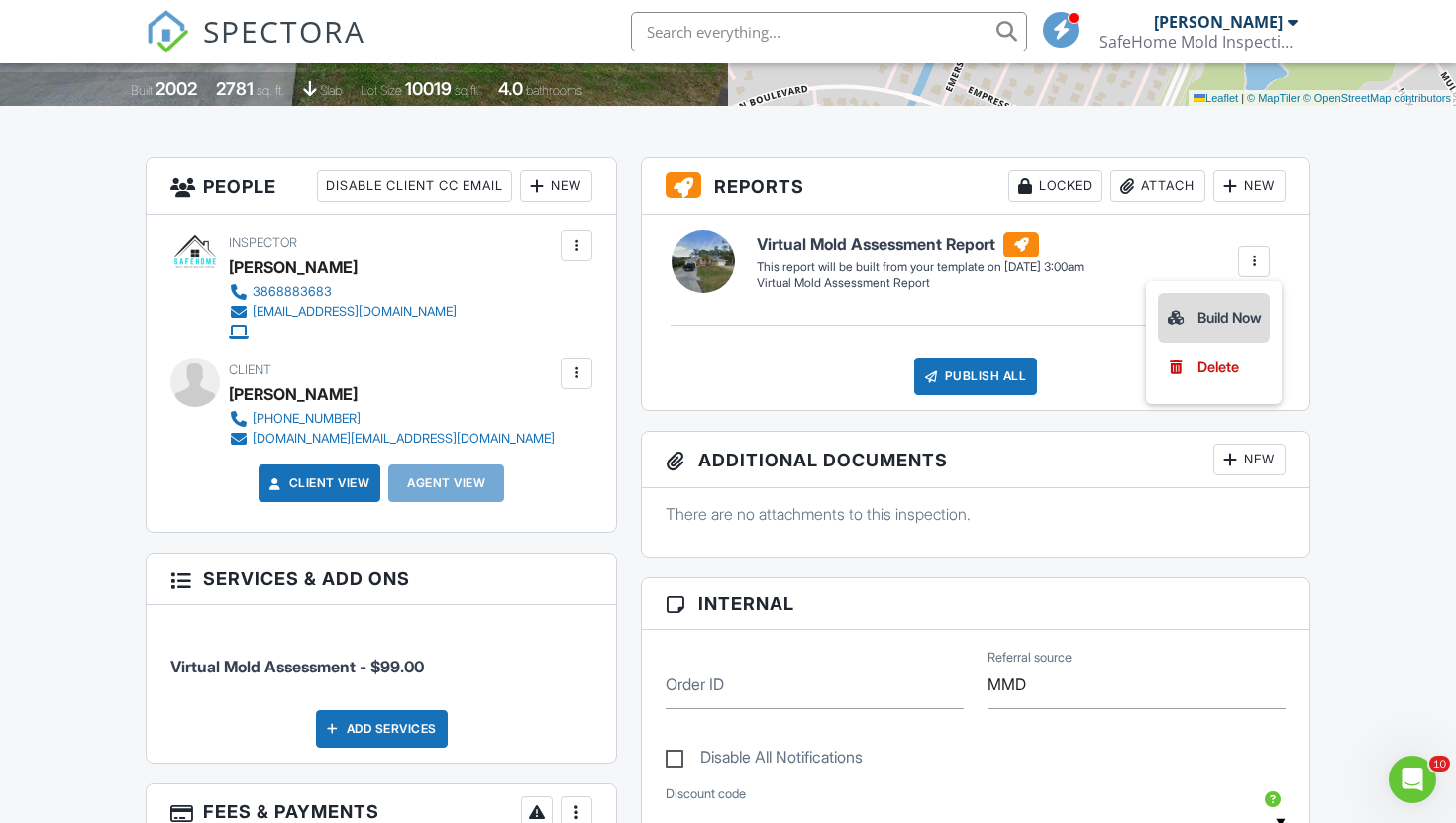click on "Build Now" at bounding box center (1213, 318) 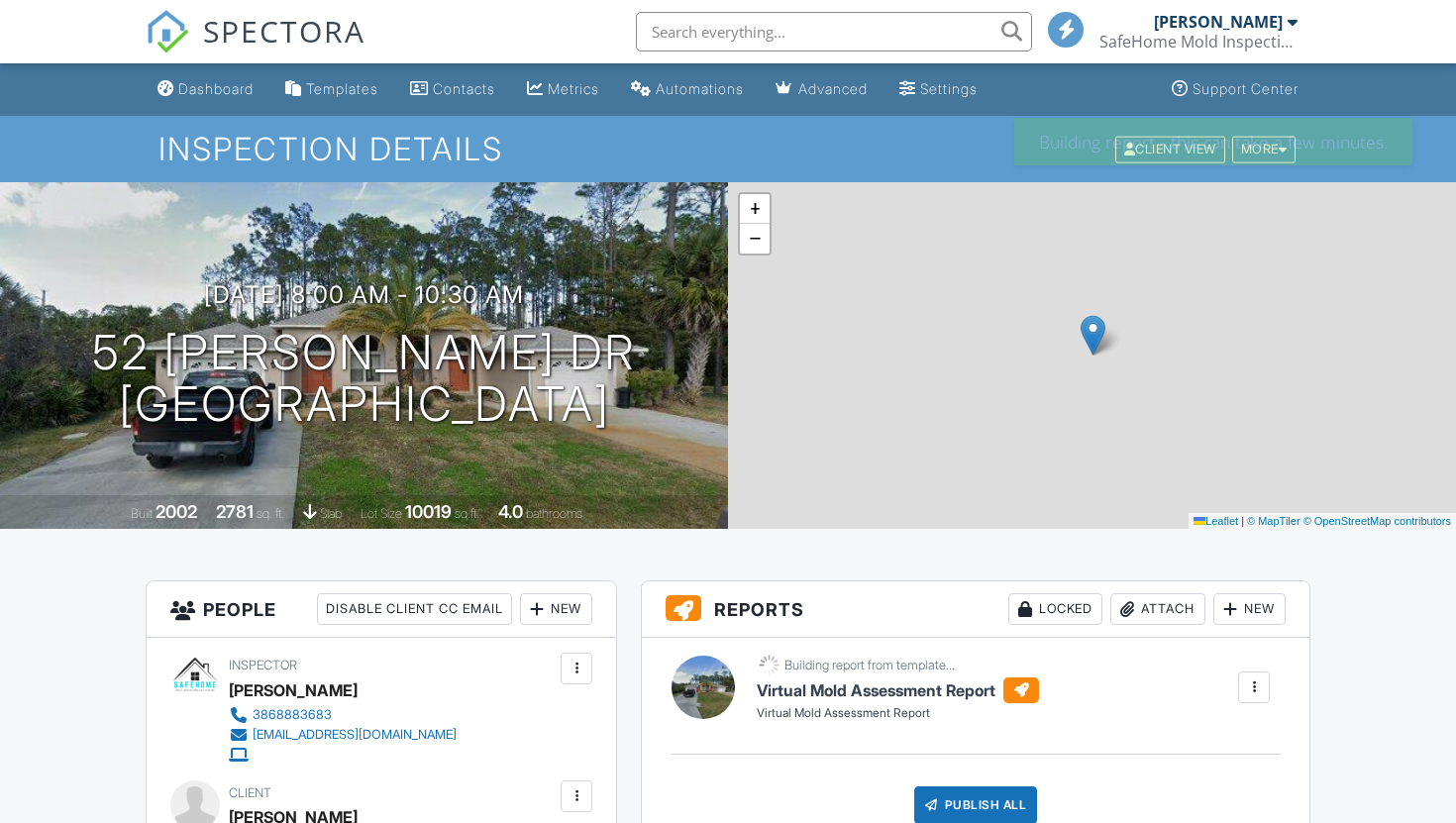 scroll, scrollTop: 0, scrollLeft: 0, axis: both 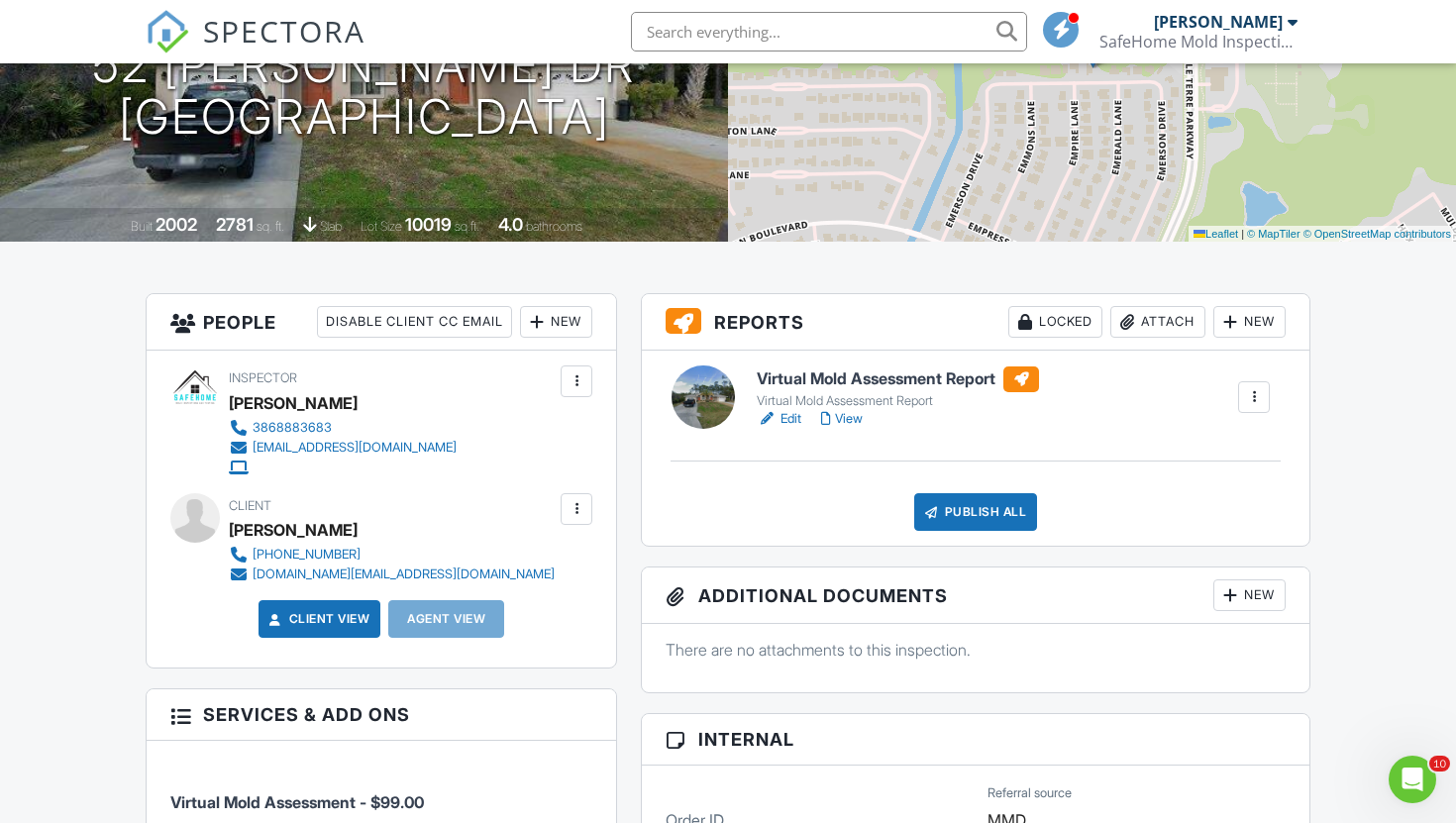 click on "View" at bounding box center (842, 419) 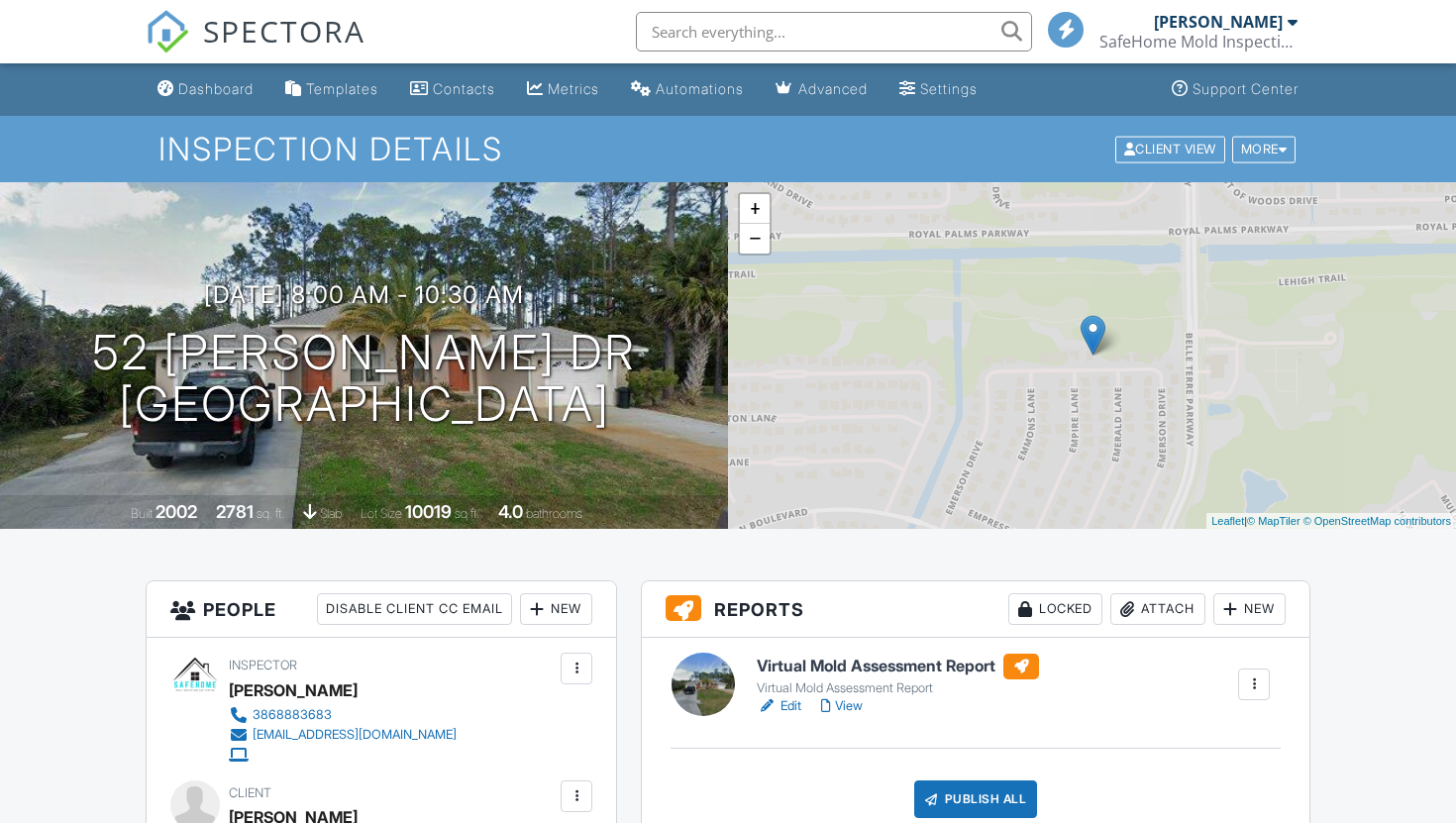 scroll, scrollTop: 0, scrollLeft: 0, axis: both 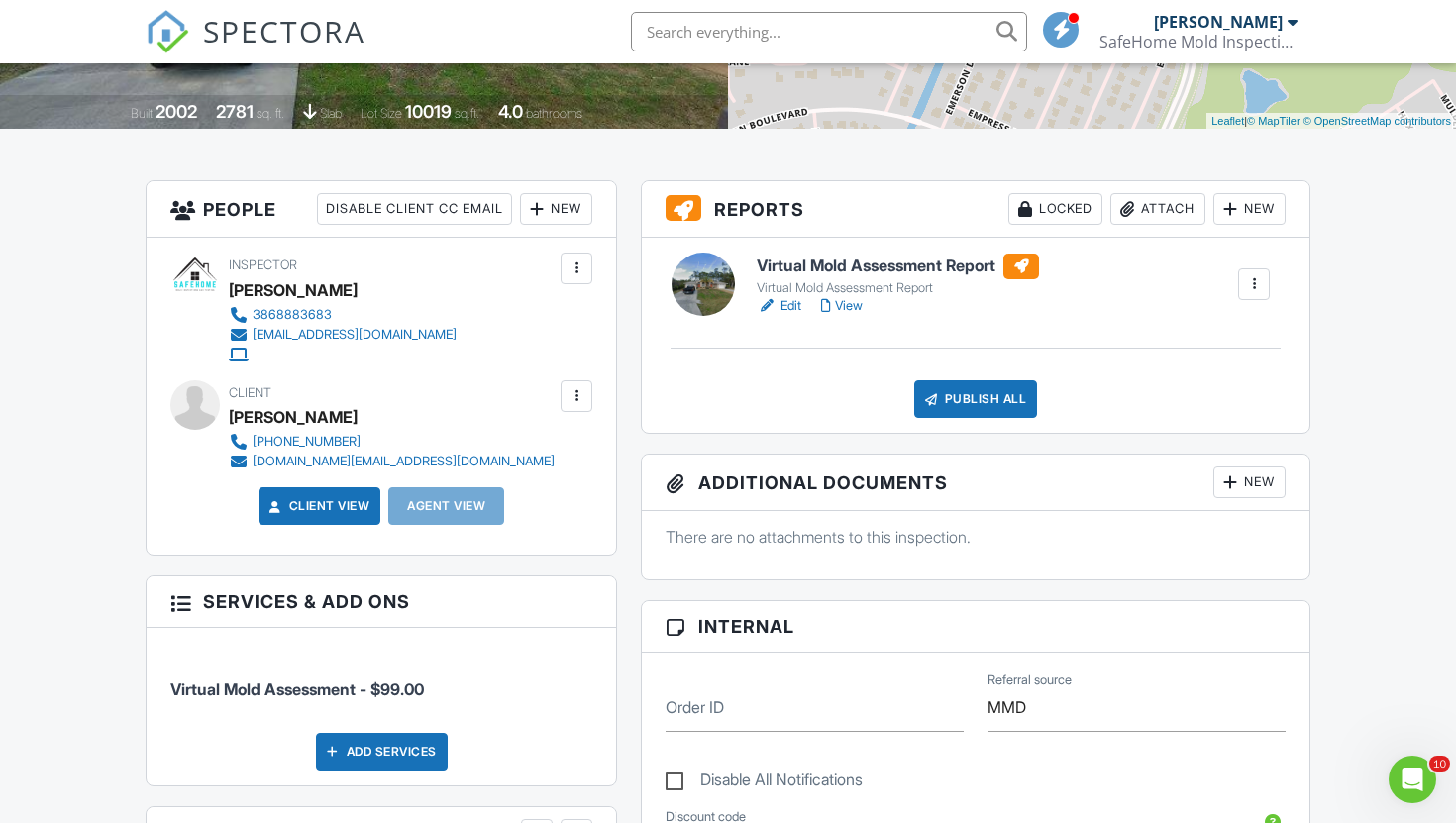 click on "View" at bounding box center [842, 306] 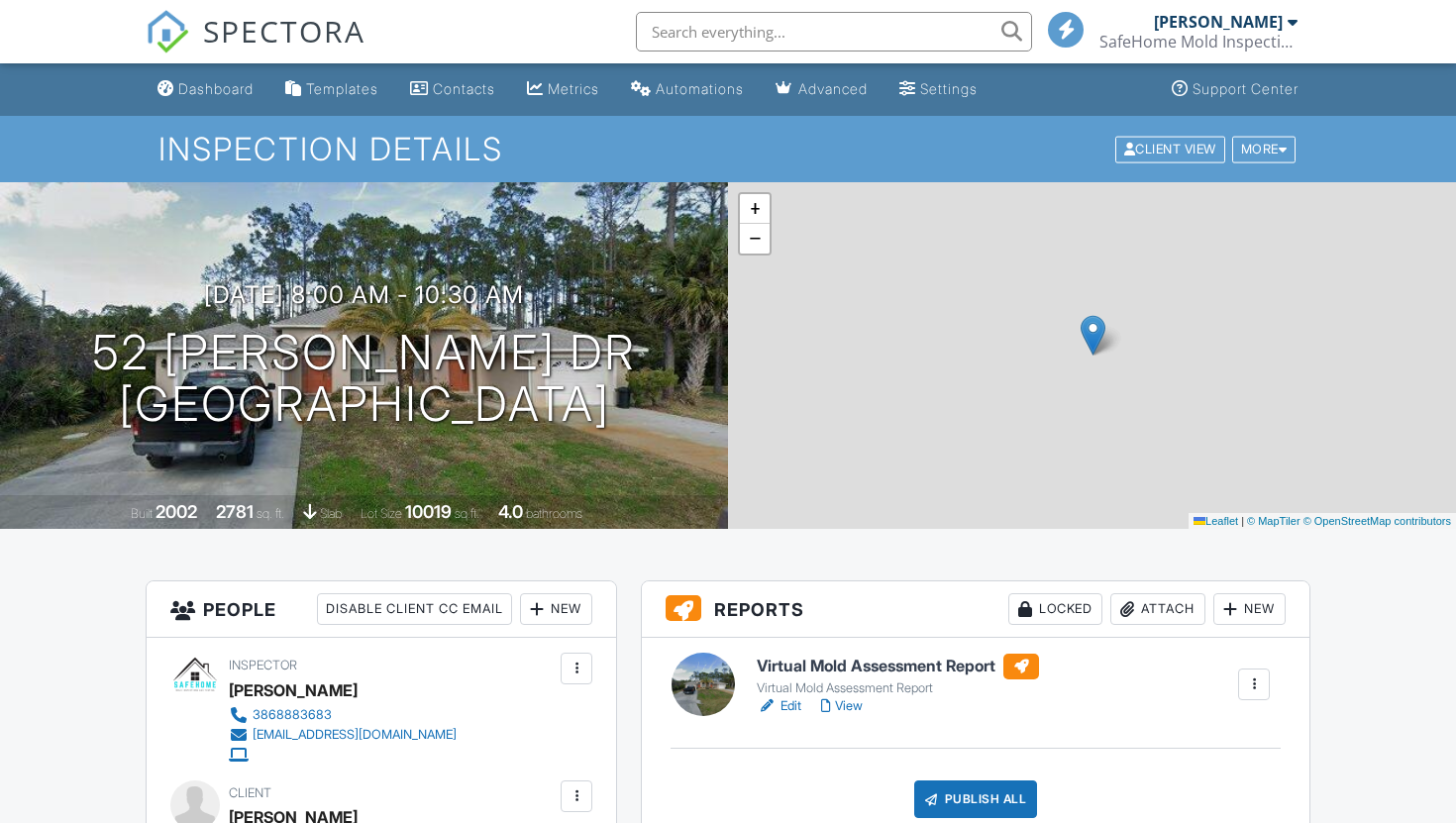 scroll, scrollTop: 0, scrollLeft: 0, axis: both 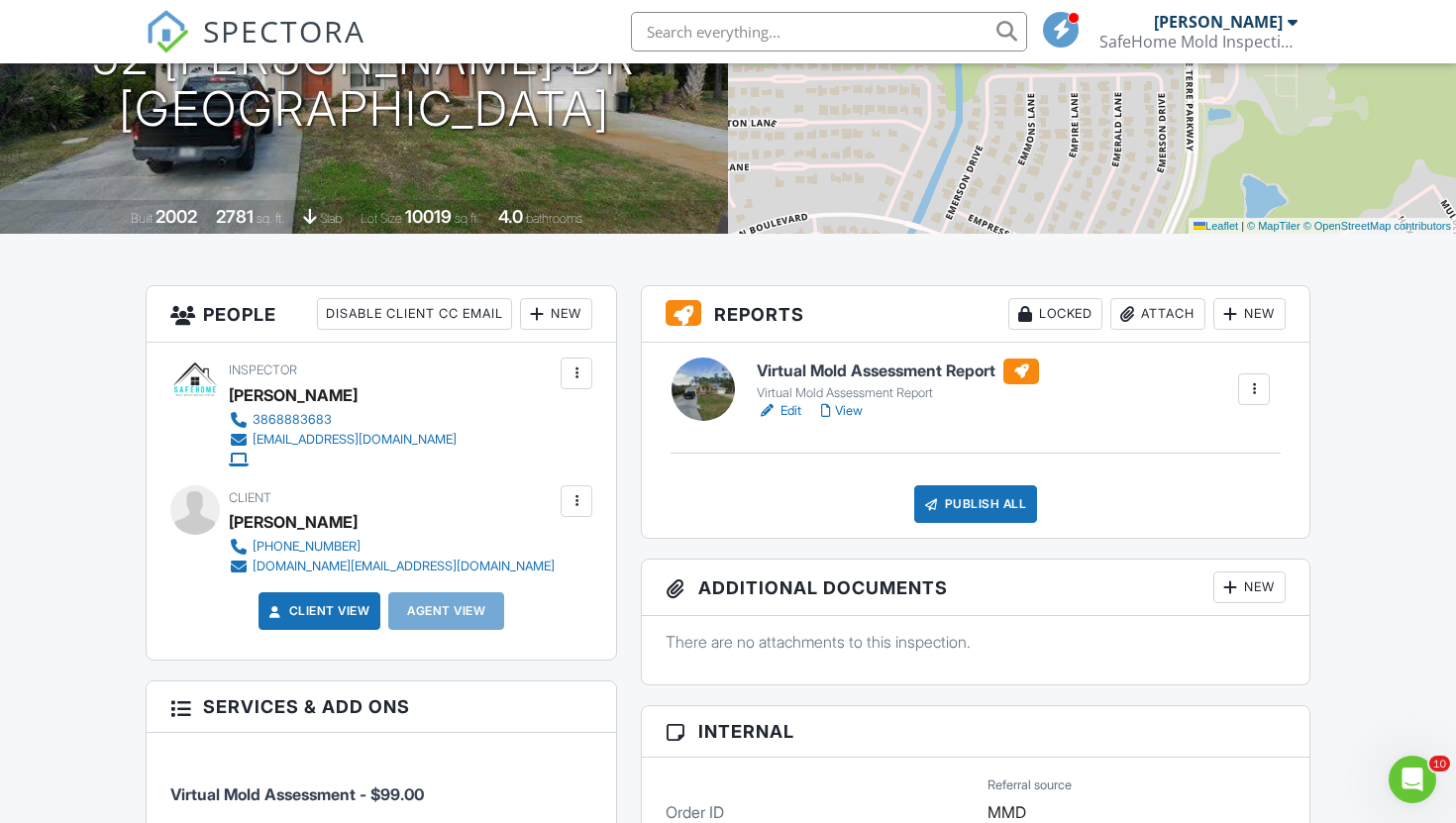 click on "SPECTORA" at bounding box center [284, 31] 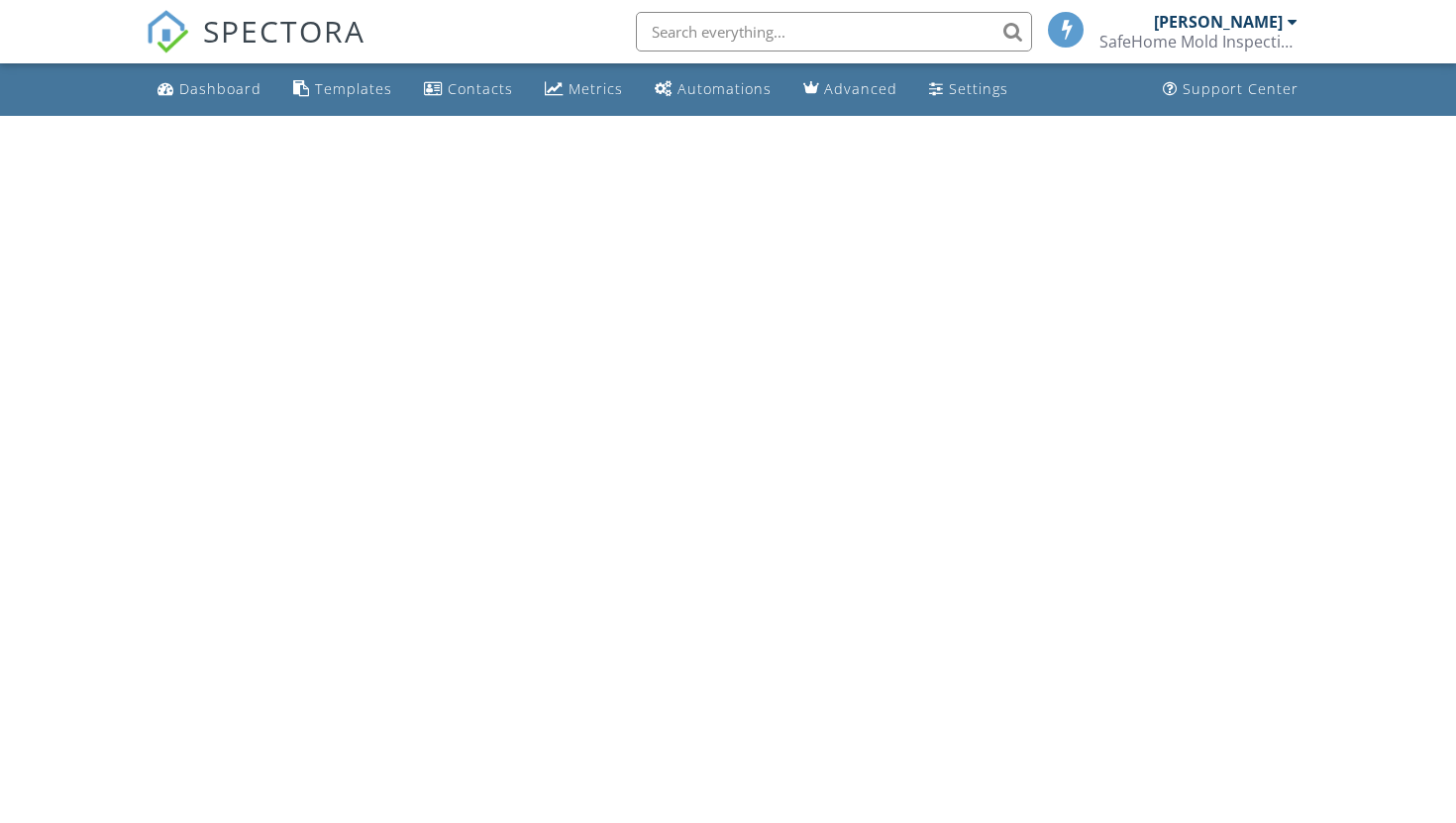 scroll, scrollTop: 0, scrollLeft: 0, axis: both 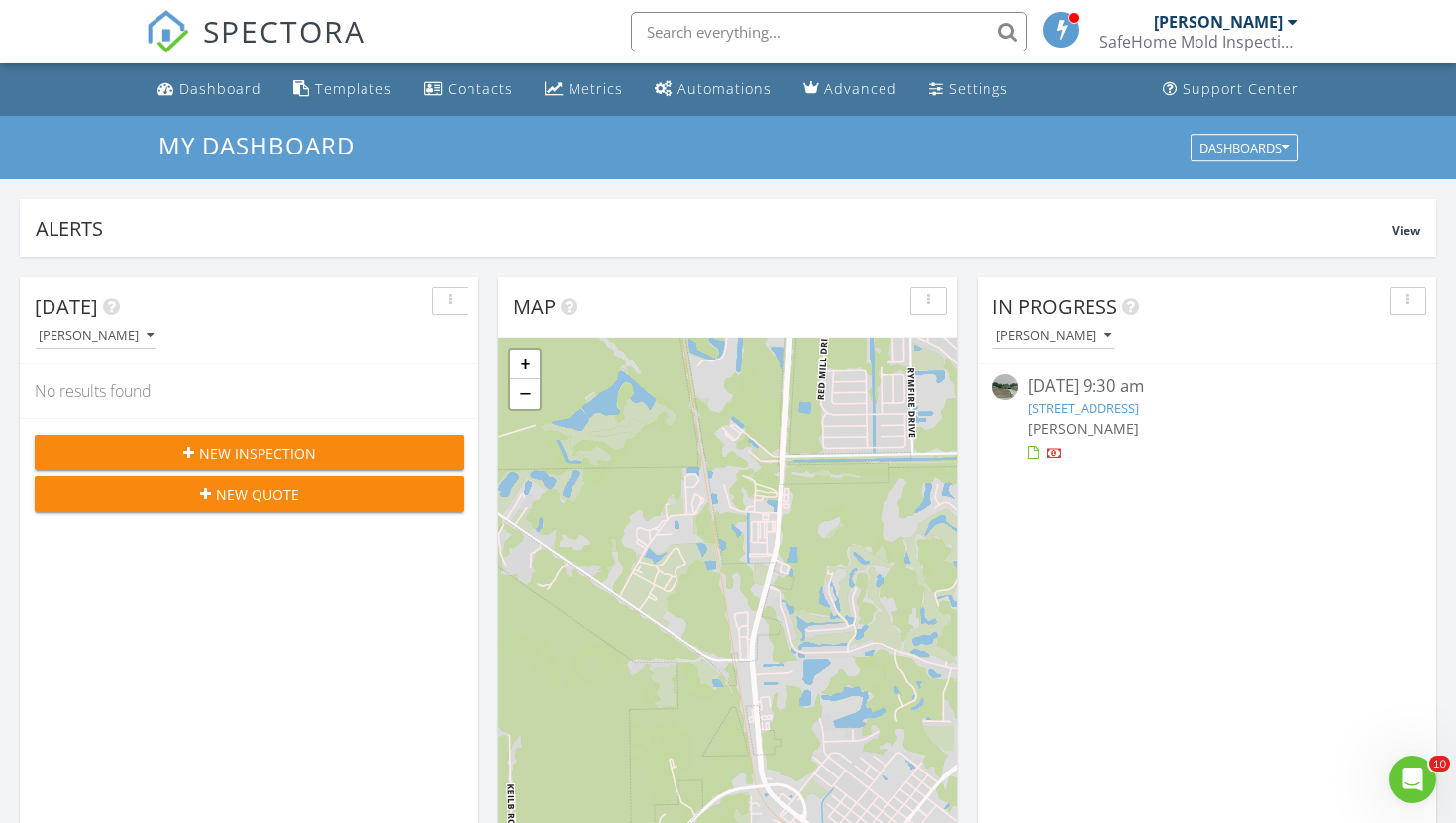 click on "New Inspection" at bounding box center (258, 453) 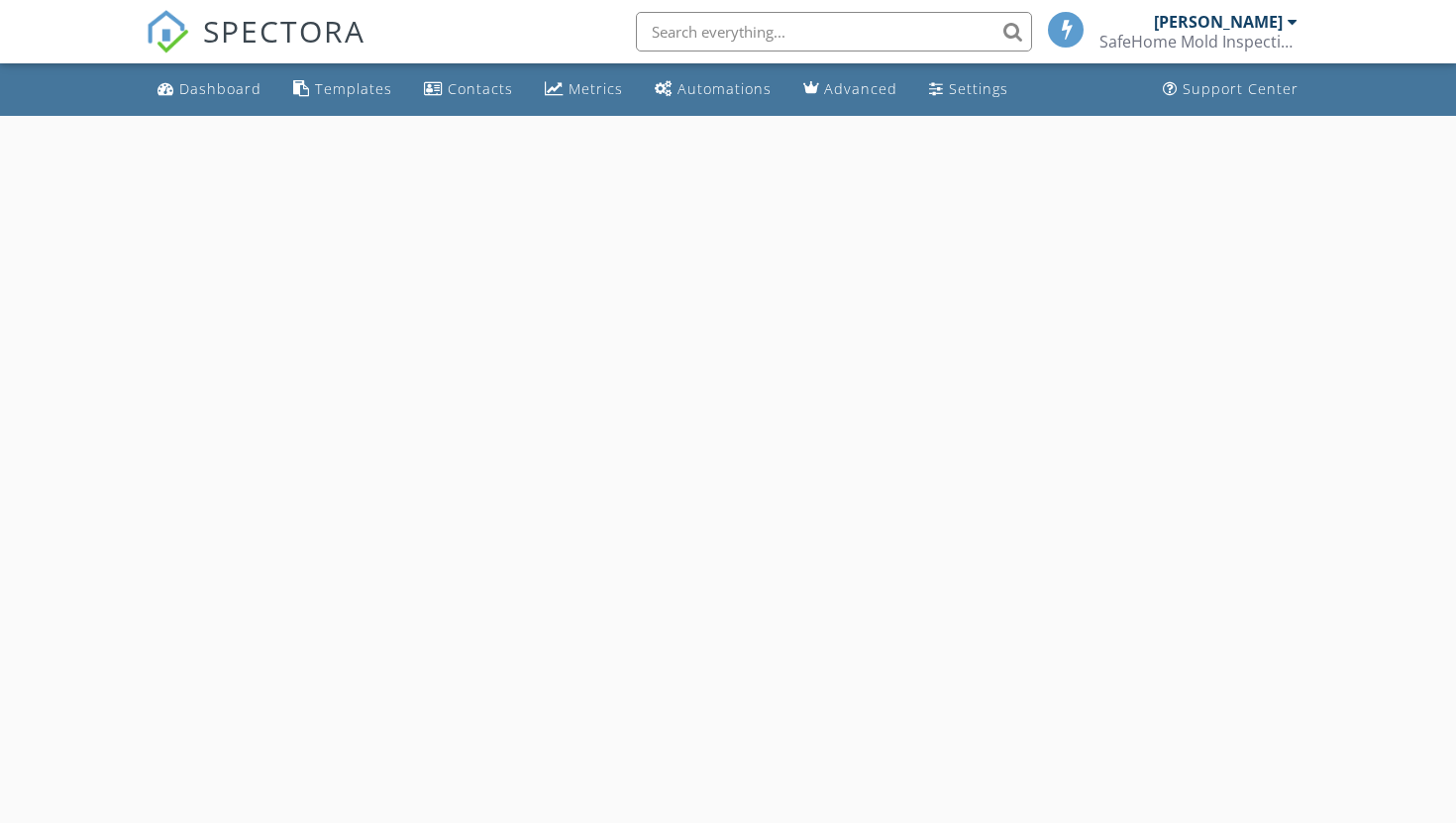 scroll, scrollTop: 0, scrollLeft: 0, axis: both 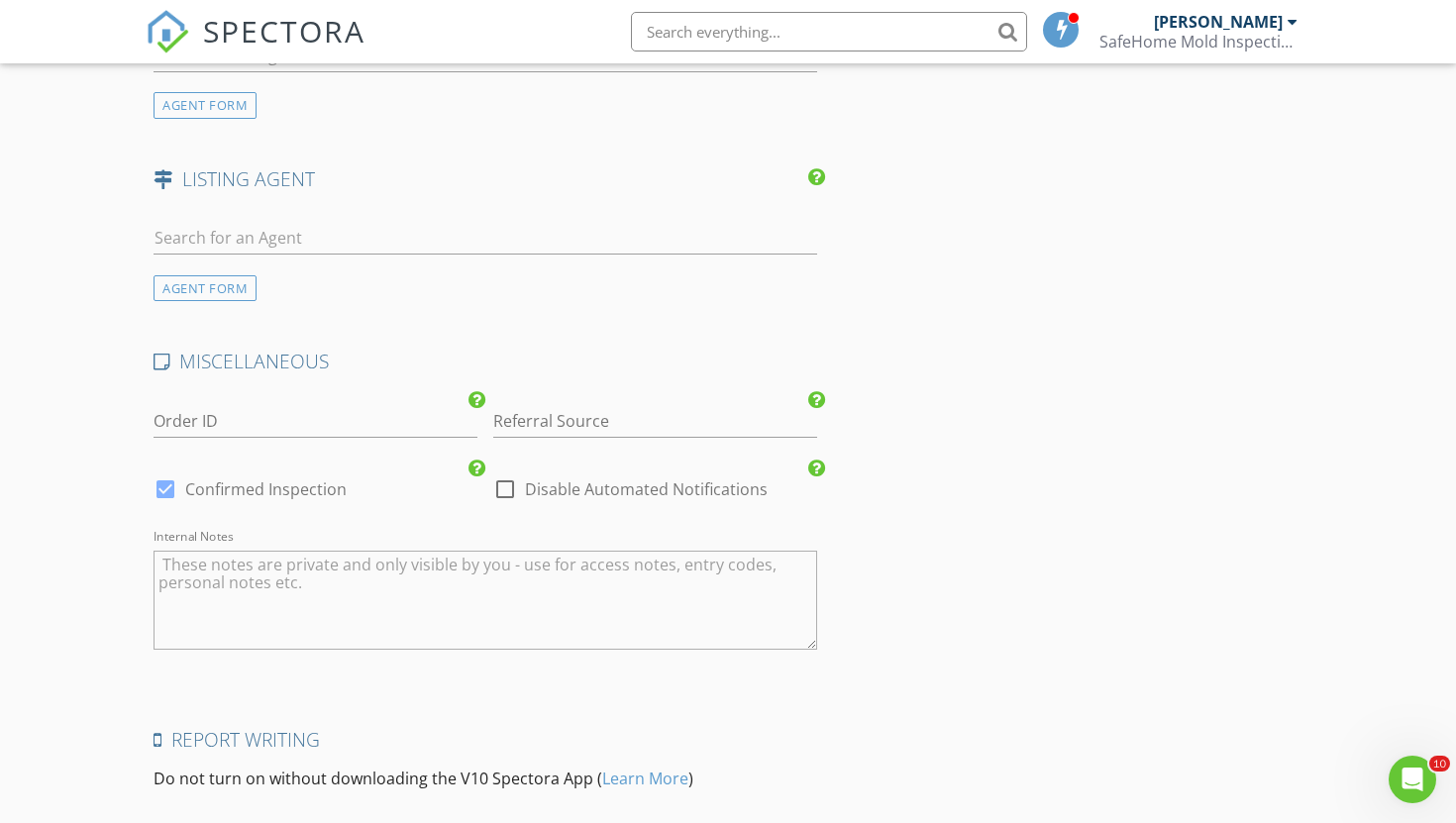 click at bounding box center [485, 600] 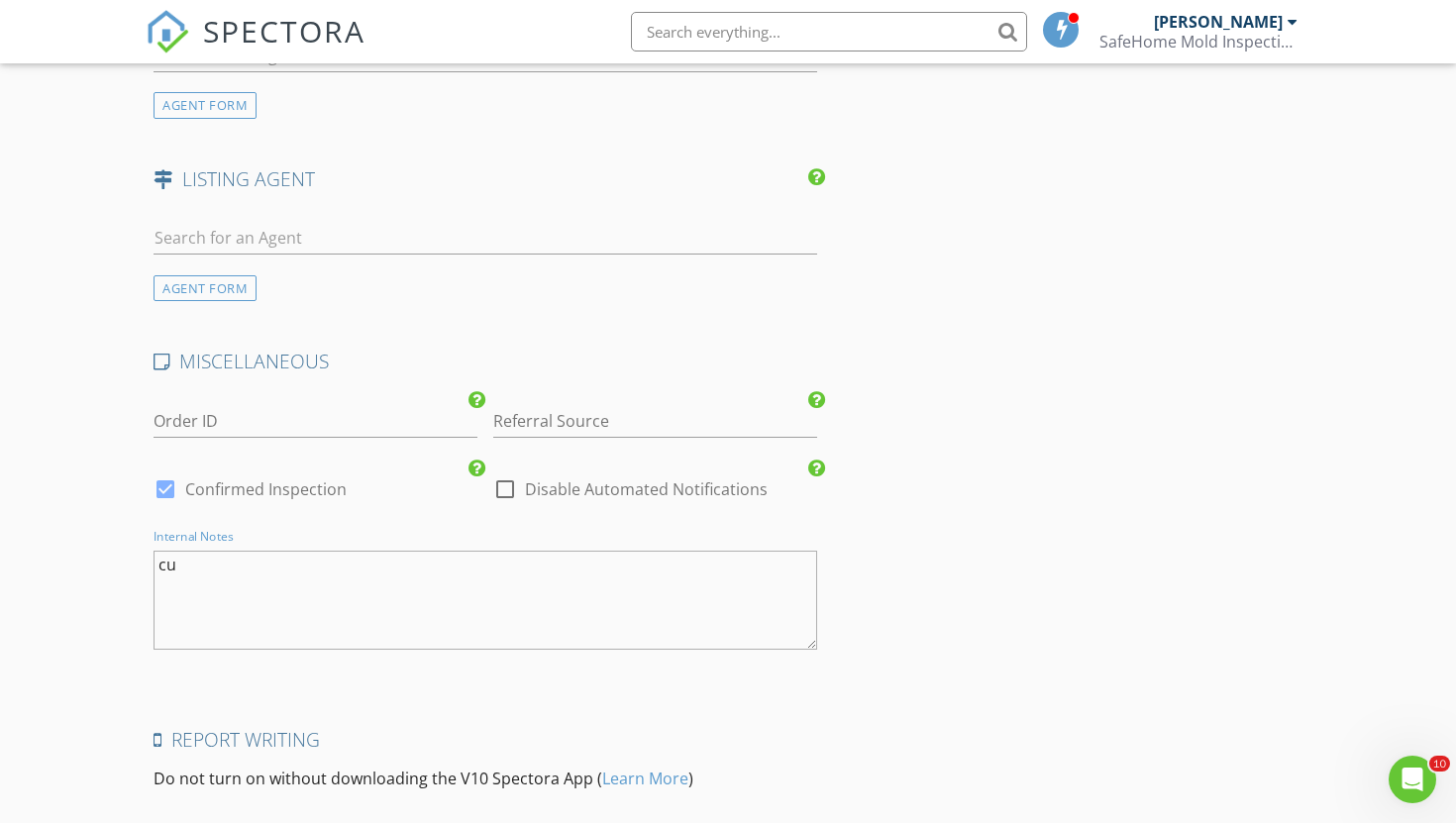 type on "c" 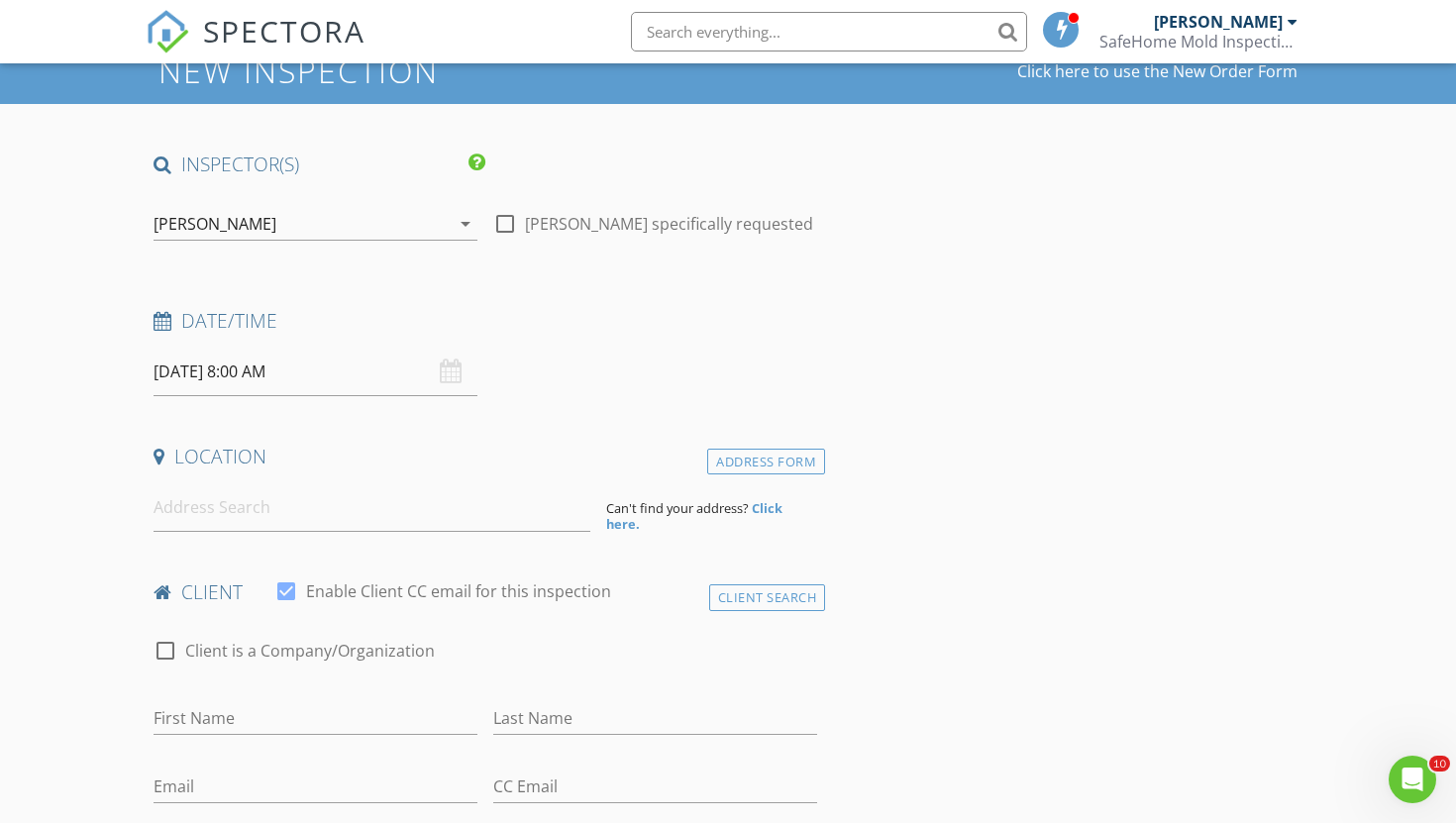 scroll, scrollTop: 0, scrollLeft: 0, axis: both 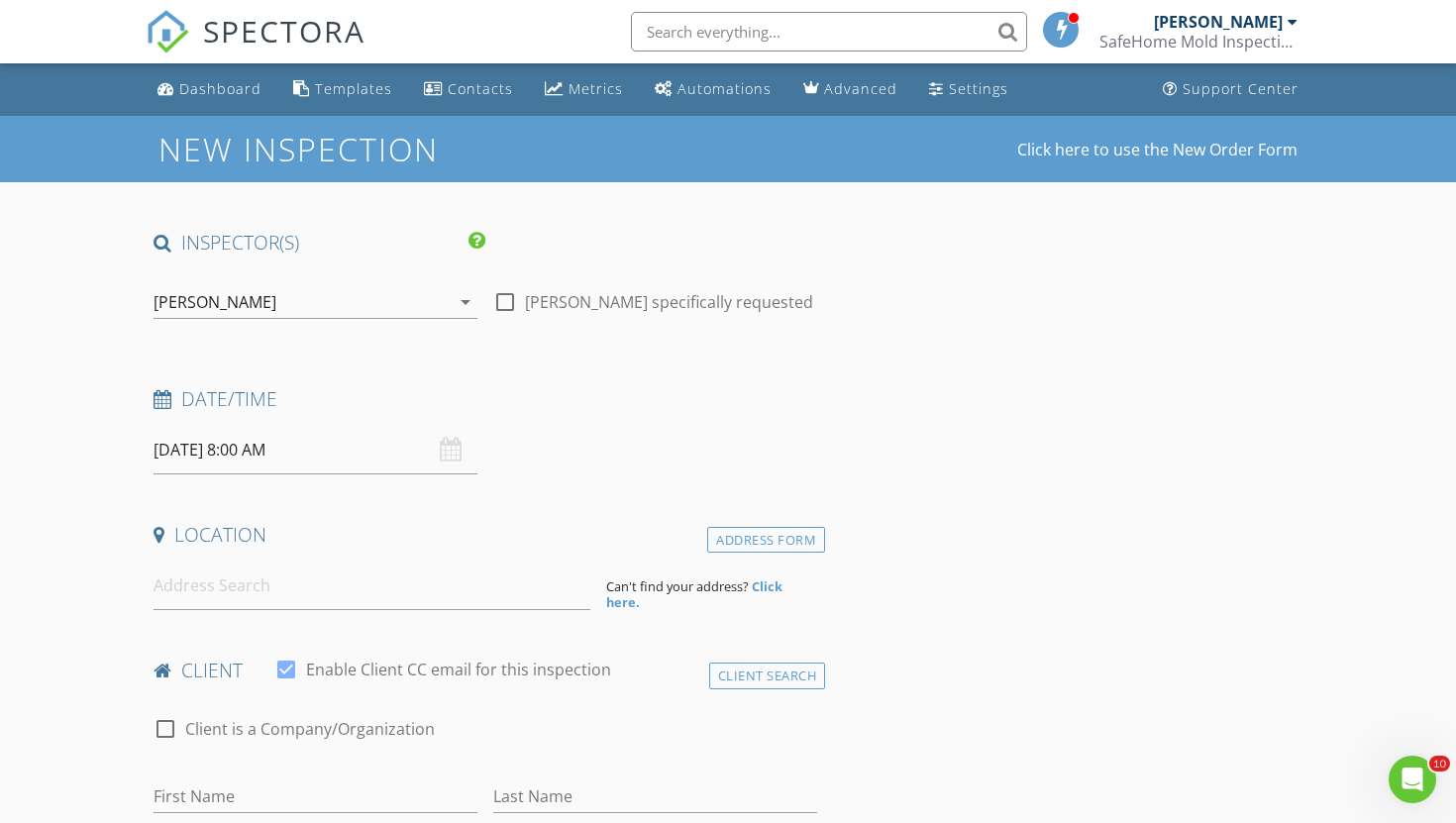 type on "cindy - homeowner
smells odors
jbfkdjfdsbfjd
fkjfkjdbfd
jdfbdb" 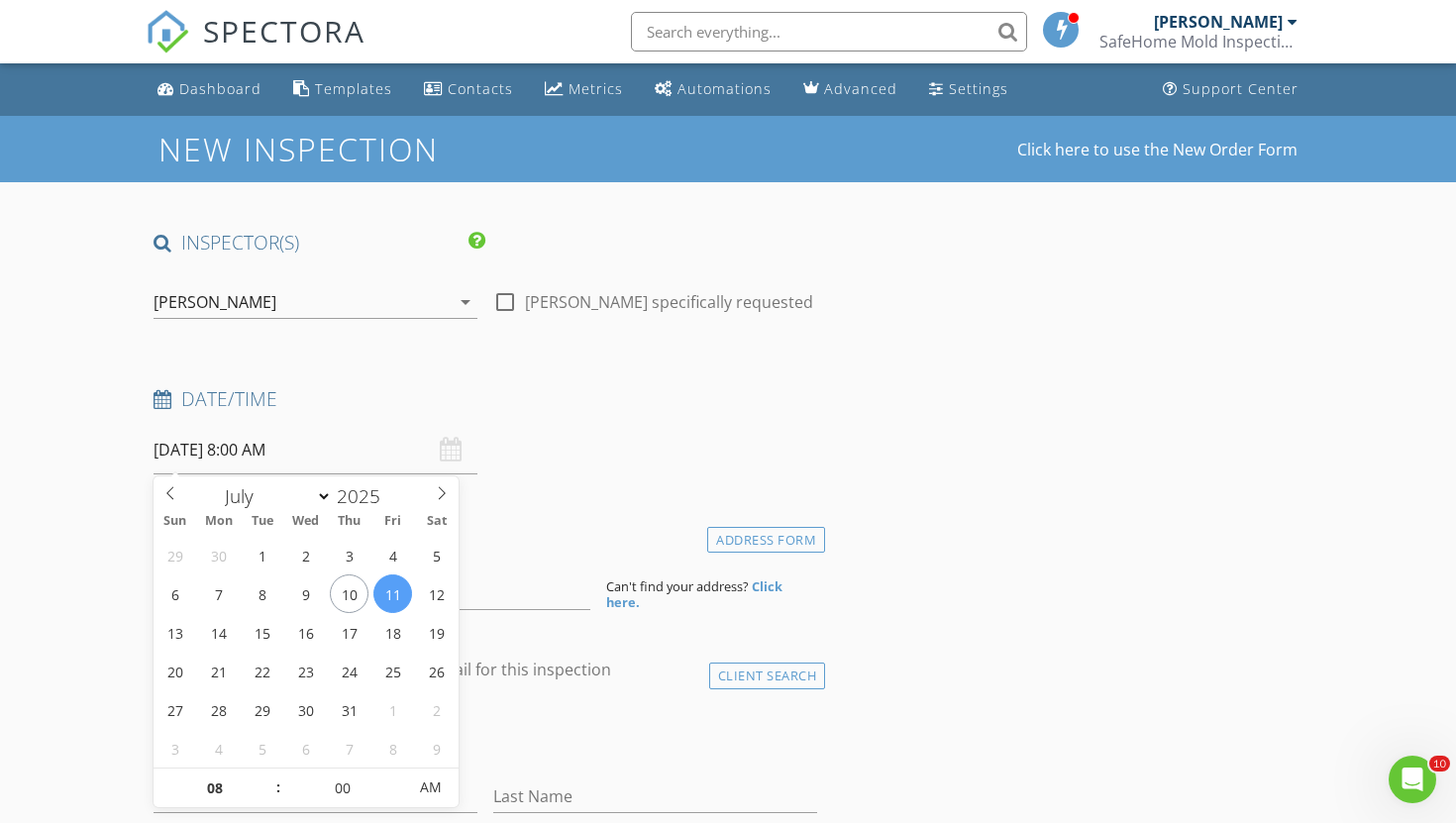 click on "07/11/2025 8:00 AM" at bounding box center (315, 450) 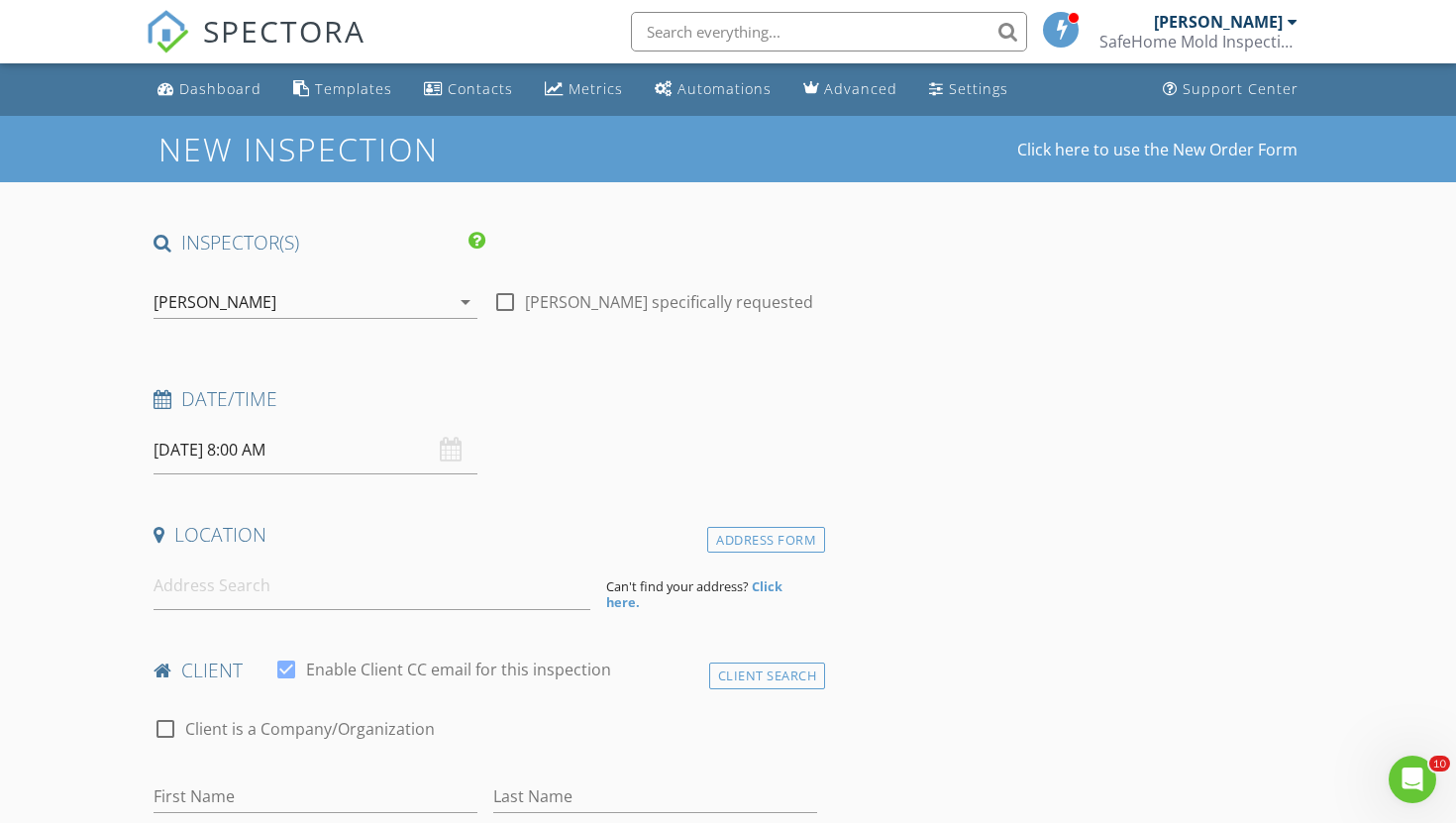 click on "New Inspection
Click here to use the New Order Form
INSPECTOR(S)
check_box   Andrea Olavarria   PRIMARY   Andrea Olavarria arrow_drop_down   check_box_outline_blank Andrea Olavarria specifically requested
Date/Time
07/11/2025 8:00 AM
Location
Address Form       Can't find your address?   Click here.
client
check_box Enable Client CC email for this inspection   Client Search     check_box_outline_blank Client is a Company/Organization     First Name   Last Name   Email   CC Email   Phone           Notes   Private Notes
ADD ADDITIONAL client
SERVICES
check_box_outline_blank   Mold Assessment   check_box_outline_blank   Clearance Test   check_box_outline_blank   Walk-Through   Remediation walk through - Planning  check_box_outline_blank     Anti-Microbial Treatment" at bounding box center [728, 1617] 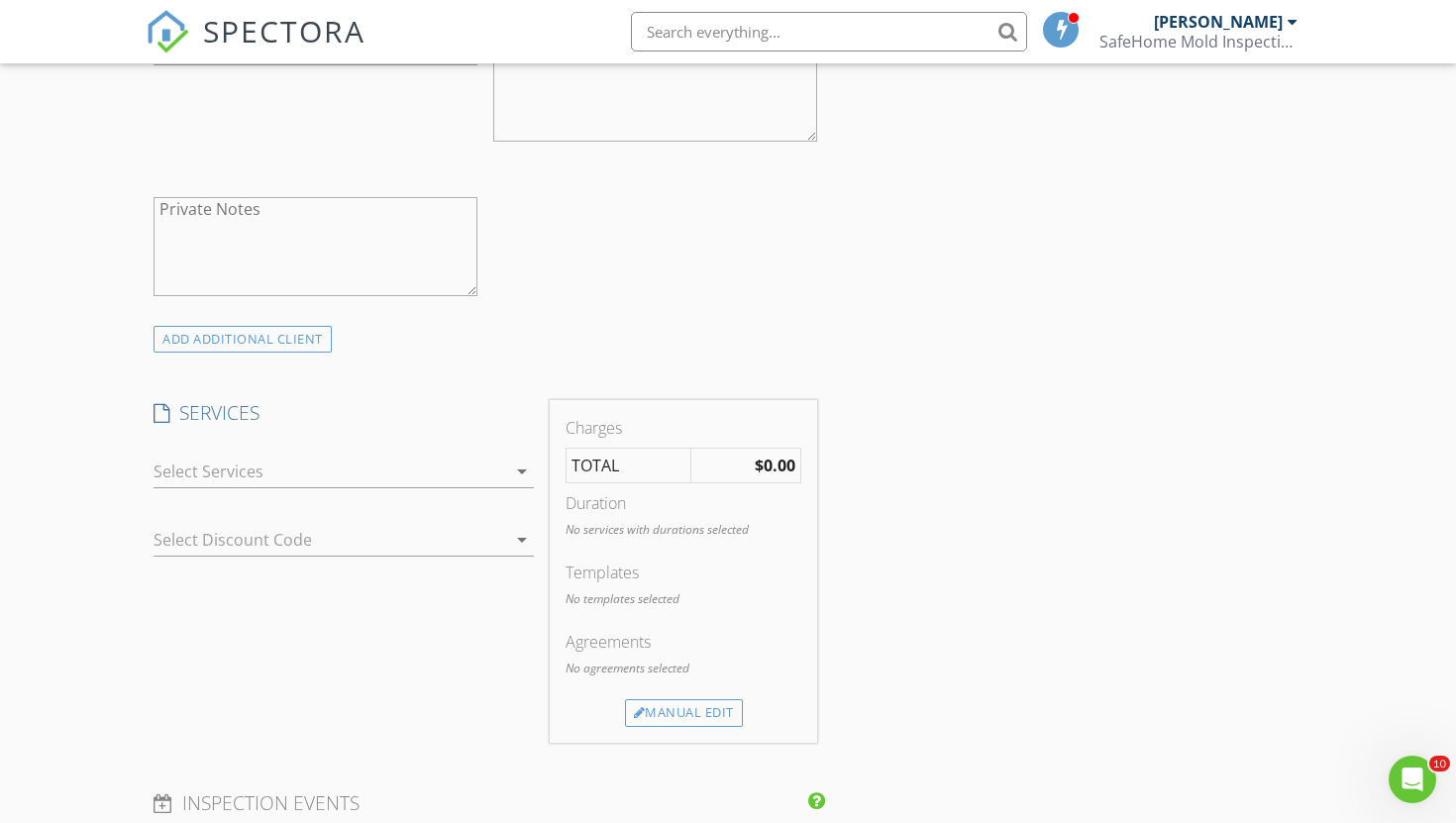 scroll, scrollTop: 885, scrollLeft: 0, axis: vertical 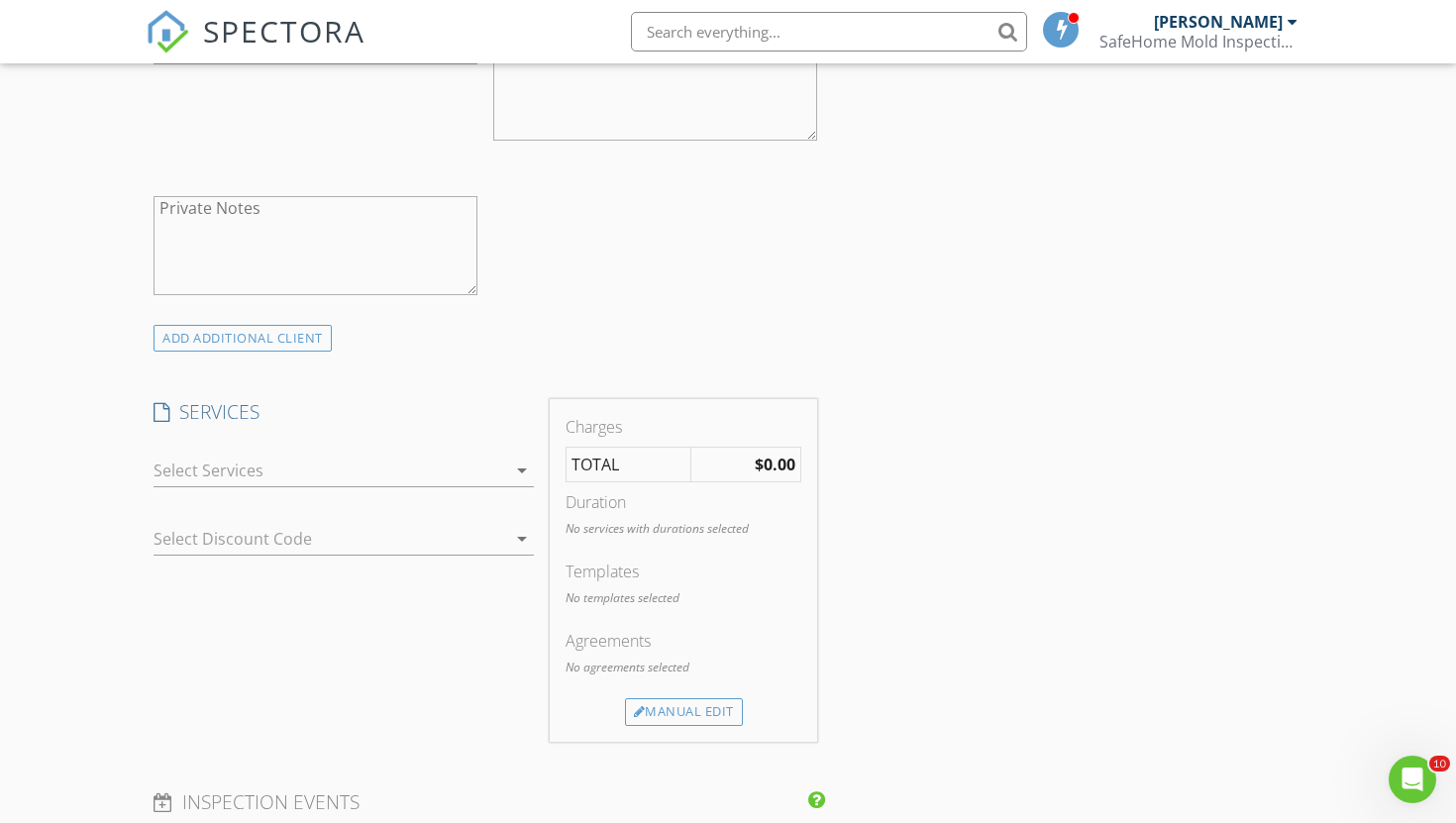 click at bounding box center (330, 470) 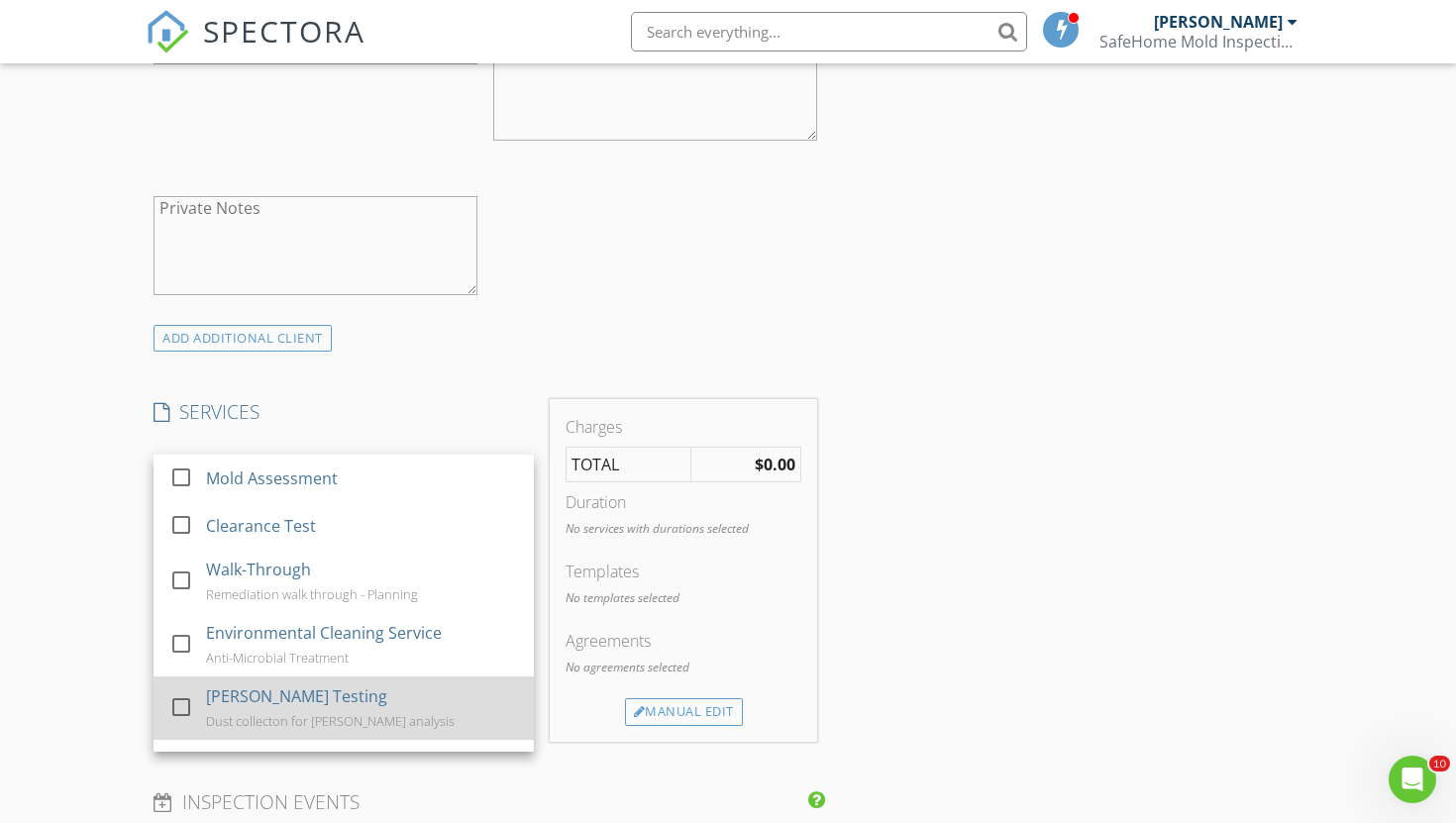 scroll, scrollTop: 99, scrollLeft: 0, axis: vertical 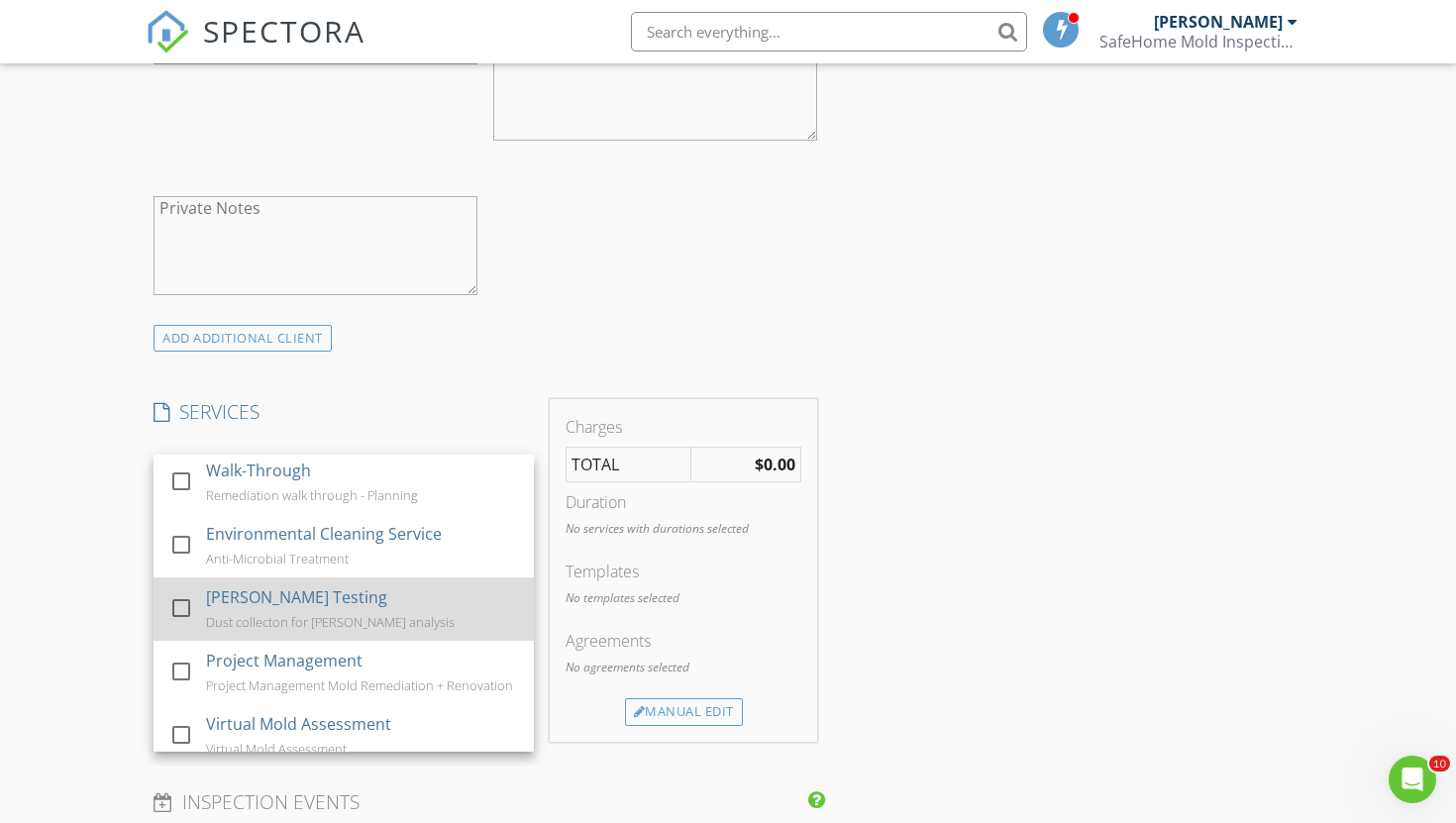 click on "Virtual Mold Assessment" at bounding box center [298, 724] 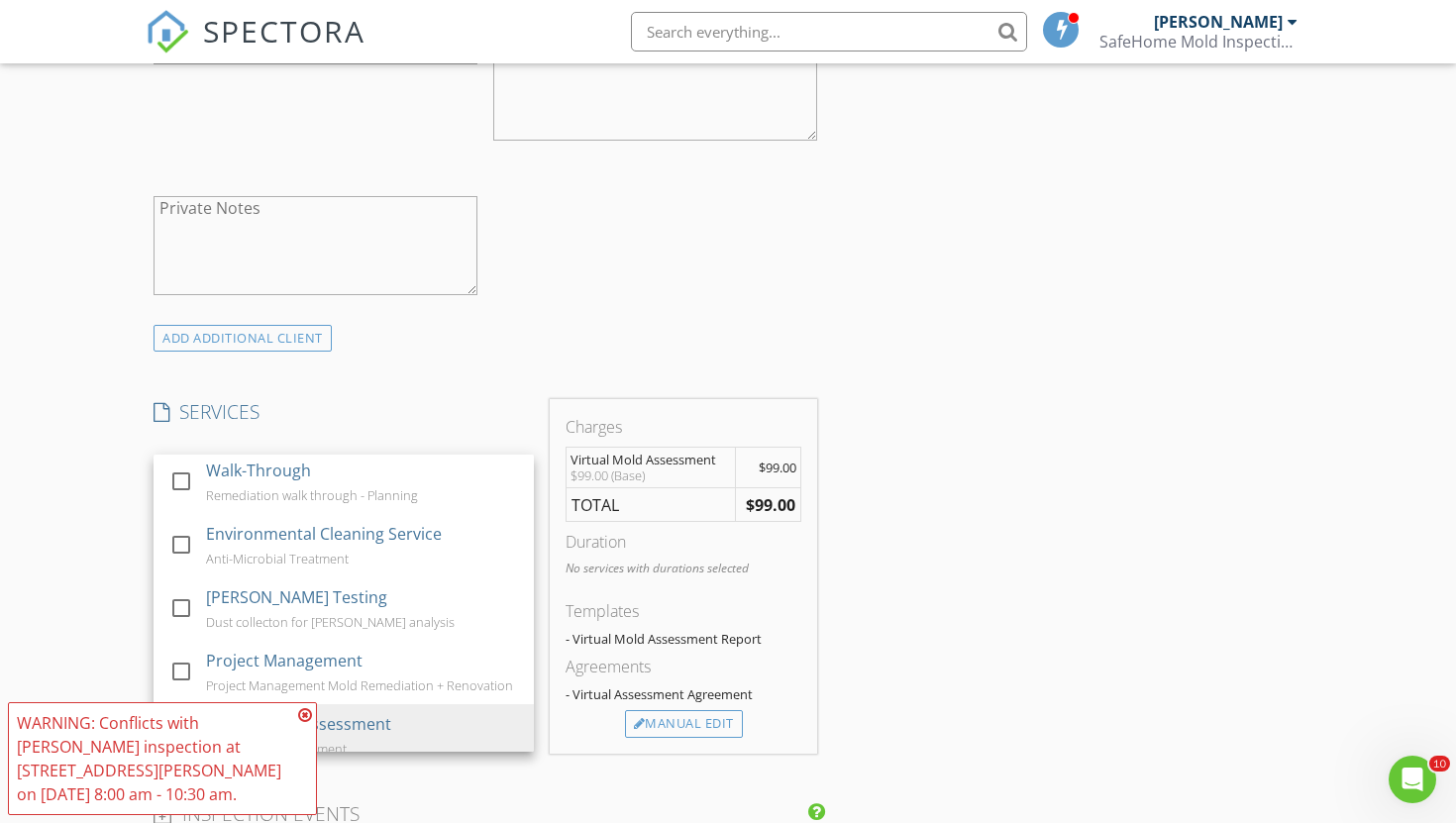 click on "New Inspection
Click here to use the New Order Form
INSPECTOR(S)
check_box   Andrea Olavarria   PRIMARY   Andrea Olavarria arrow_drop_down   check_box_outline_blank Andrea Olavarria specifically requested
Date/Time
07/11/2025 8:00 AM
Location
Address Form       Can't find your address?   Click here.
client
check_box Enable Client CC email for this inspection   Client Search     check_box_outline_blank Client is a Company/Organization     First Name   Last Name   Email   CC Email   Phone           Notes   Private Notes
ADD ADDITIONAL client
SERVICES
check_box_outline_blank   Mold Assessment   check_box_outline_blank   Clearance Test   check_box_outline_blank   Walk-Through   Remediation walk through - Planning  check_box_outline_blank     Anti-Microbial Treatment" at bounding box center (728, 738) 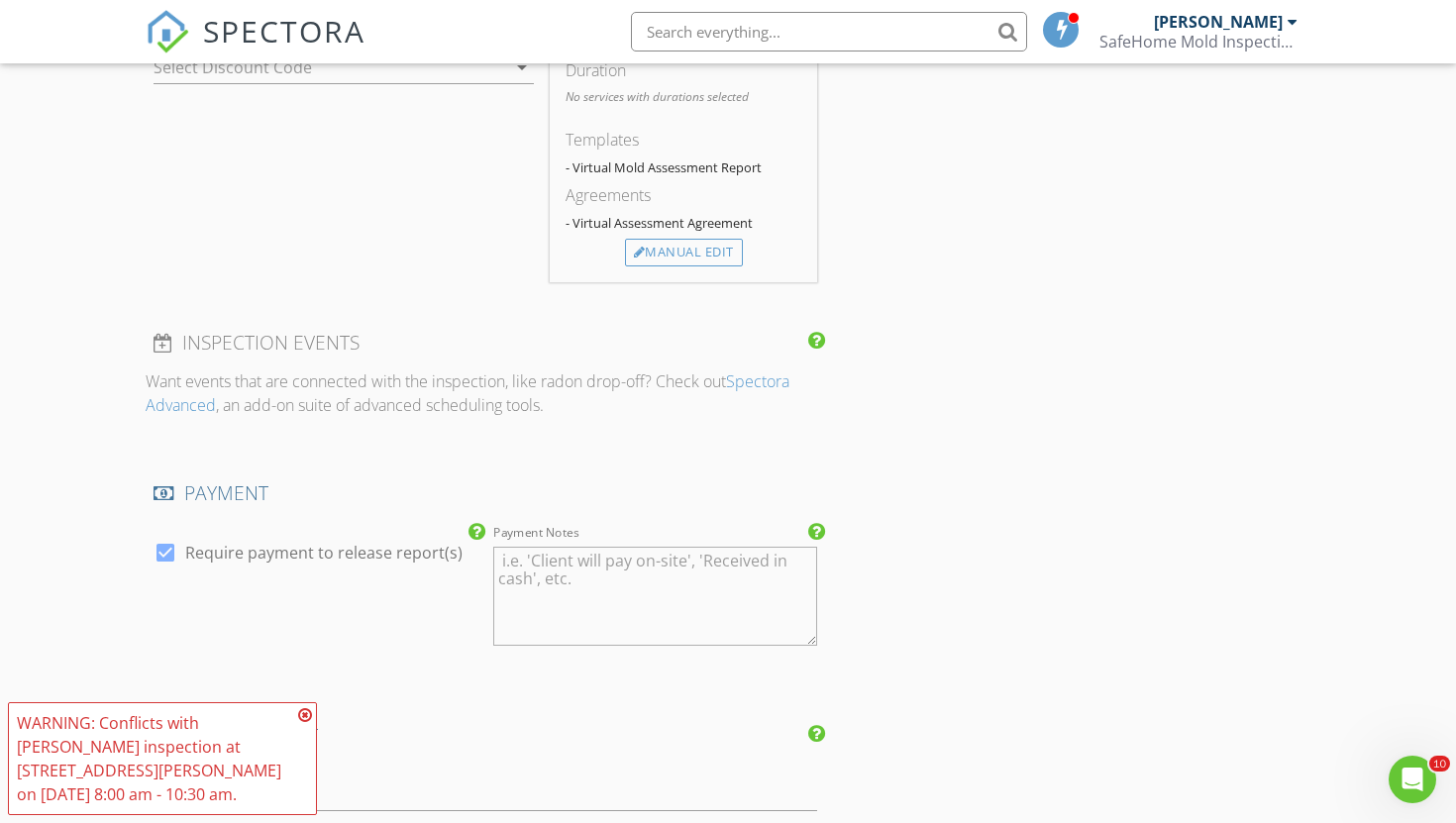 scroll, scrollTop: 1382, scrollLeft: 0, axis: vertical 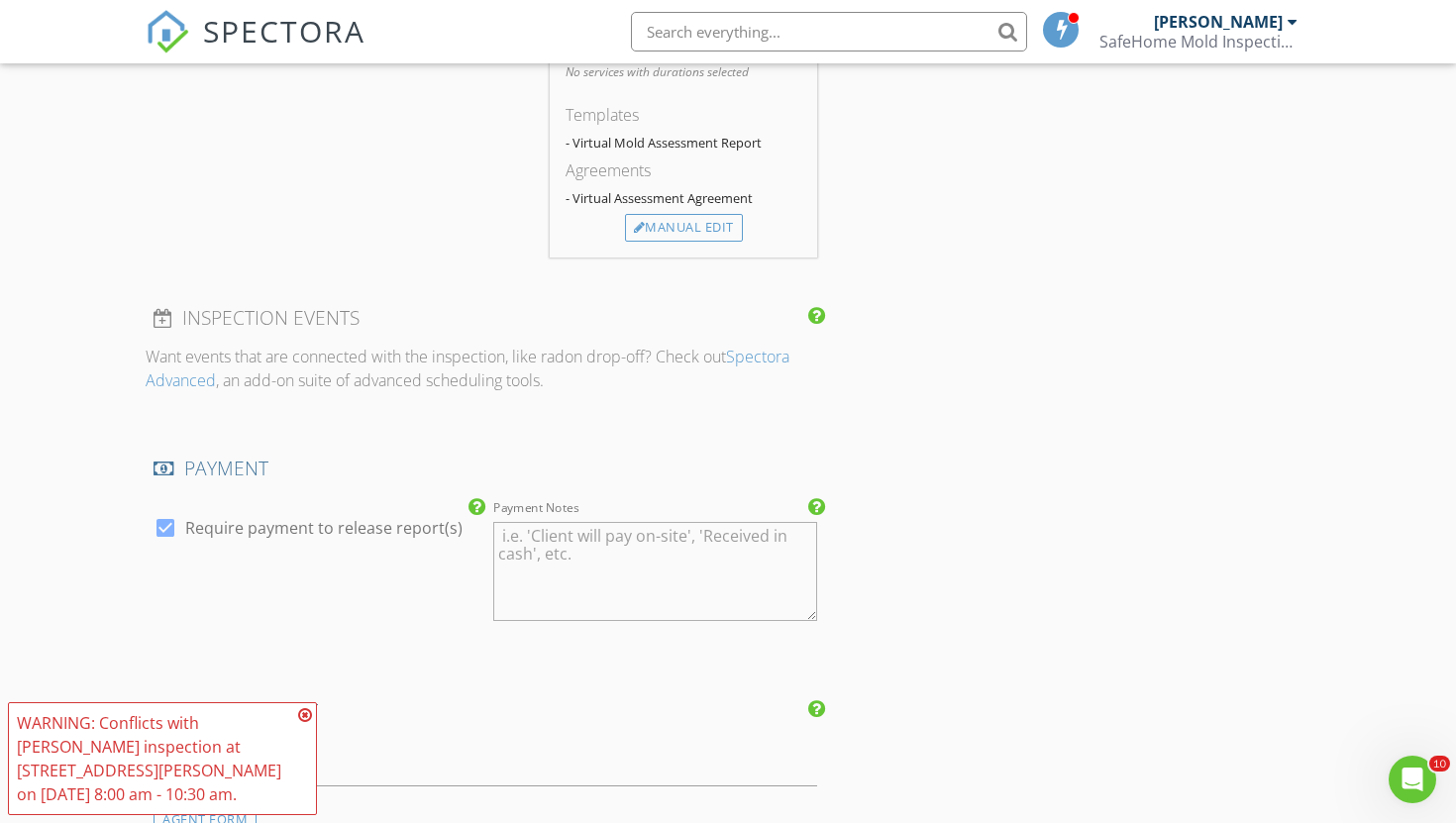 click on "Payment Notes" at bounding box center (655, 571) 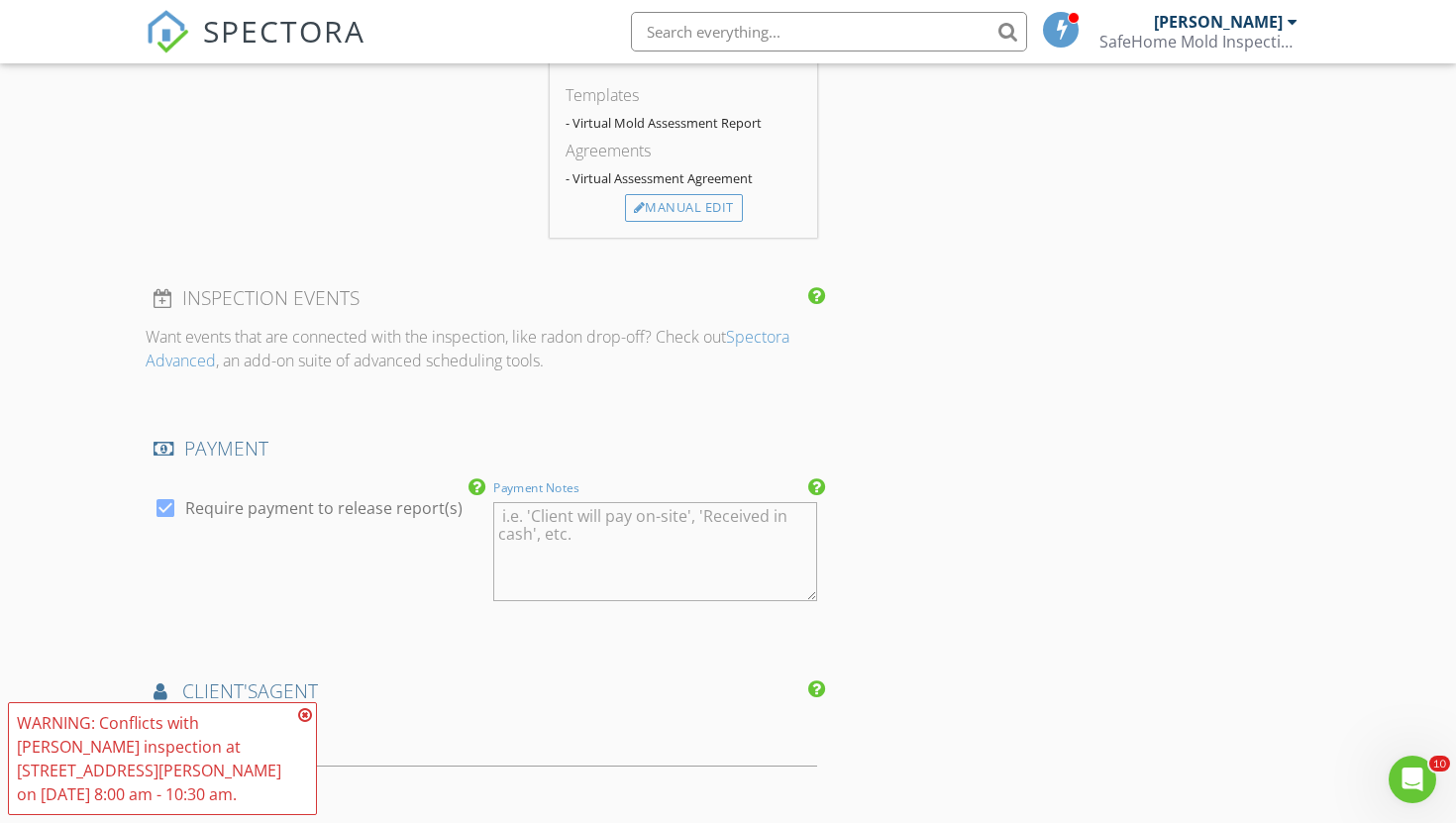 scroll, scrollTop: 1396, scrollLeft: 0, axis: vertical 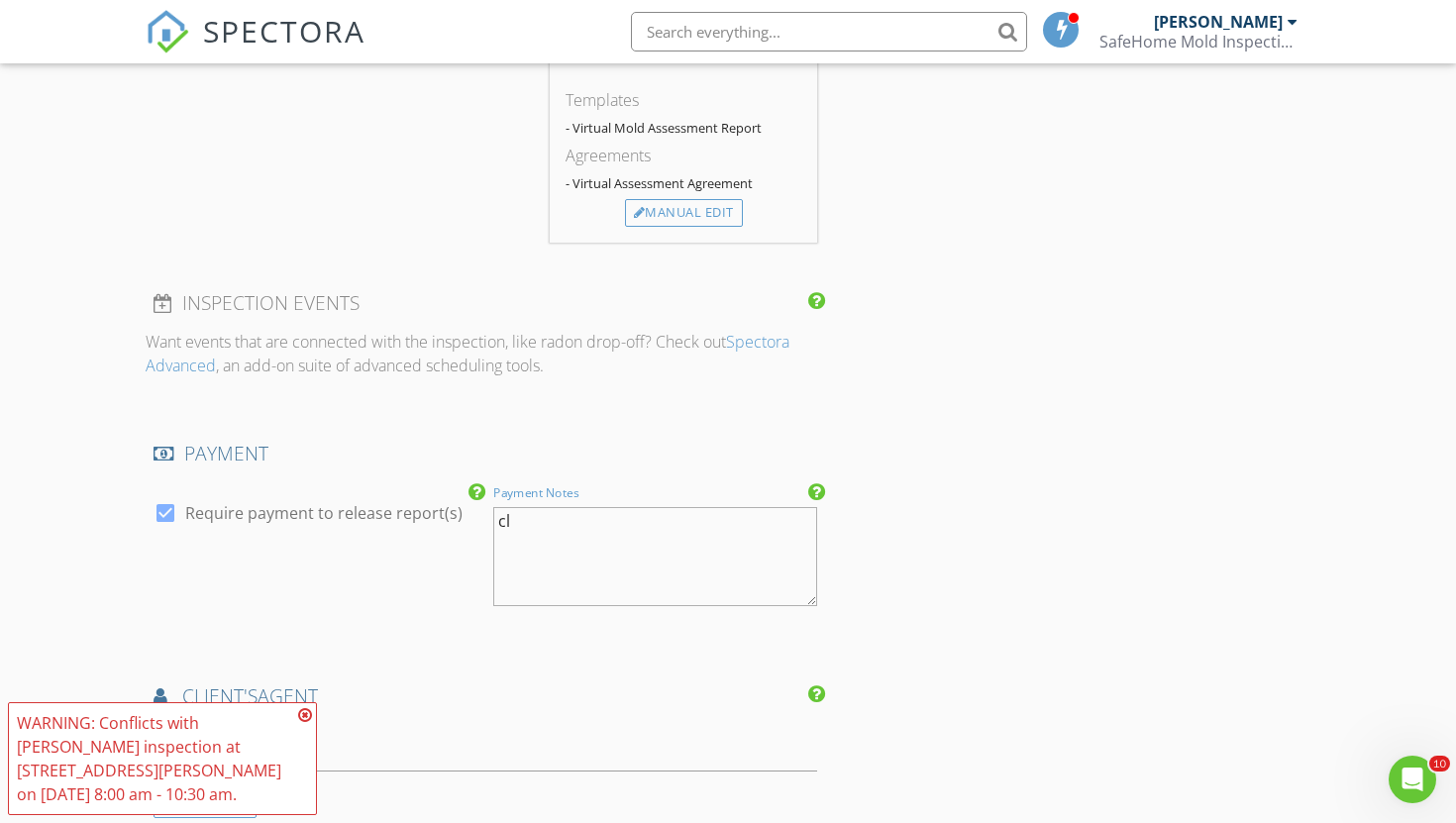 type on "c" 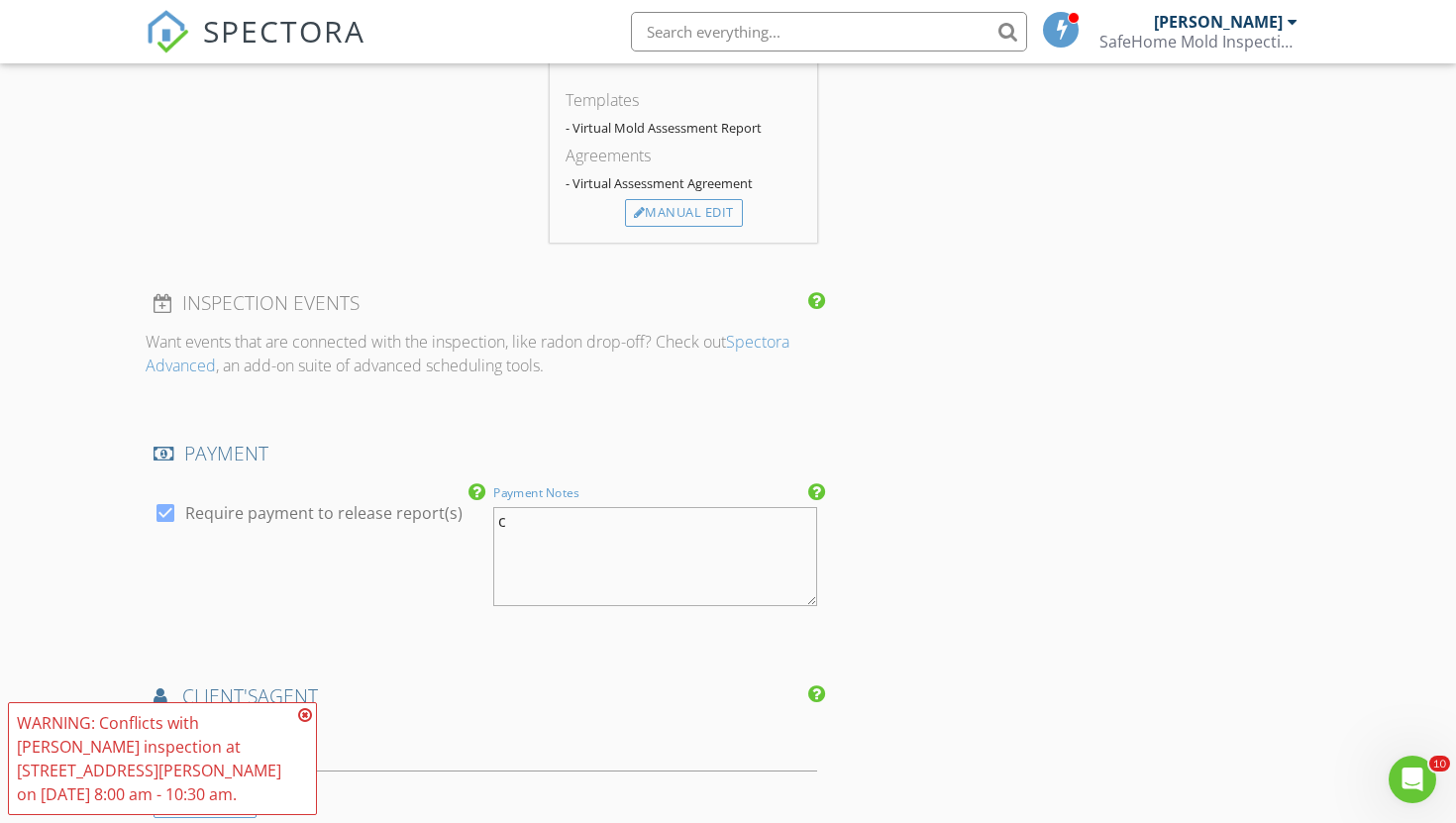 type 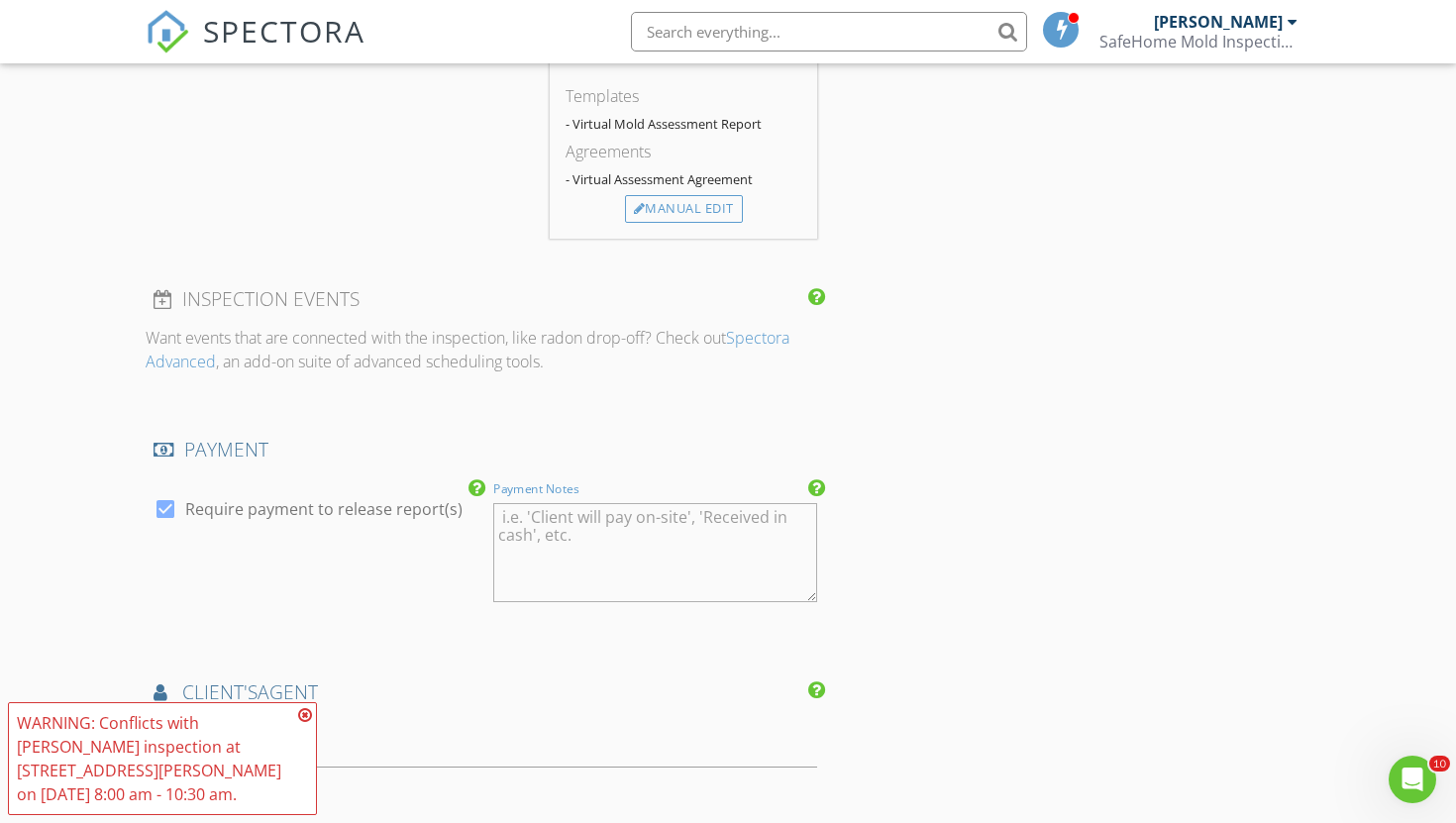 scroll, scrollTop: 1399, scrollLeft: 0, axis: vertical 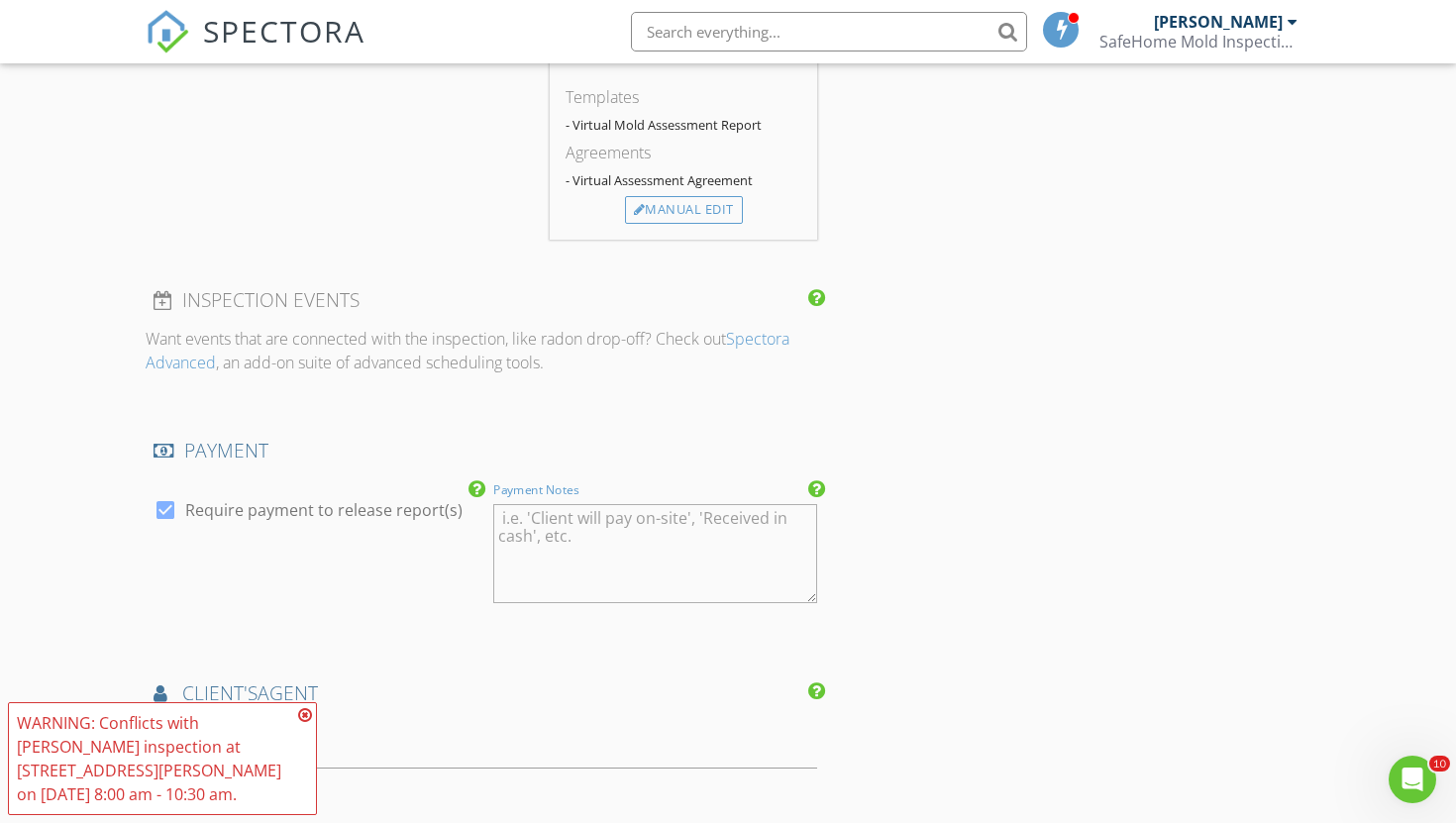 click on "INSPECTOR(S)
check_box   Andrea Olavarria   PRIMARY   Andrea Olavarria arrow_drop_down   check_box_outline_blank Andrea Olavarria specifically requested
Date/Time
07/11/2025 8:00 AM
Location
Address Form       Can't find your address?   Click here.
client
check_box Enable Client CC email for this inspection   Client Search     check_box_outline_blank Client is a Company/Organization     First Name   Last Name   Email   CC Email   Phone           Notes   Private Notes
ADD ADDITIONAL client
SERVICES
check_box_outline_blank   Mold Assessment   check_box_outline_blank   Clearance Test   check_box_outline_blank   Walk-Through   Remediation walk through - Planning  check_box_outline_blank   Environmental Cleaning Service    Anti-Microbial Treatment check_box_outline_blank" at bounding box center (728, 257) 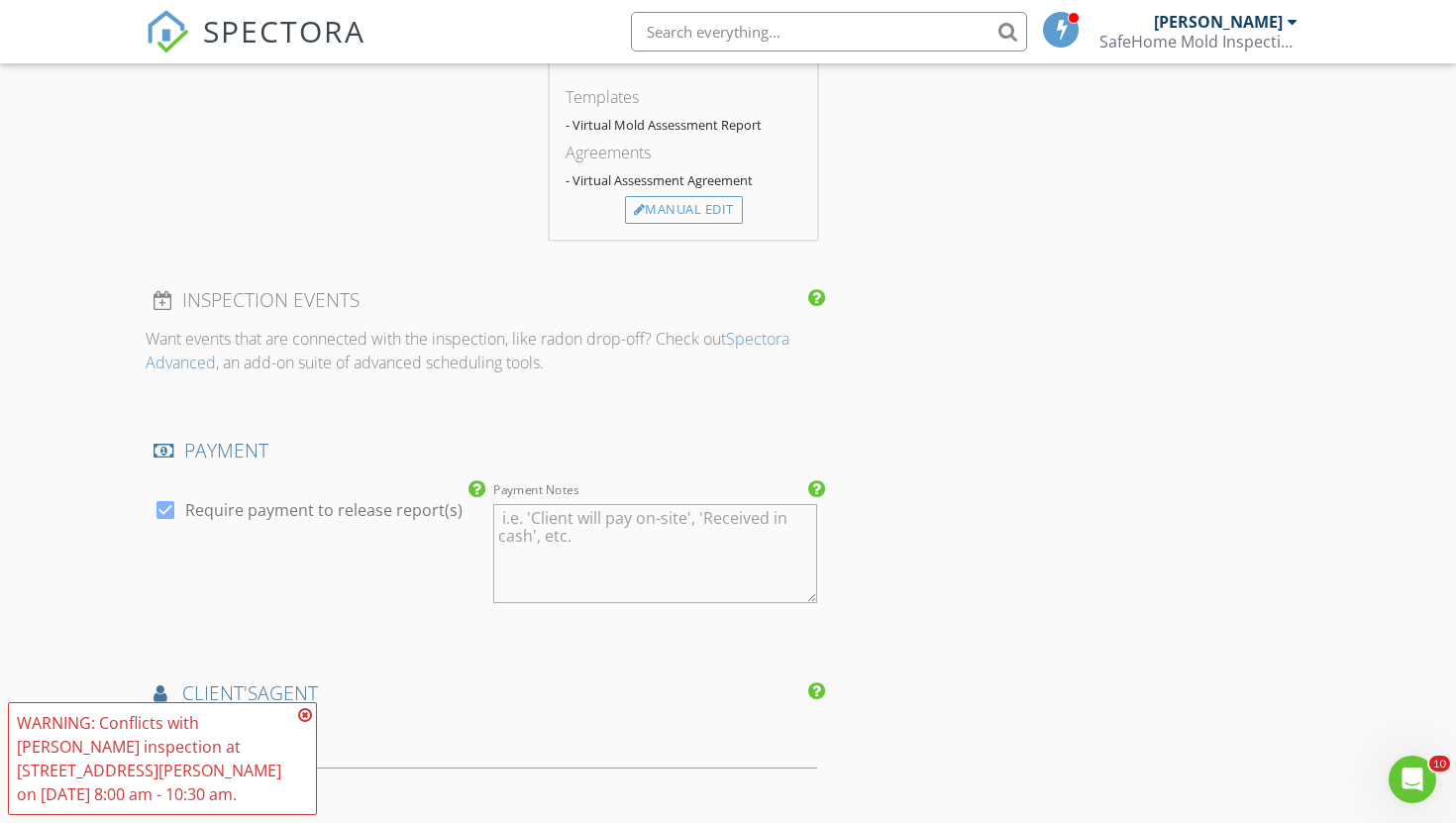 click on "INSPECTOR(S)
check_box   Andrea Olavarria   PRIMARY   Andrea Olavarria arrow_drop_down   check_box_outline_blank Andrea Olavarria specifically requested
Date/Time
07/11/2025 8:00 AM
Location
Address Form       Can't find your address?   Click here.
client
check_box Enable Client CC email for this inspection   Client Search     check_box_outline_blank Client is a Company/Organization     First Name   Last Name   Email   CC Email   Phone           Notes   Private Notes
ADD ADDITIONAL client
SERVICES
check_box_outline_blank   Mold Assessment   check_box_outline_blank   Clearance Test   check_box_outline_blank   Walk-Through   Remediation walk through - Planning  check_box_outline_blank   Environmental Cleaning Service    Anti-Microbial Treatment check_box_outline_blank" at bounding box center [728, 257] 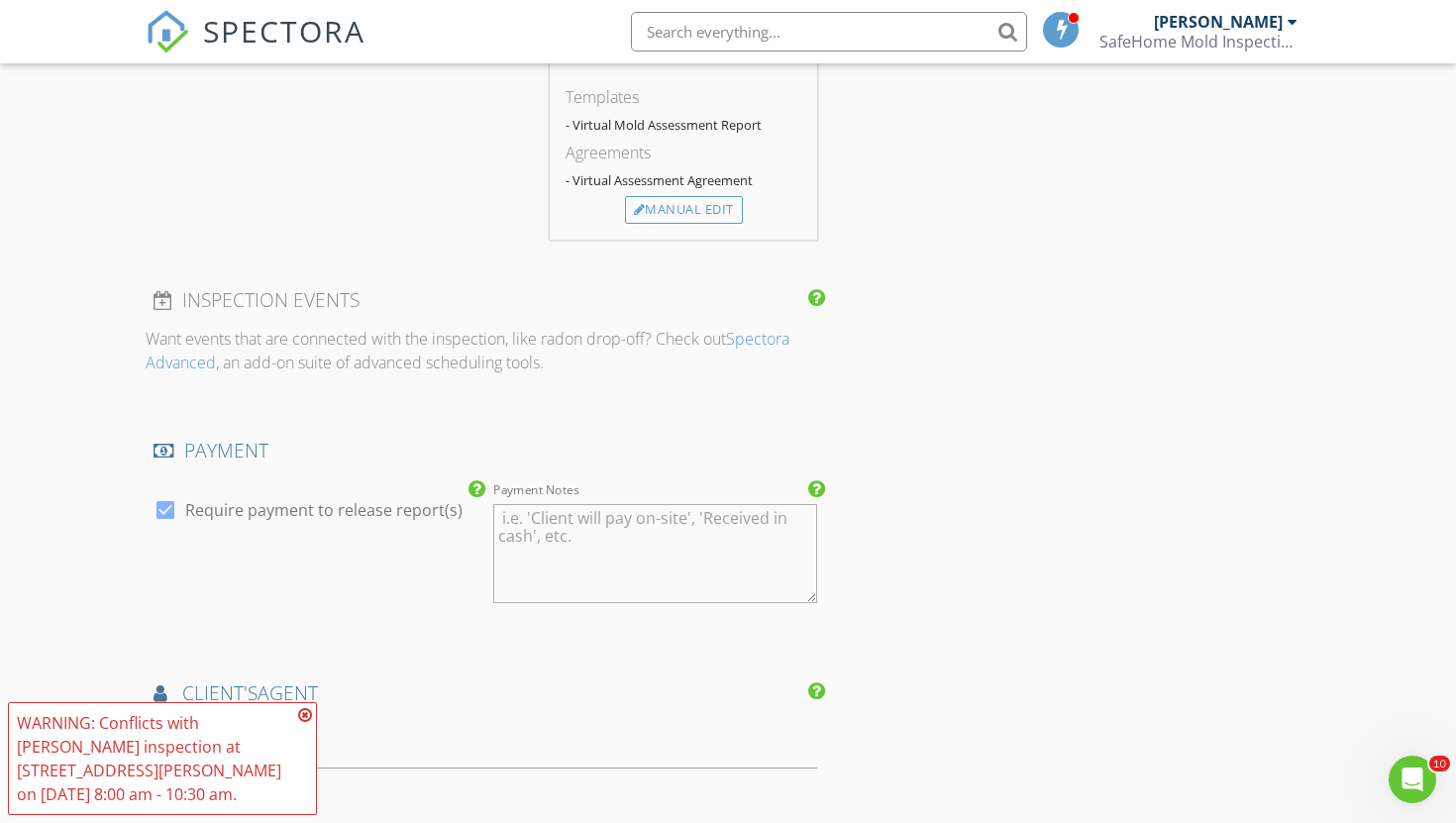 click at bounding box center (305, 715) 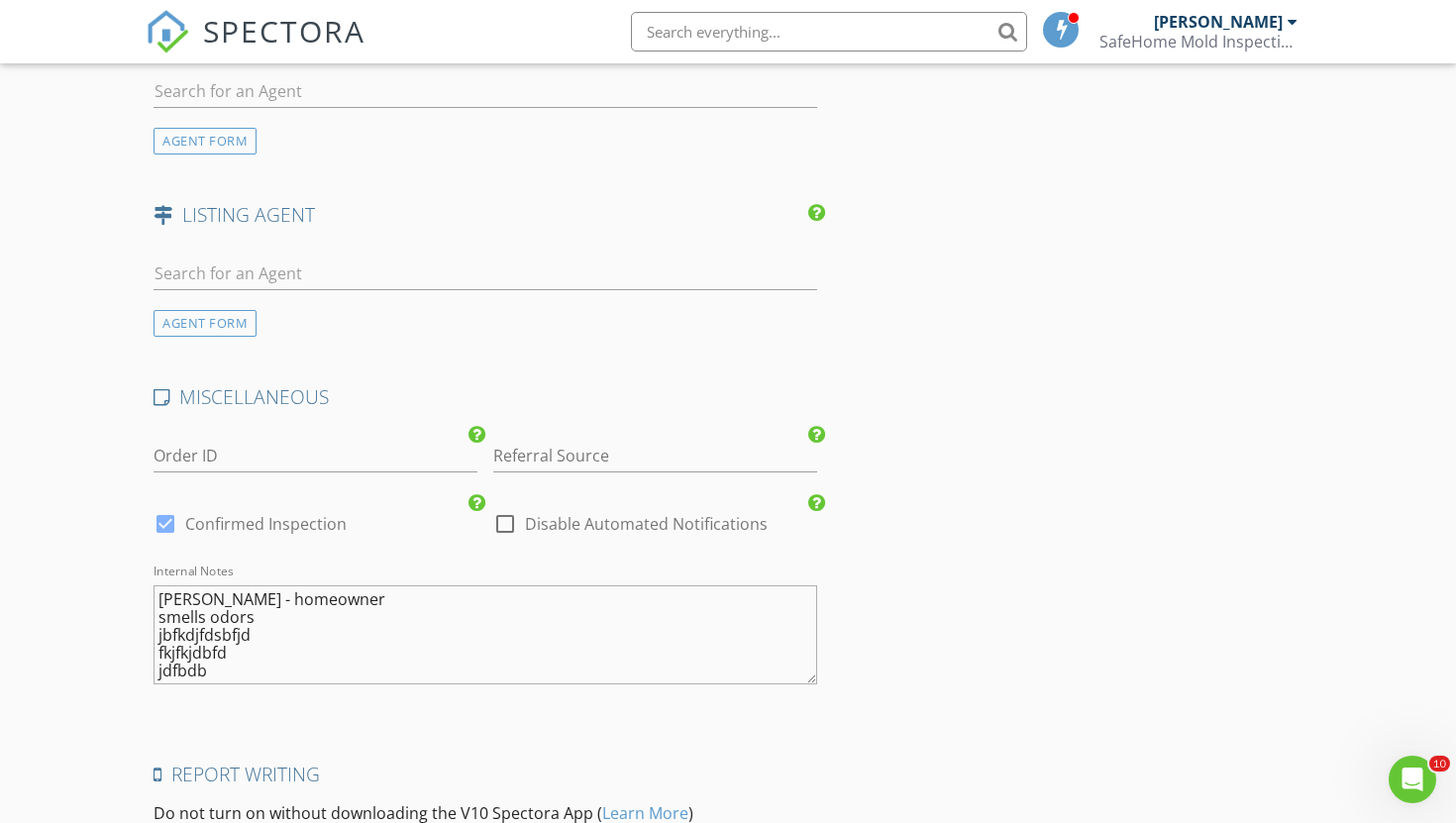 scroll, scrollTop: 2058, scrollLeft: 0, axis: vertical 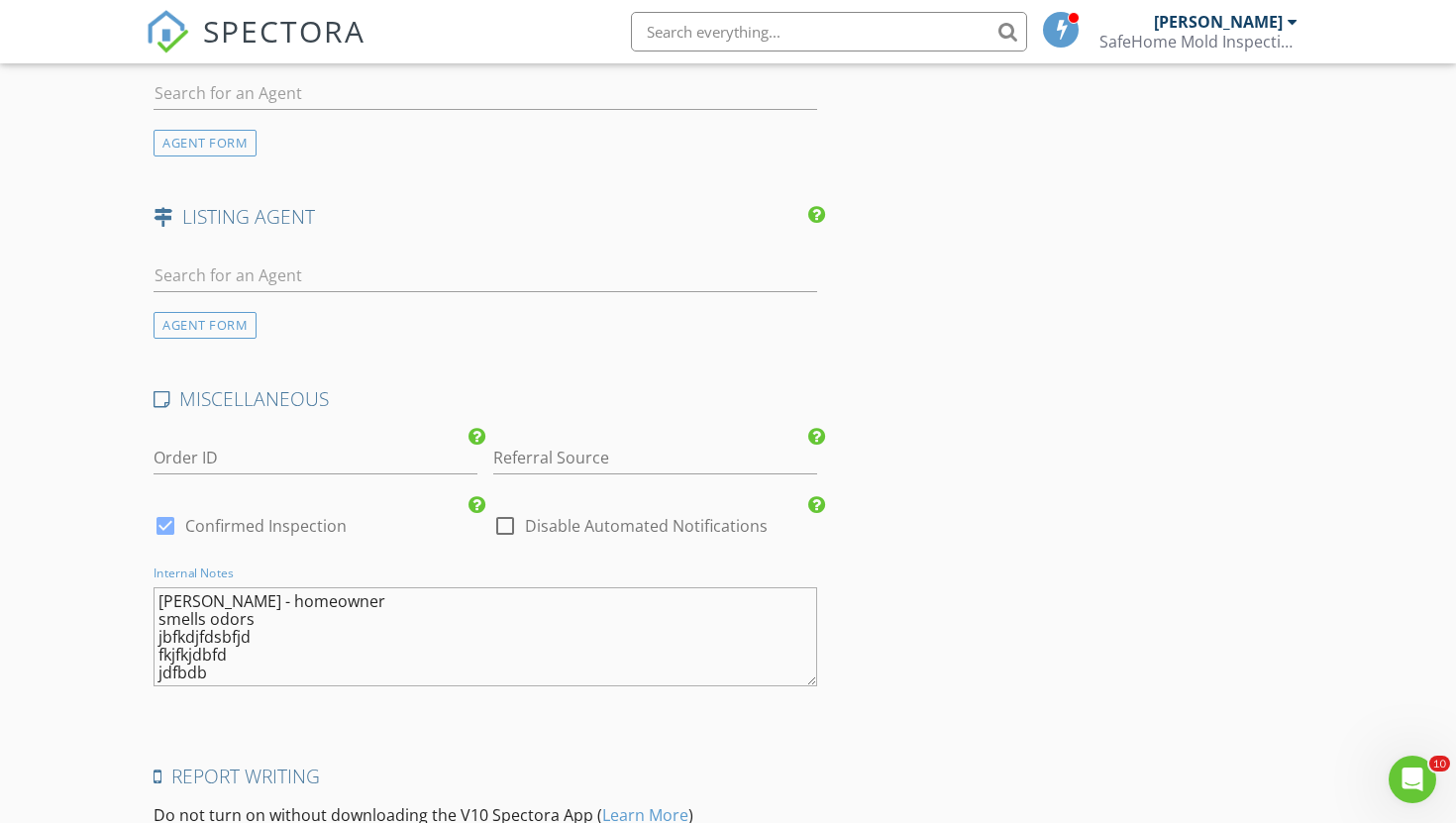 drag, startPoint x: 156, startPoint y: 600, endPoint x: 264, endPoint y: 688, distance: 139.3126 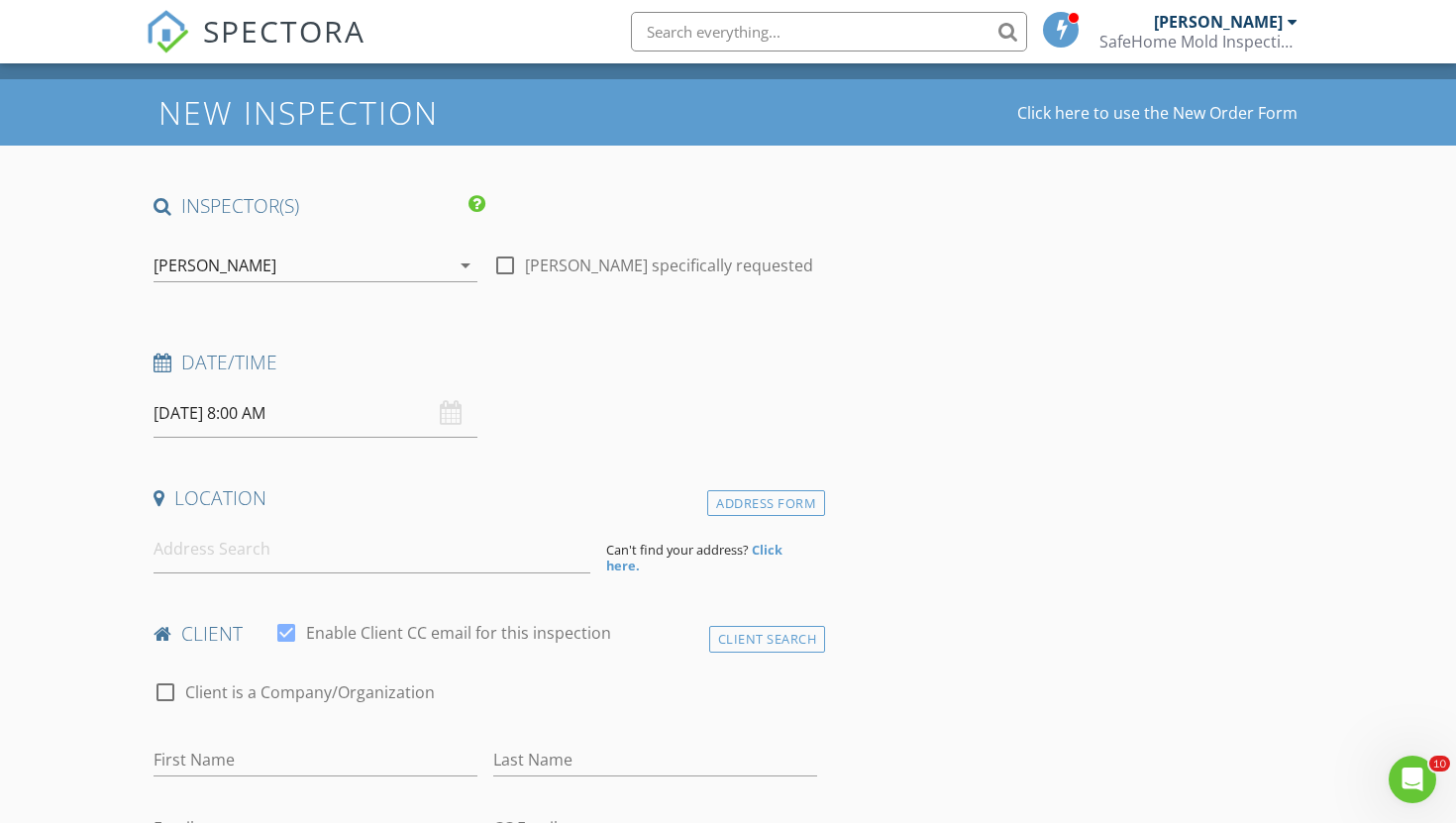 scroll, scrollTop: 0, scrollLeft: 0, axis: both 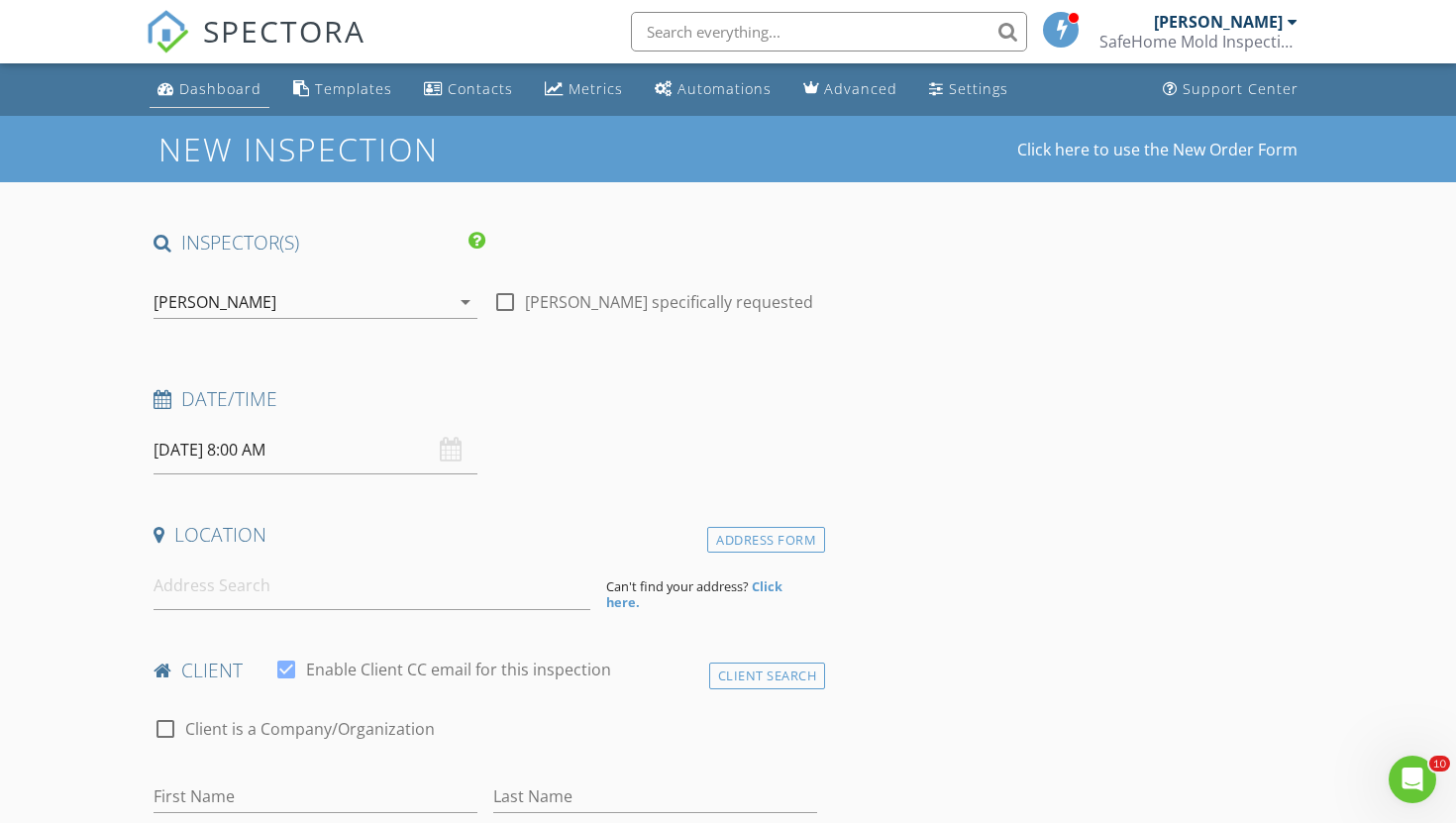 click on "Dashboard" at bounding box center [220, 88] 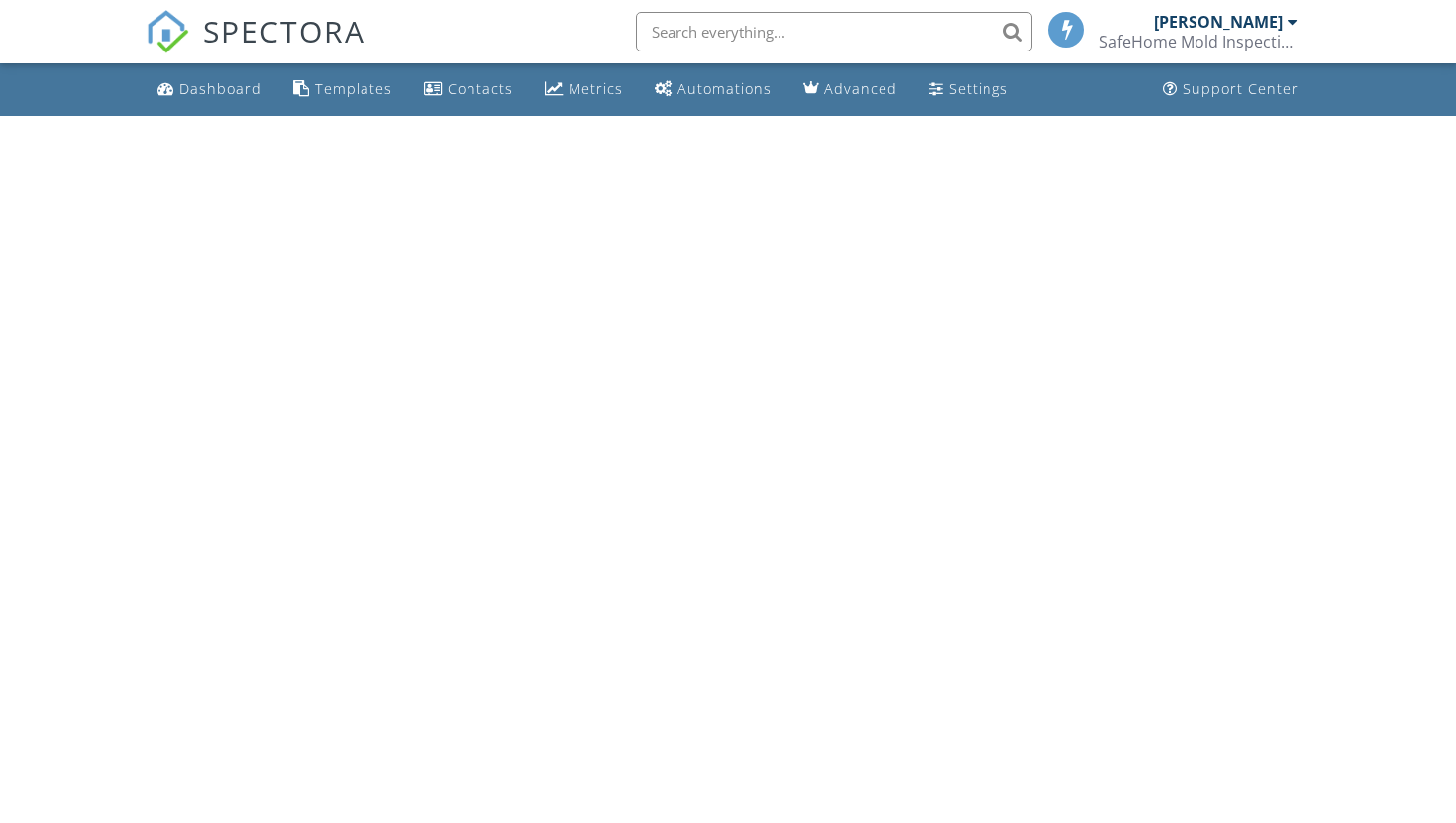 scroll, scrollTop: 0, scrollLeft: 0, axis: both 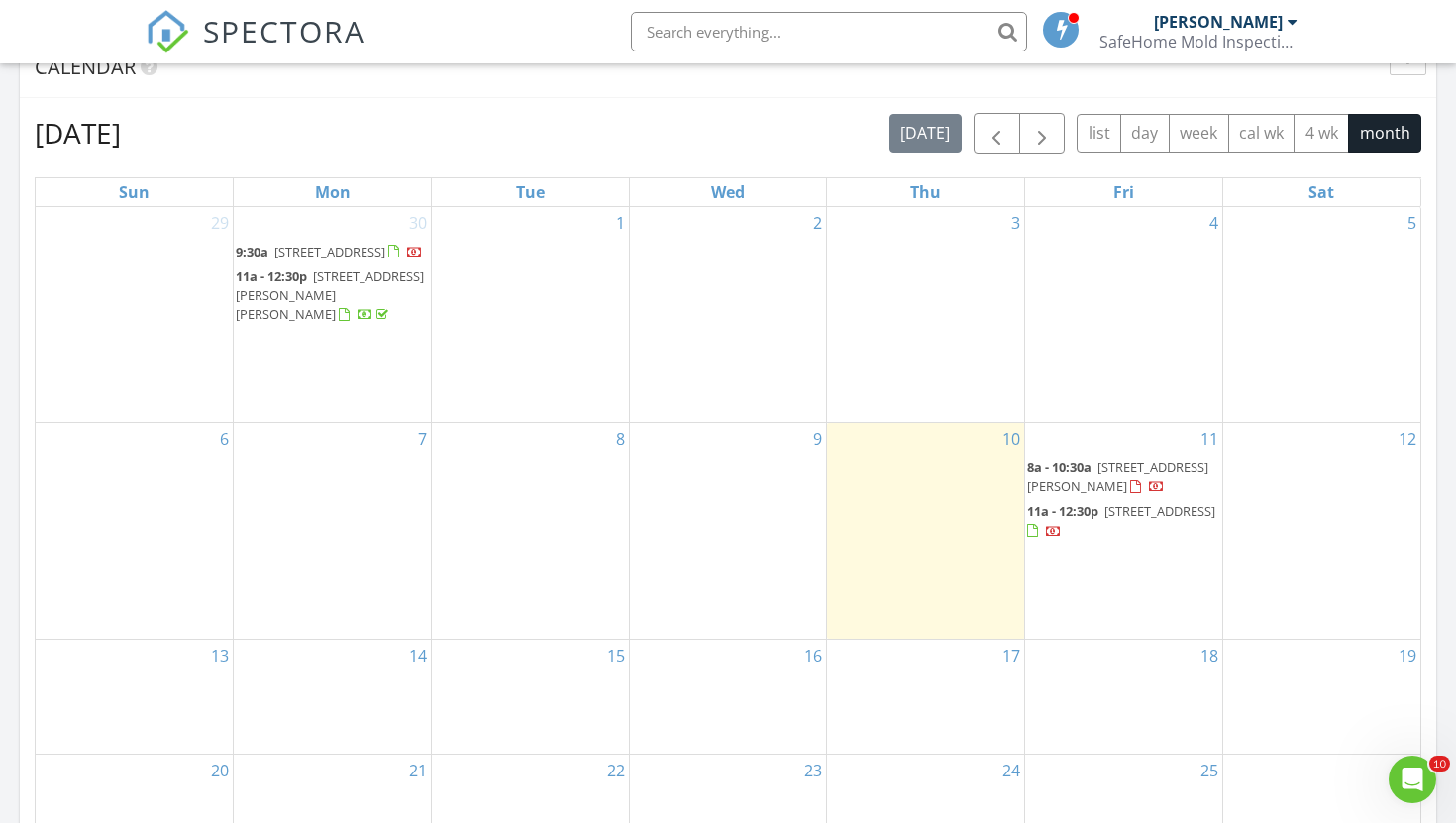 click on "[STREET_ADDRESS][PERSON_NAME]" at bounding box center [1117, 476] 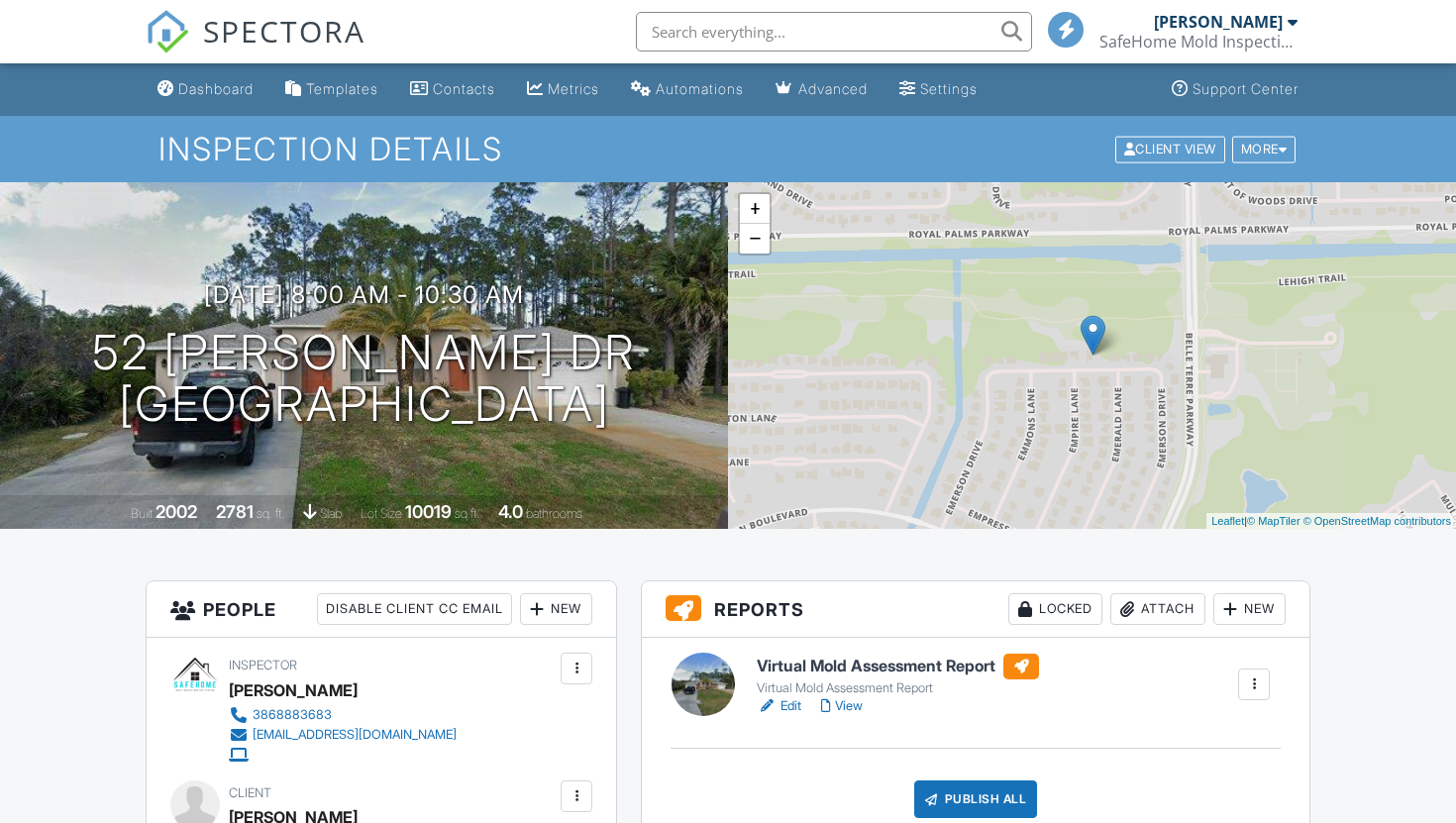 scroll, scrollTop: 0, scrollLeft: 0, axis: both 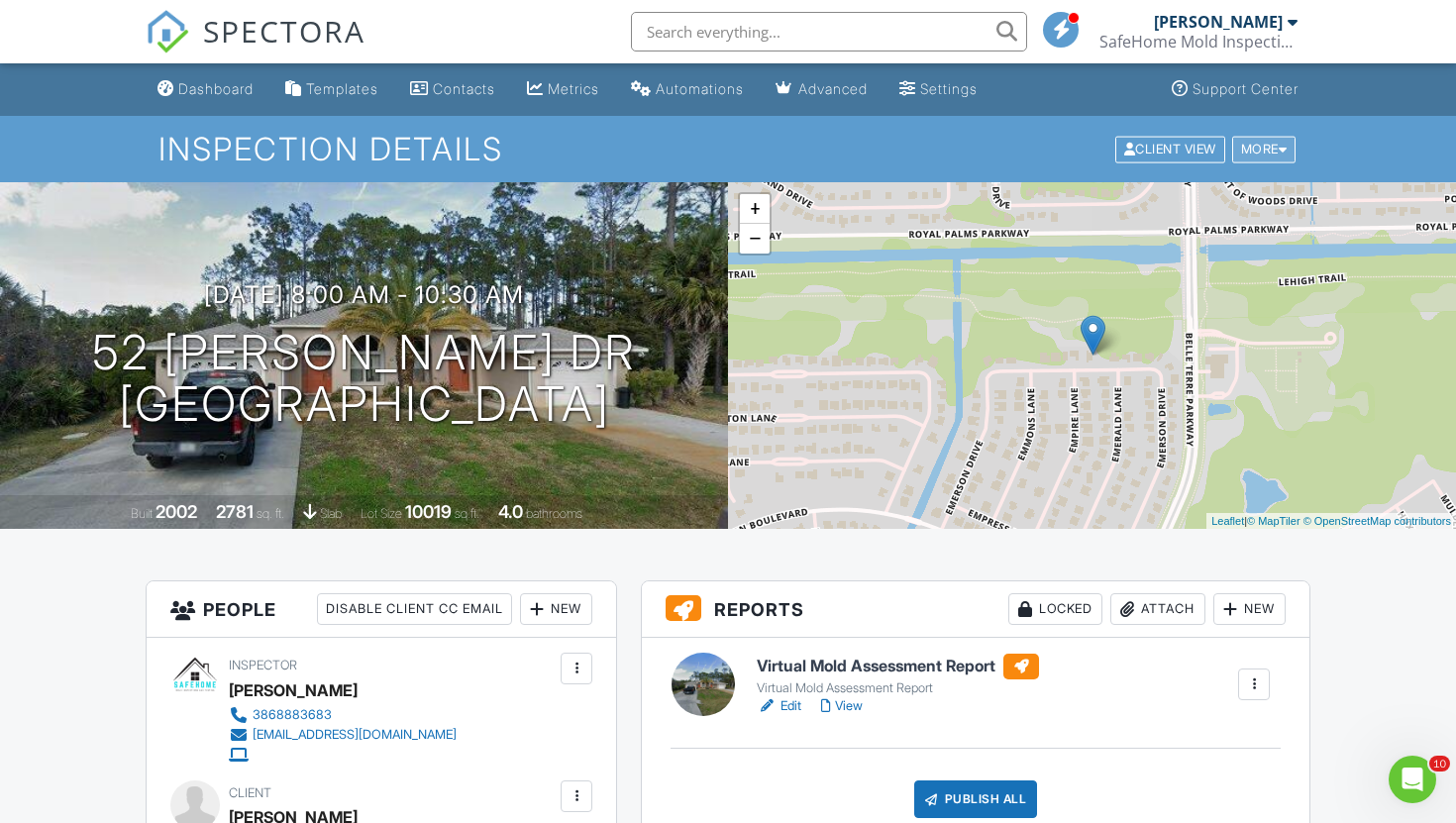 click on "More" at bounding box center [1264, 149] 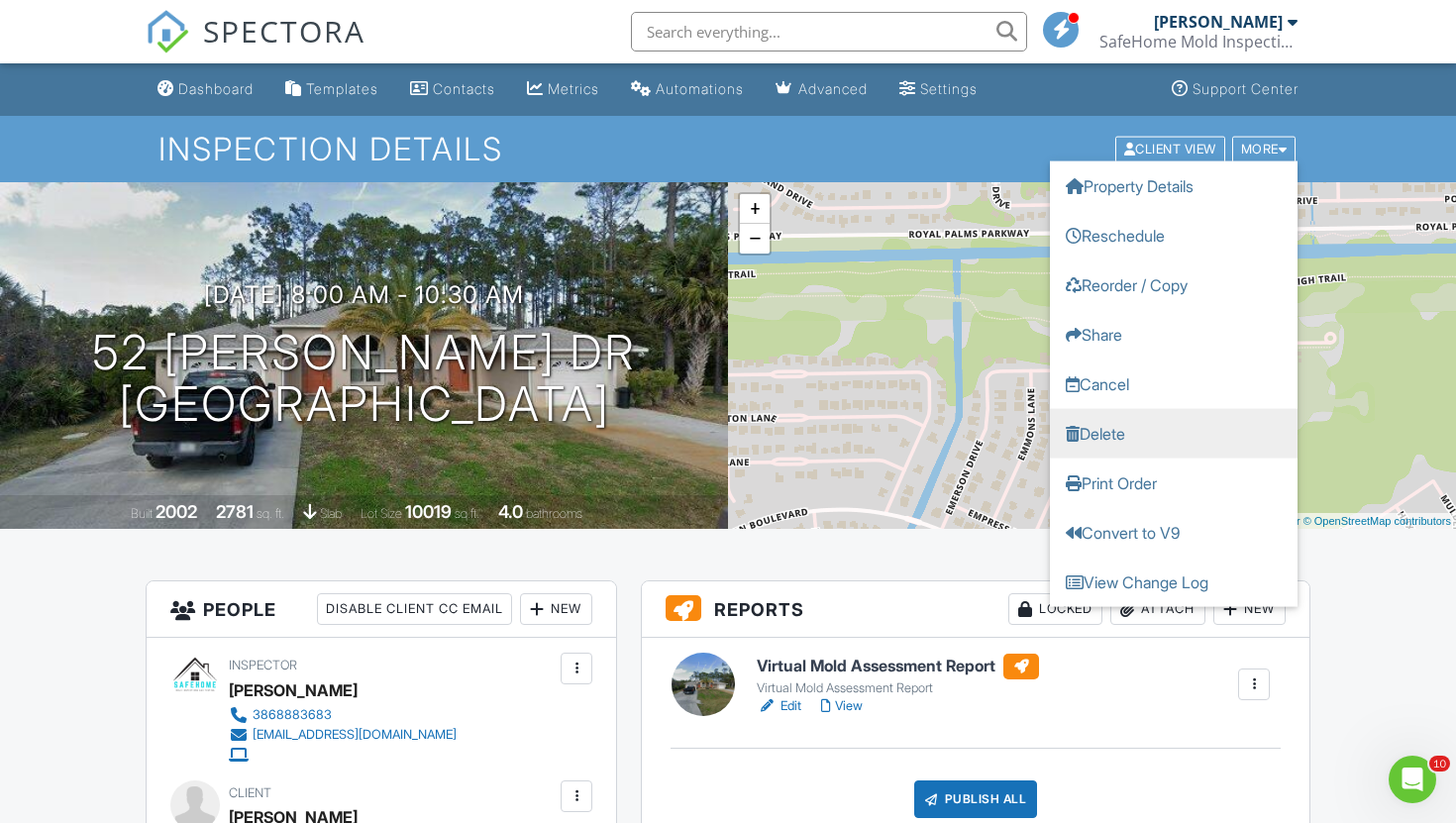 click on "Delete" at bounding box center [1174, 433] 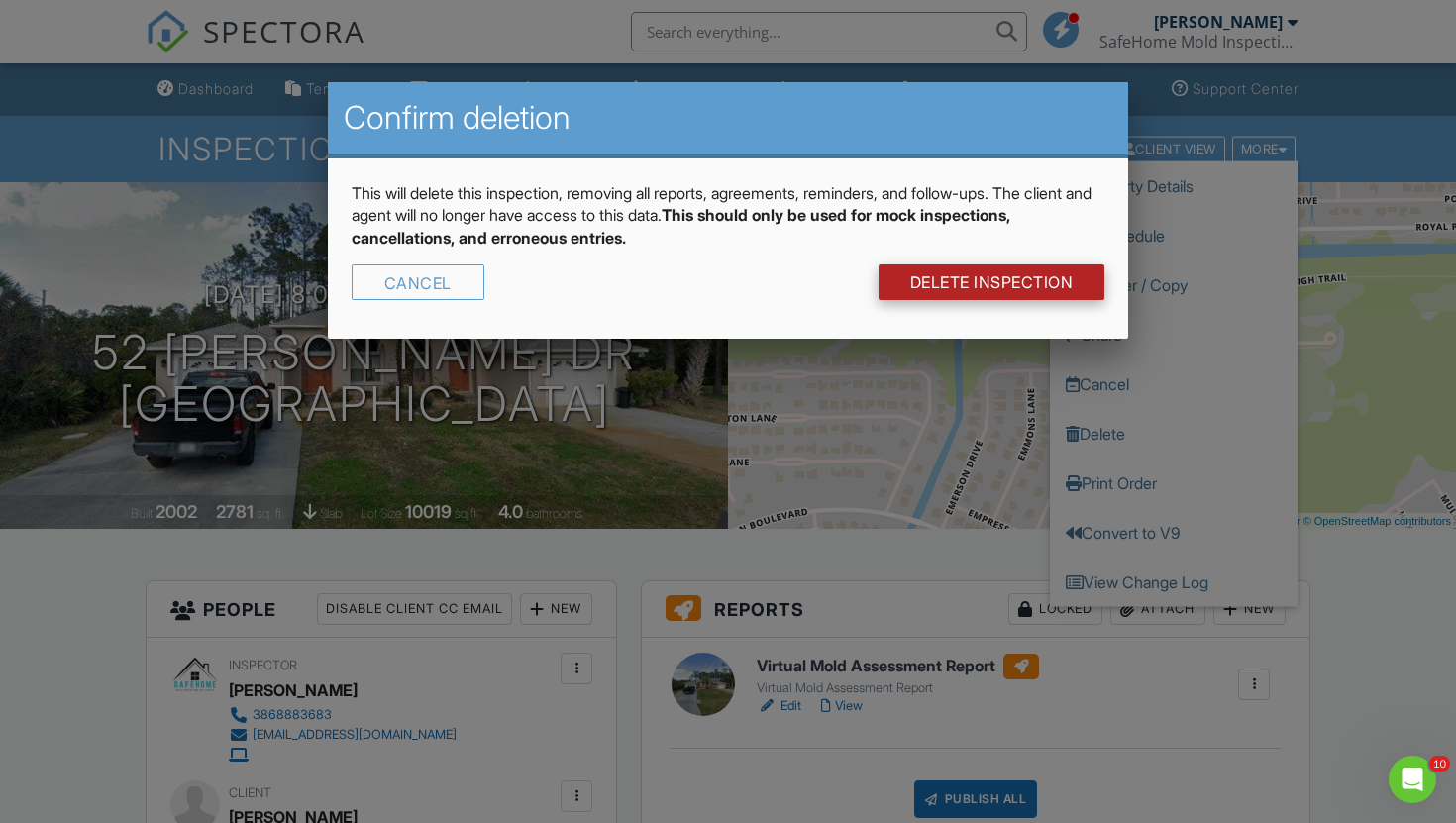click on "DELETE Inspection" at bounding box center (991, 282) 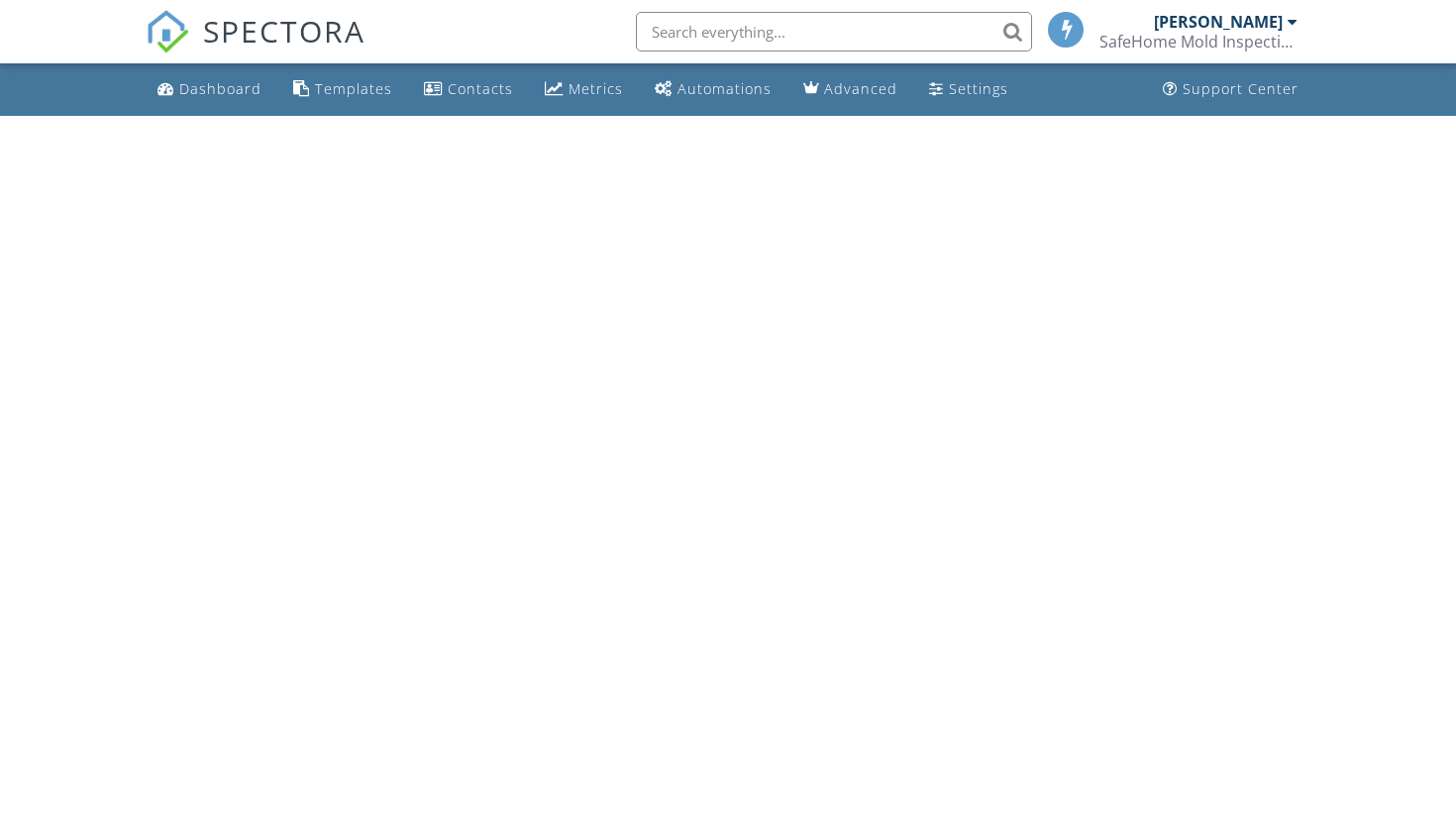 scroll, scrollTop: 0, scrollLeft: 0, axis: both 